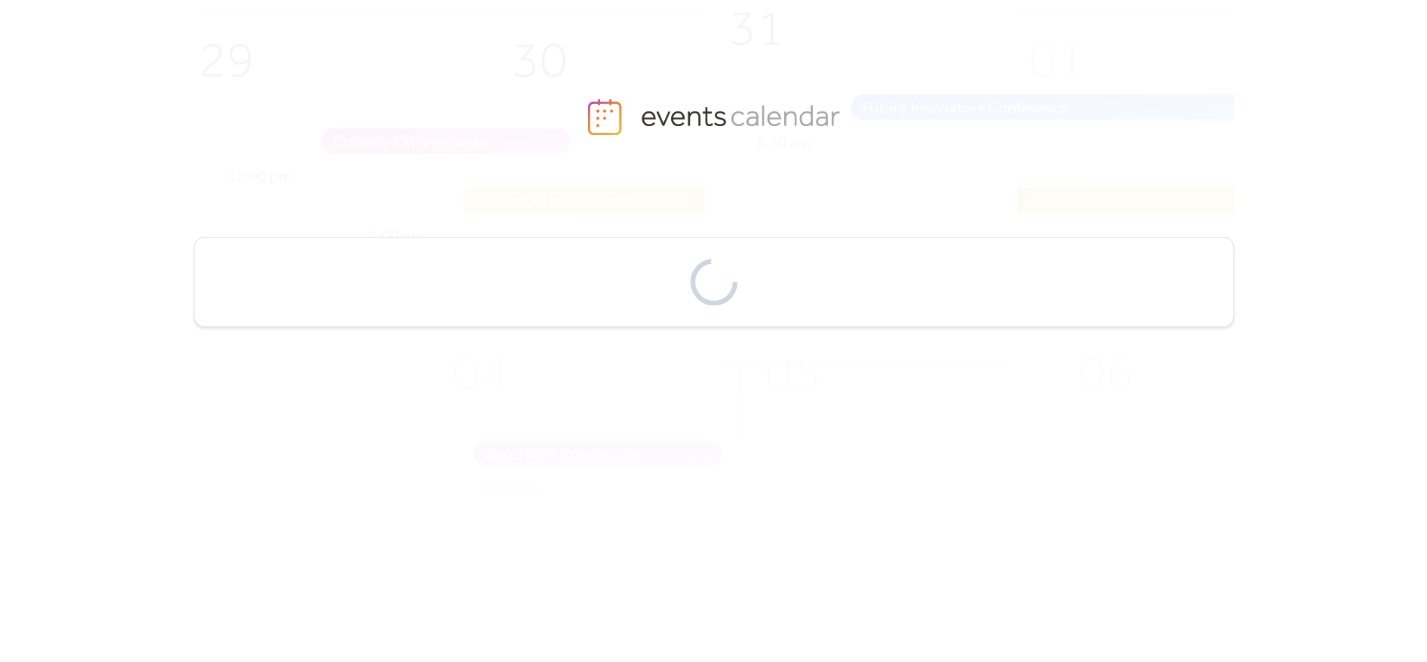 scroll, scrollTop: 0, scrollLeft: 0, axis: both 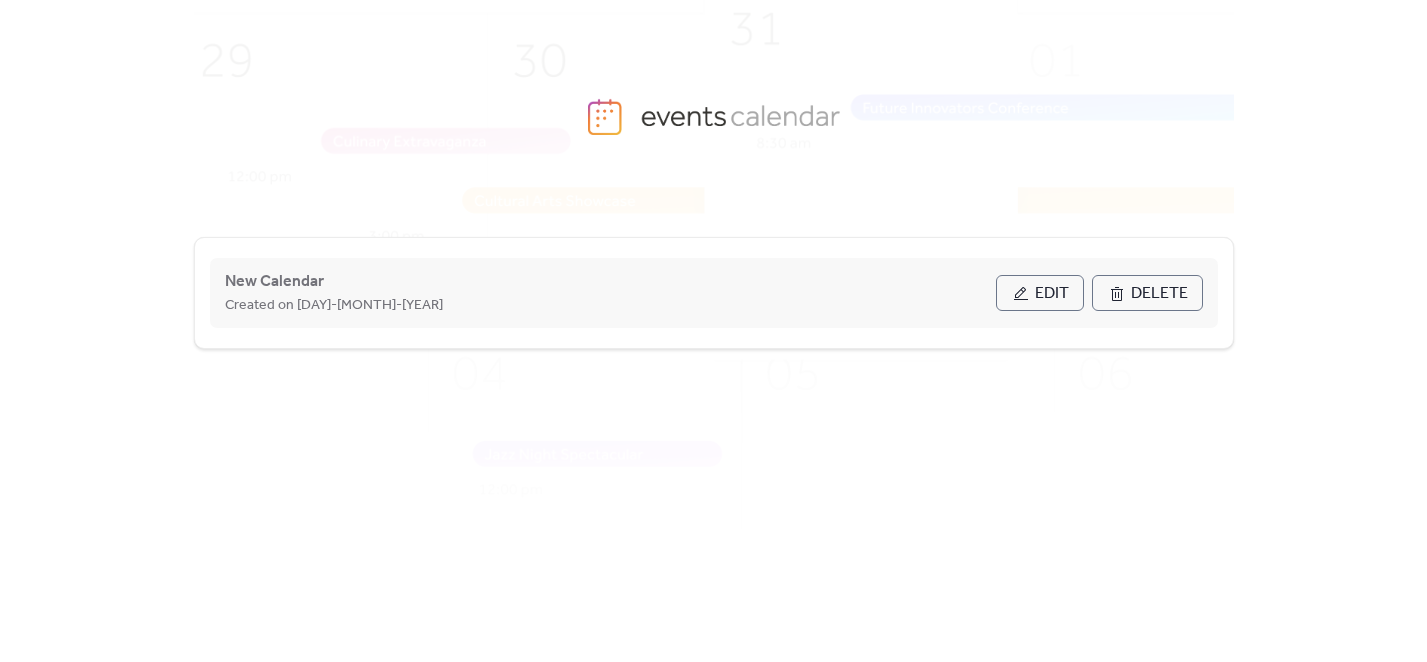 click on "Edit" at bounding box center (1052, 294) 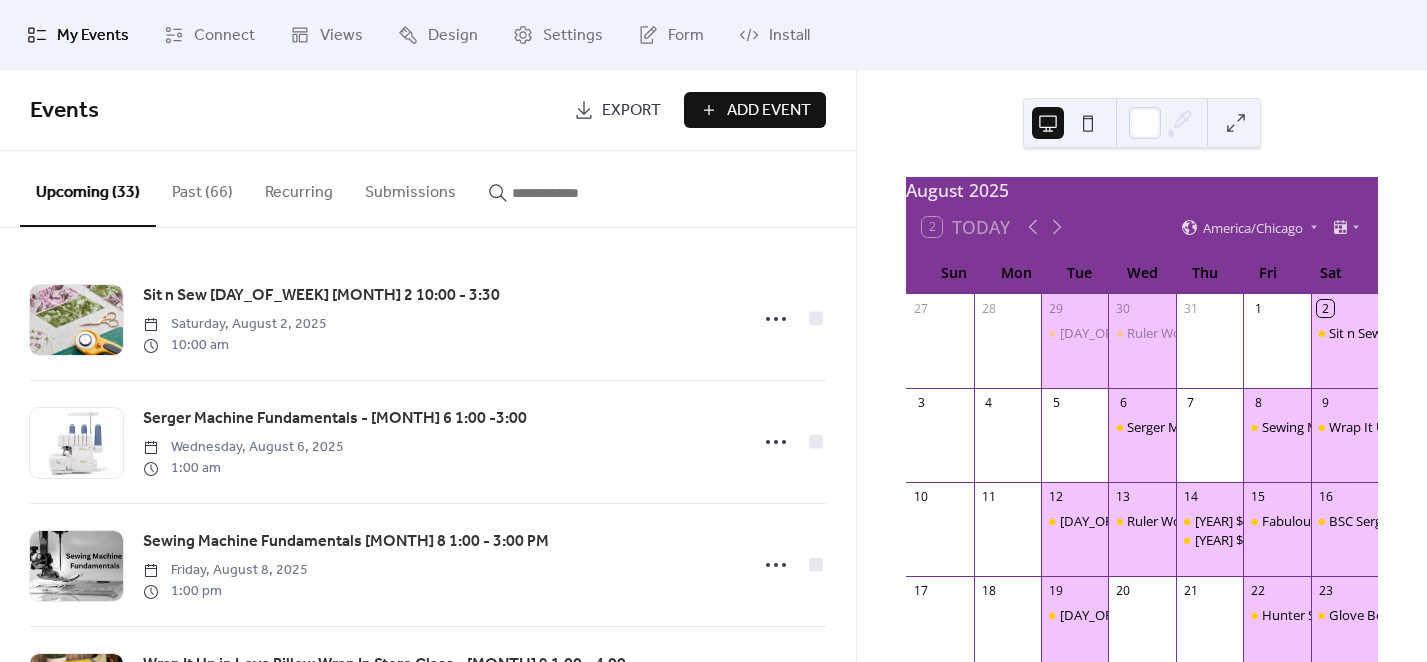 click on "Add Event" at bounding box center (769, 111) 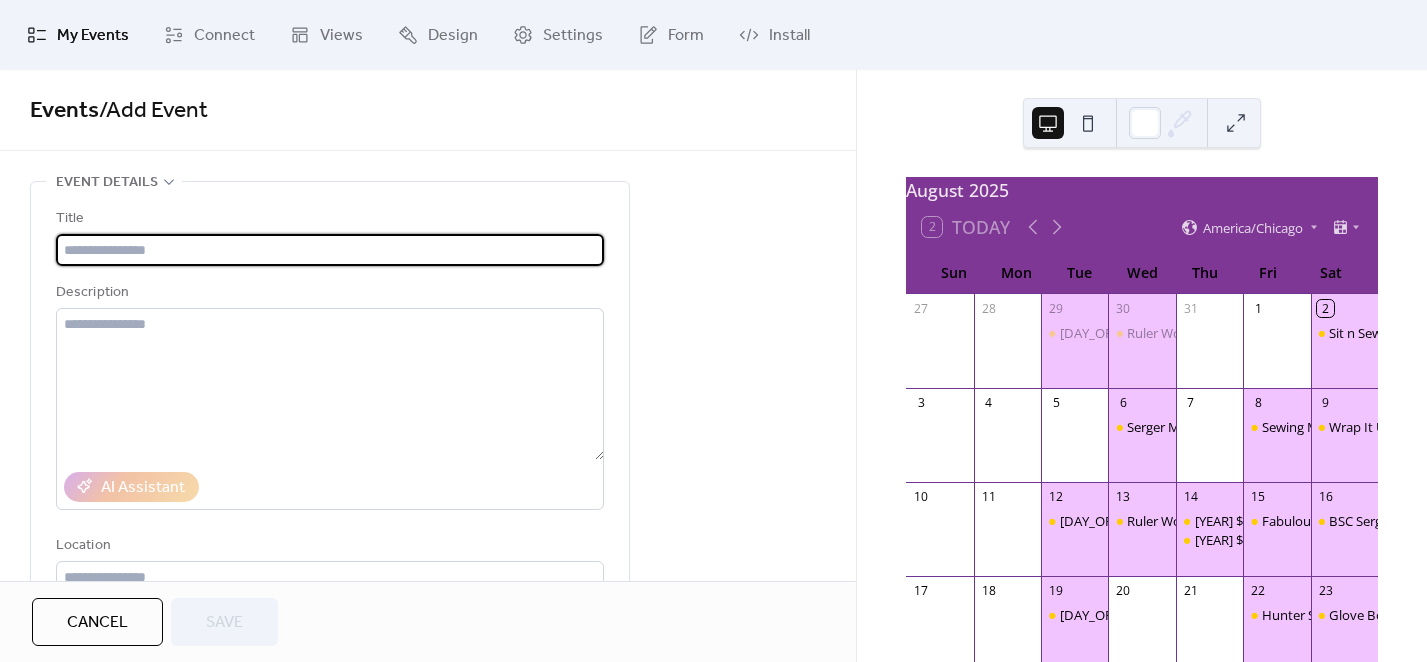 click at bounding box center (330, 250) 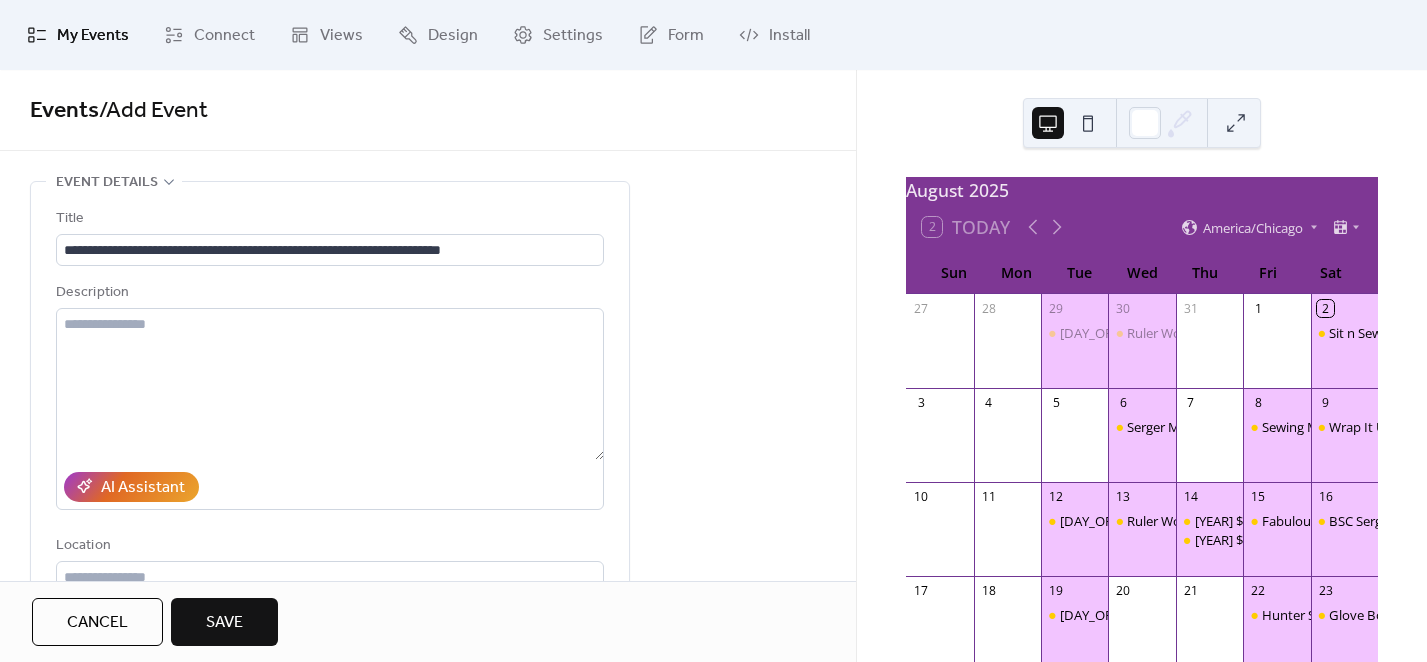 click on "**********" at bounding box center (330, 461) 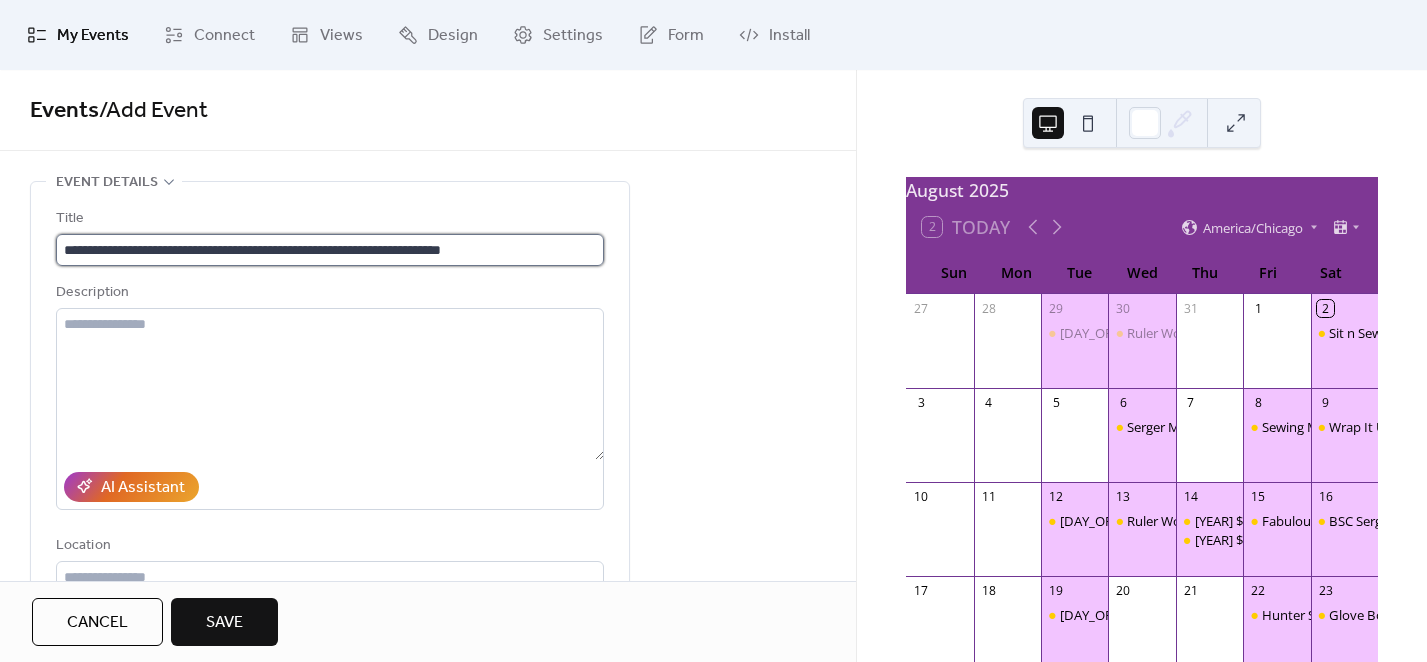 click on "**********" at bounding box center (330, 250) 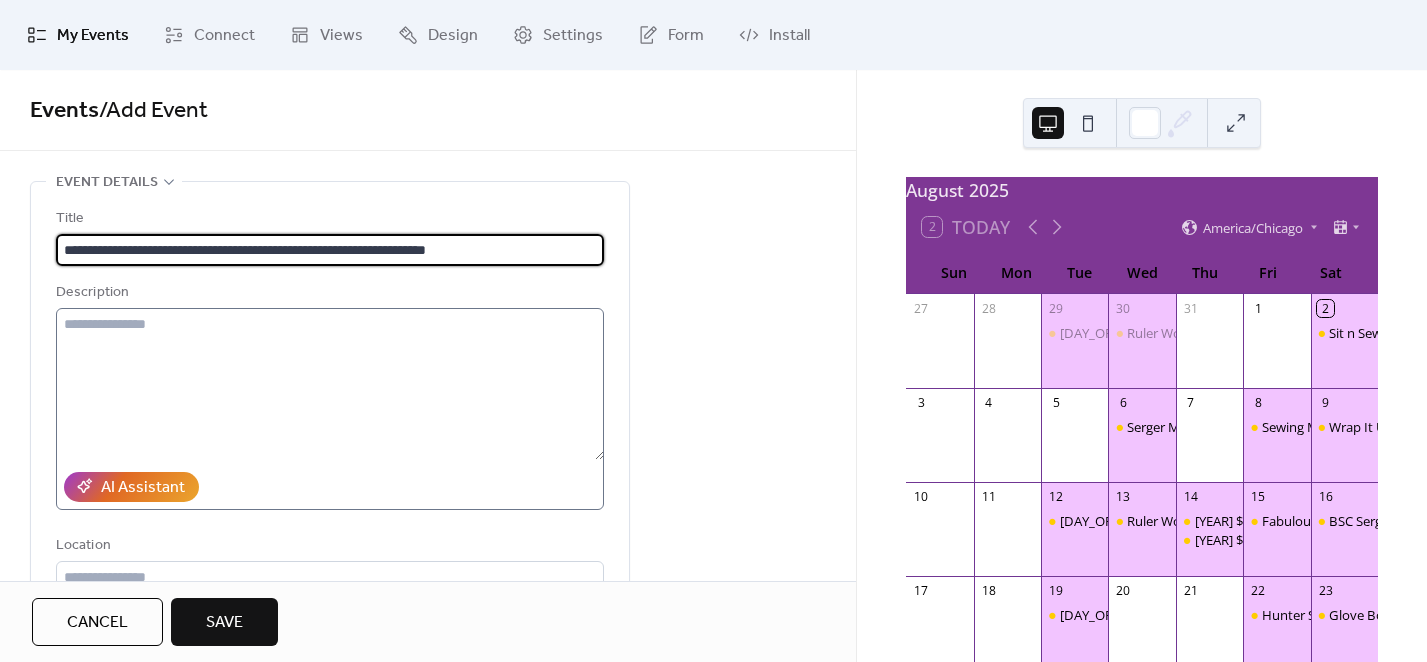 type on "**********" 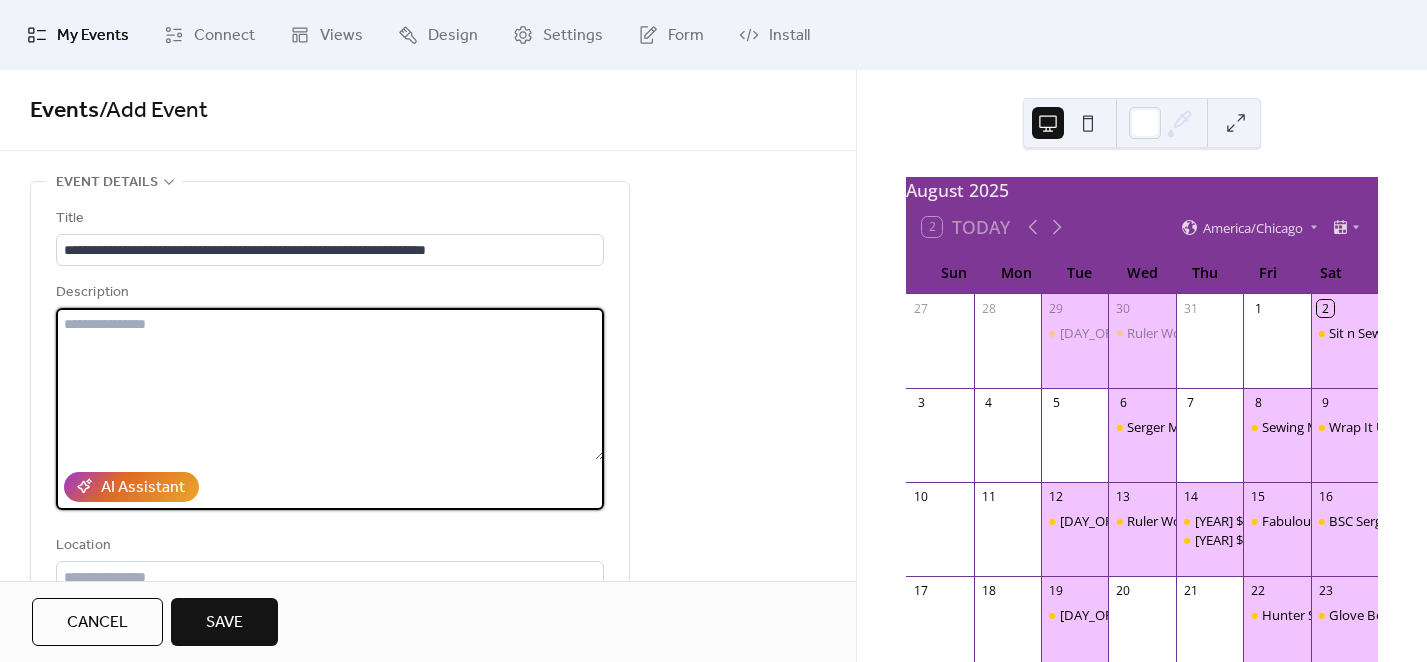 click at bounding box center [330, 384] 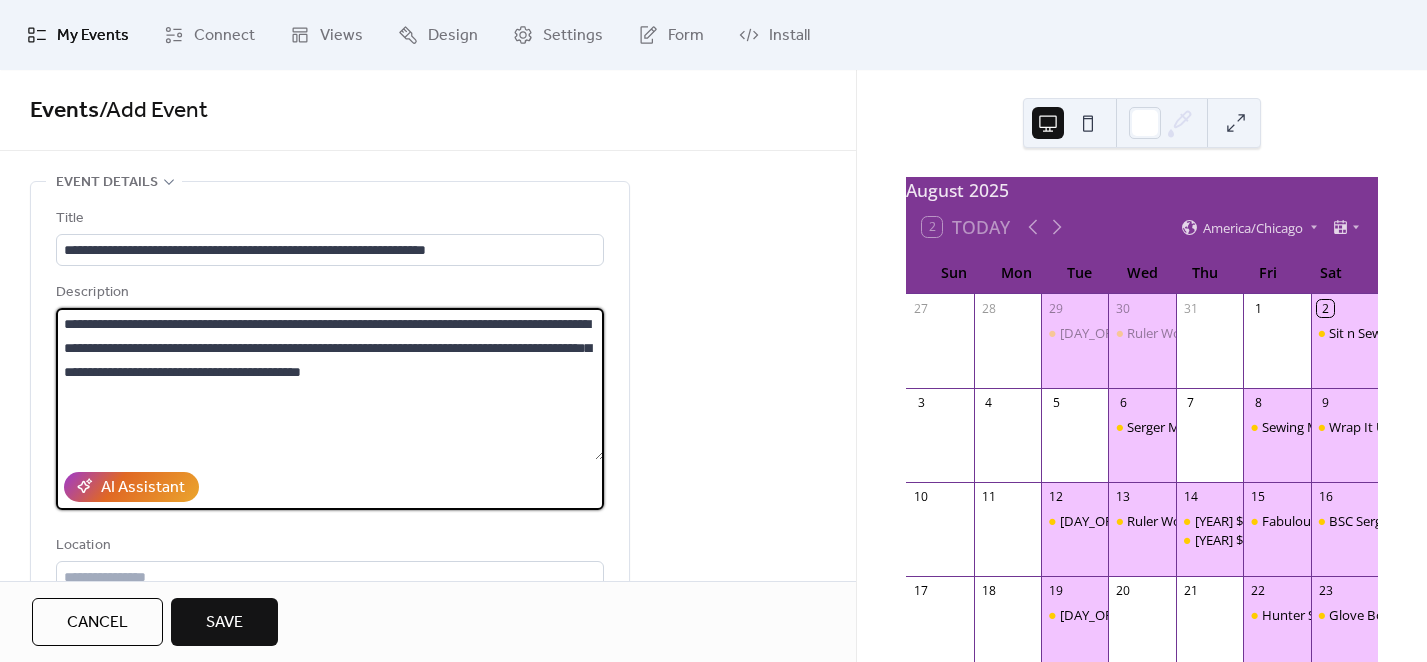 click on "**********" at bounding box center (330, 384) 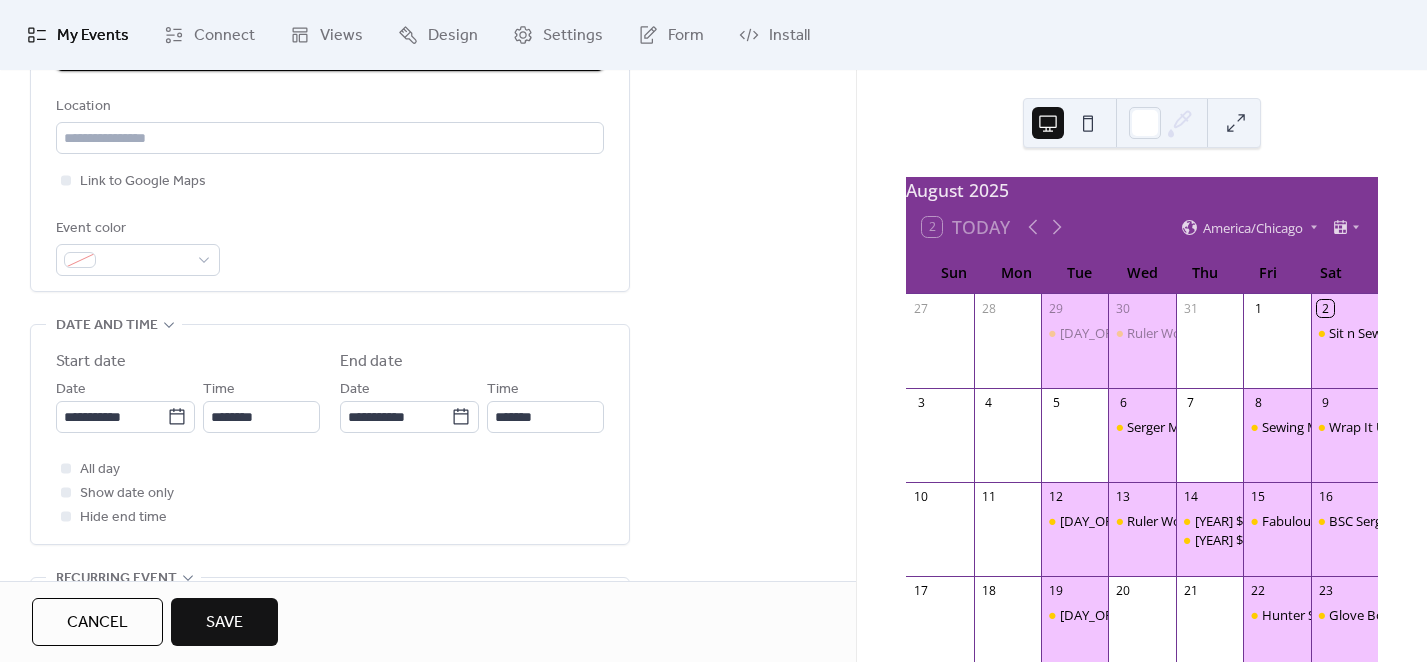 scroll, scrollTop: 500, scrollLeft: 0, axis: vertical 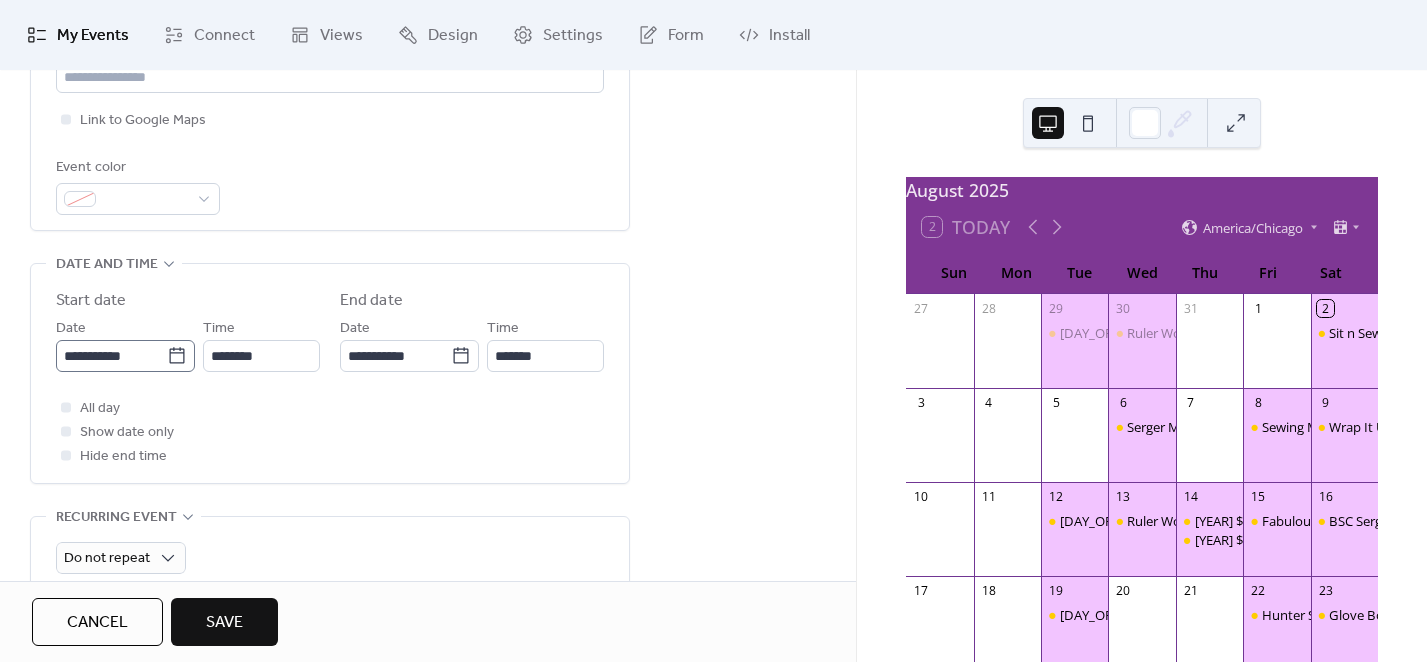type on "**********" 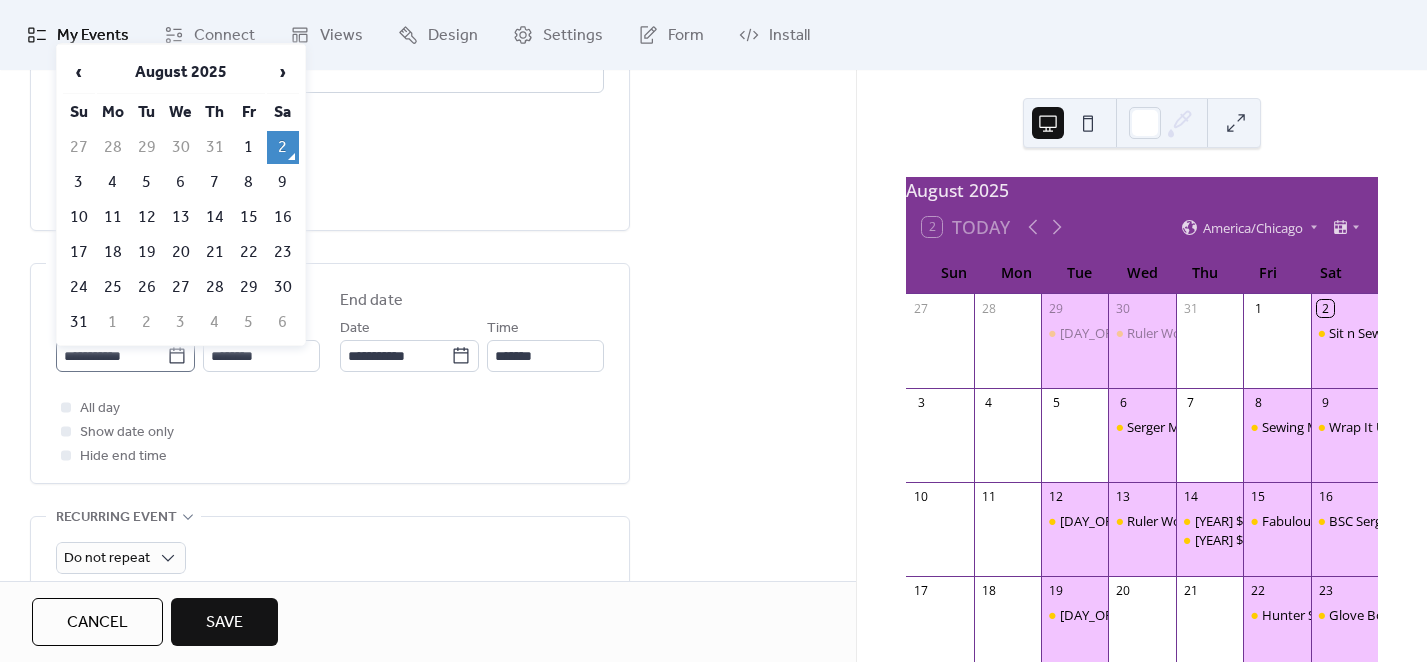 click 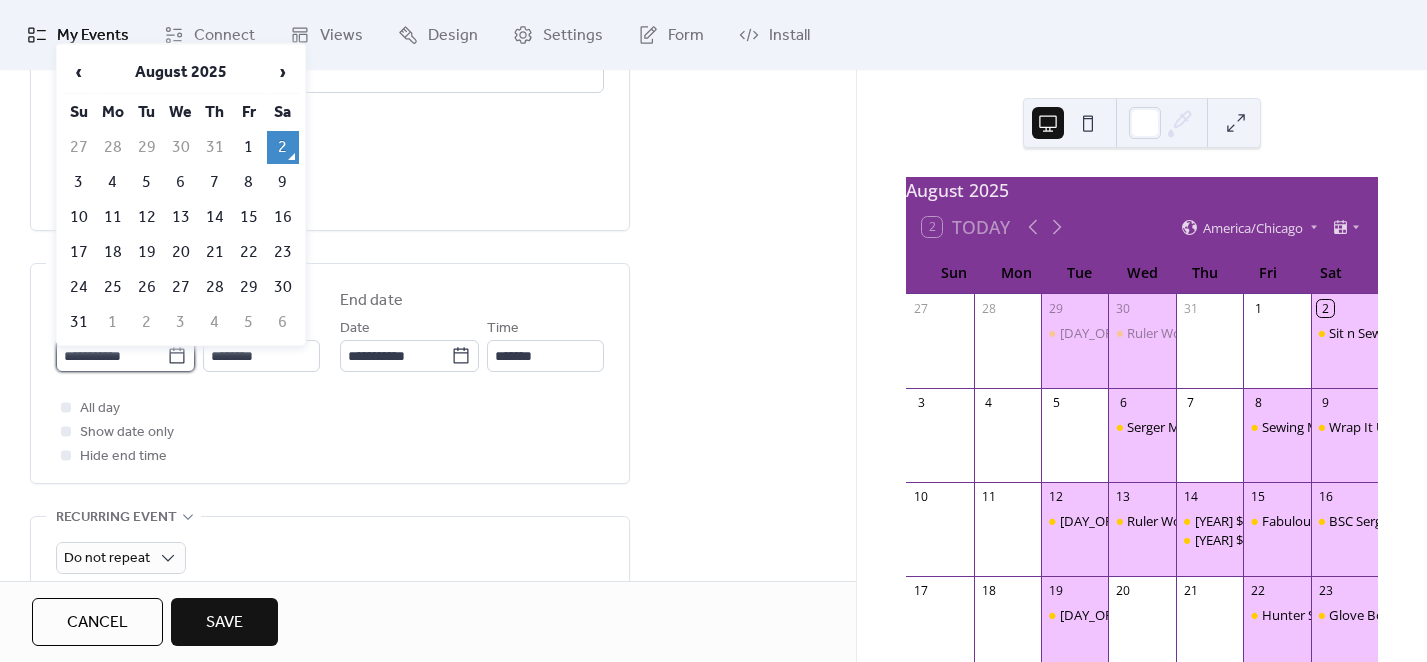 click on "**********" at bounding box center (111, 356) 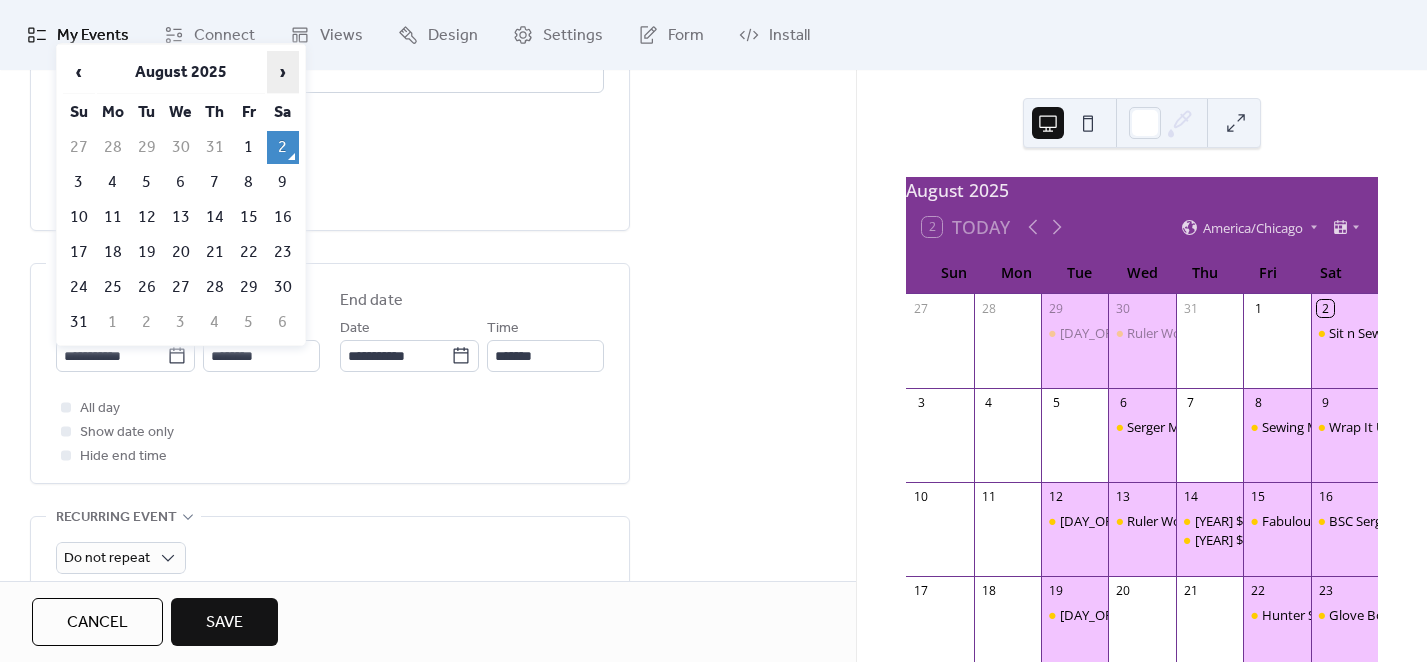 click on "›" at bounding box center [283, 72] 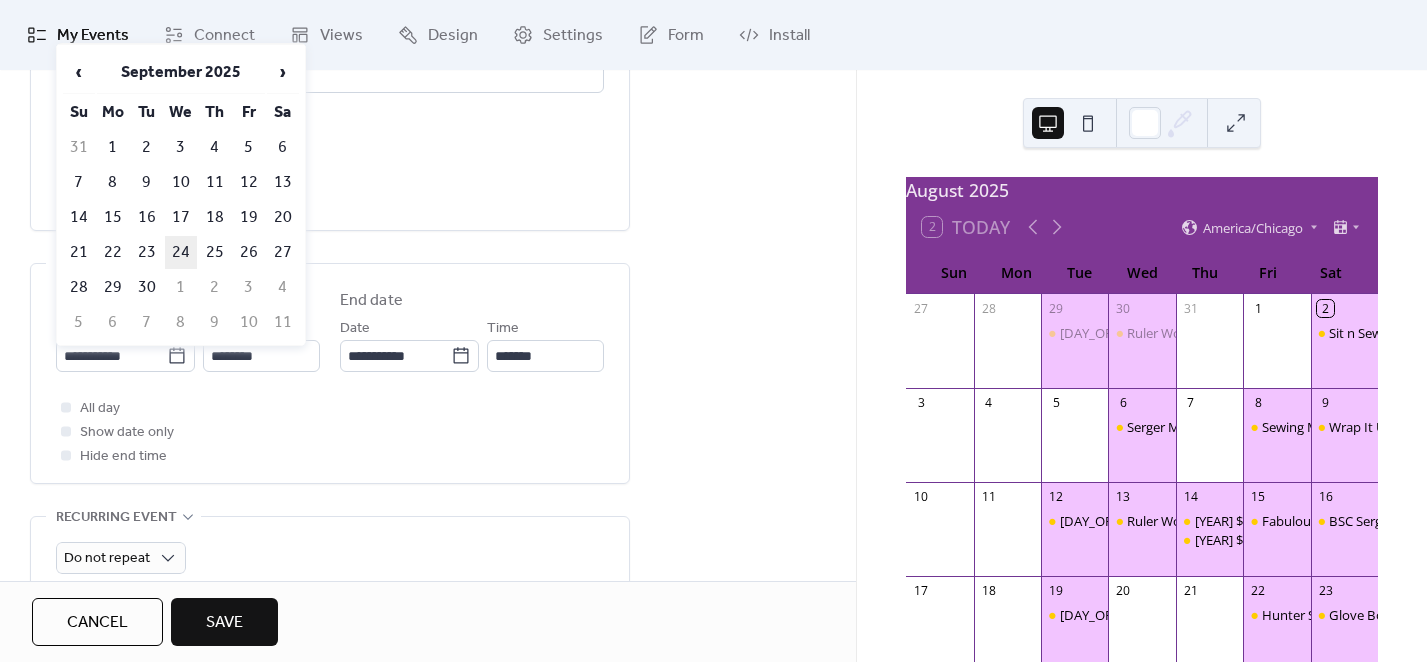 click on "24" at bounding box center [181, 252] 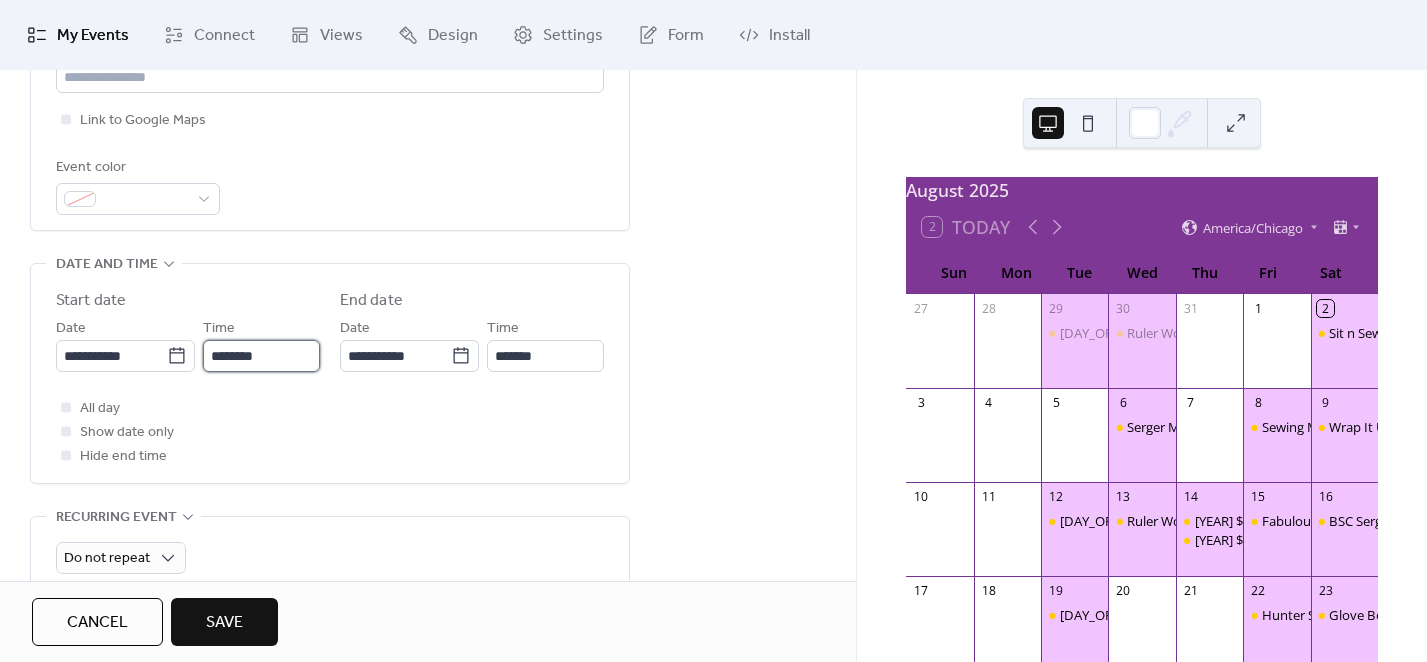click on "********" at bounding box center [261, 356] 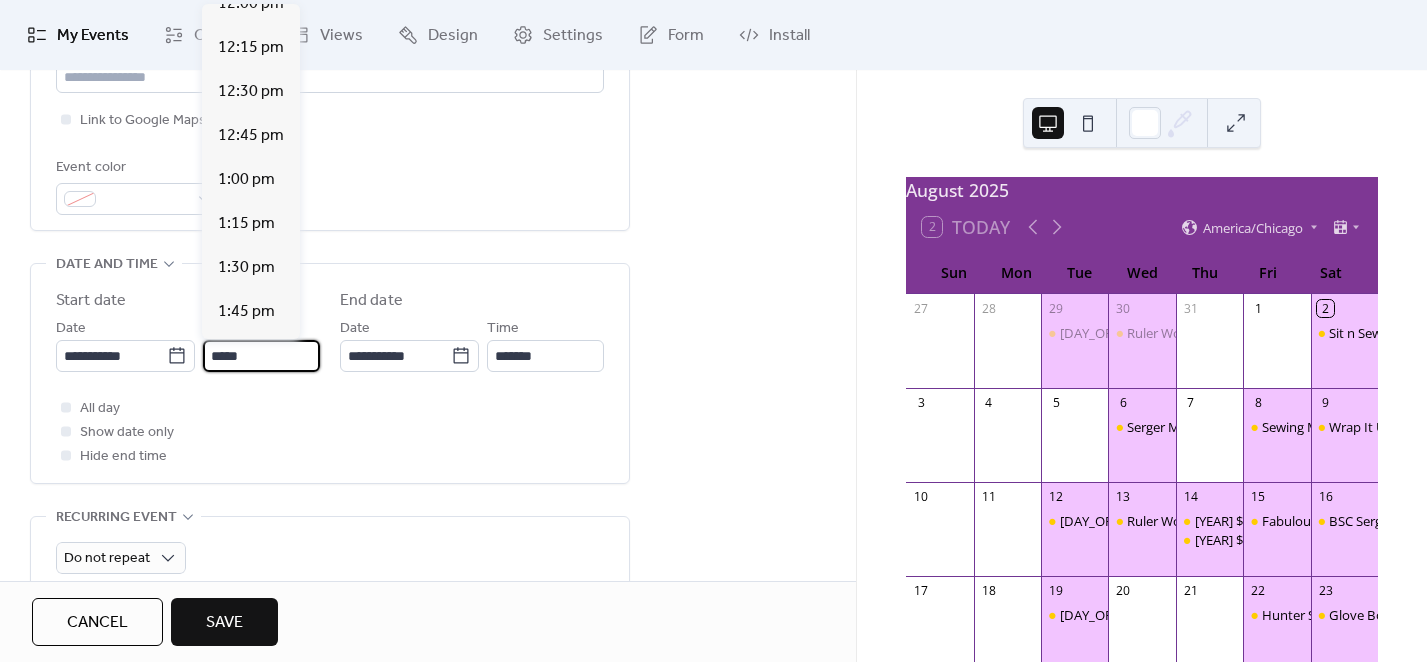 scroll, scrollTop: 0, scrollLeft: 0, axis: both 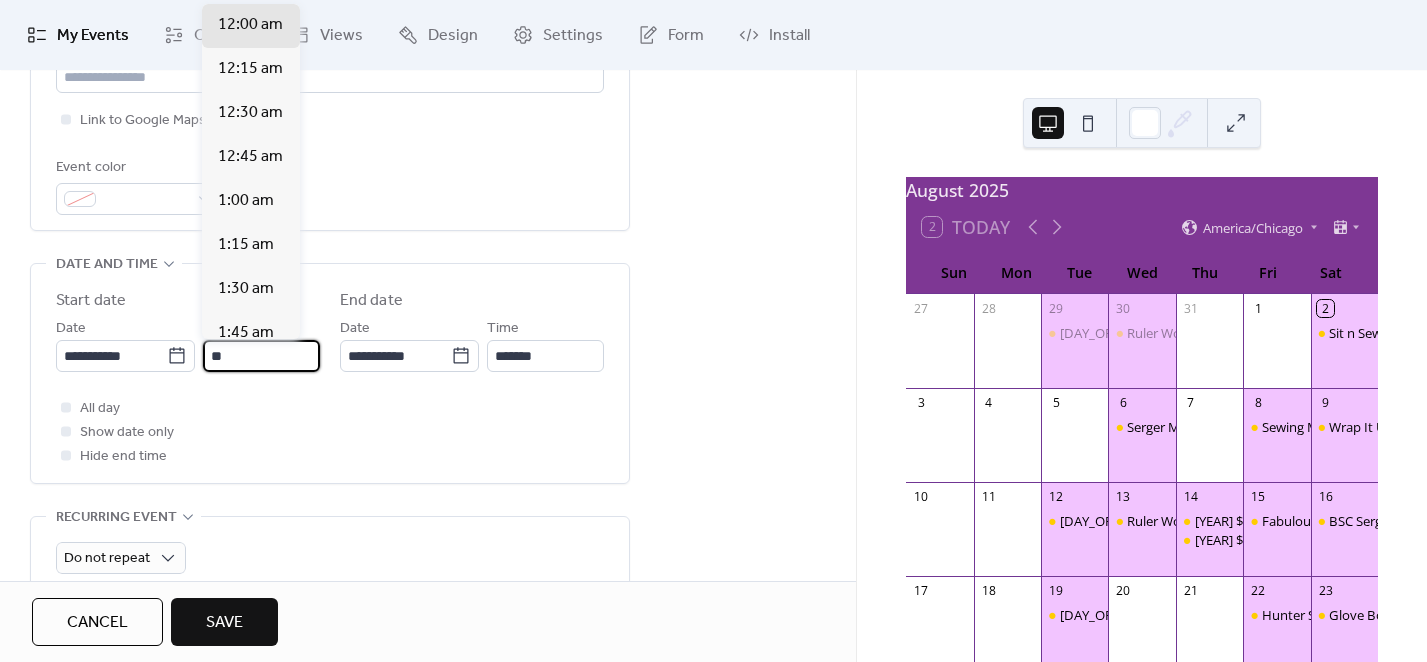 type on "*" 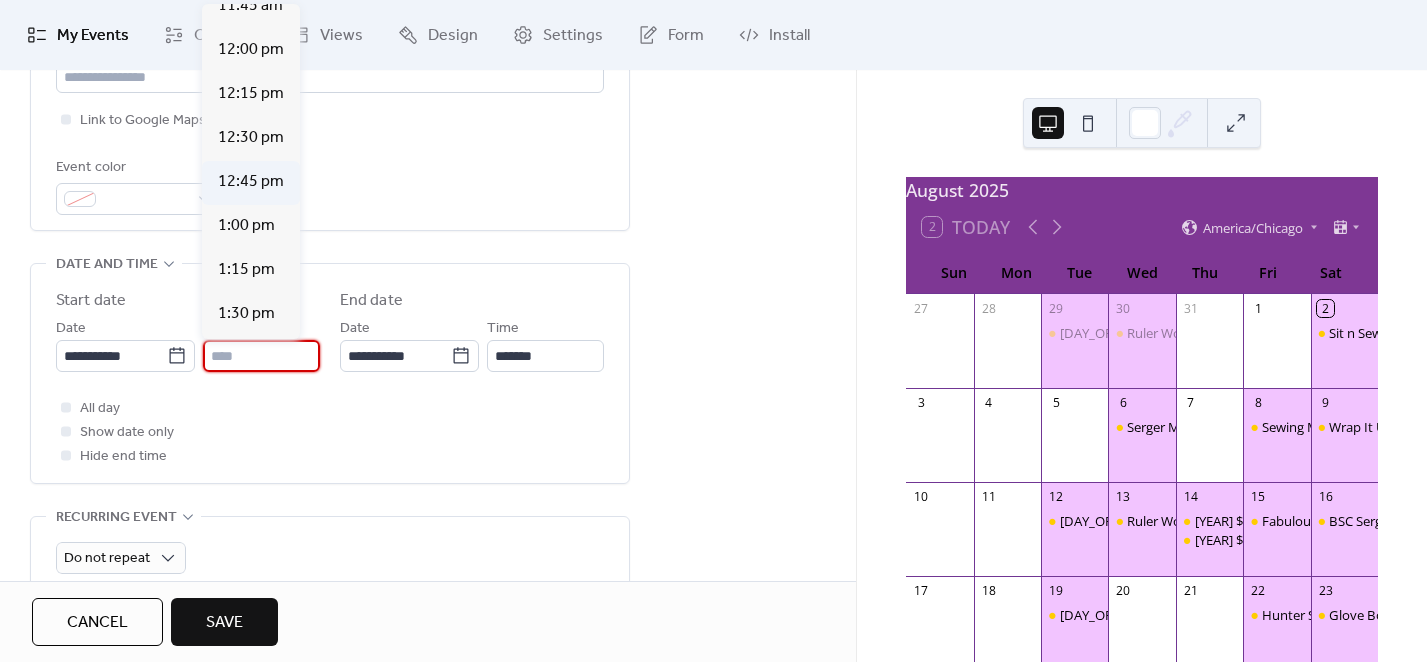 scroll, scrollTop: 2125, scrollLeft: 0, axis: vertical 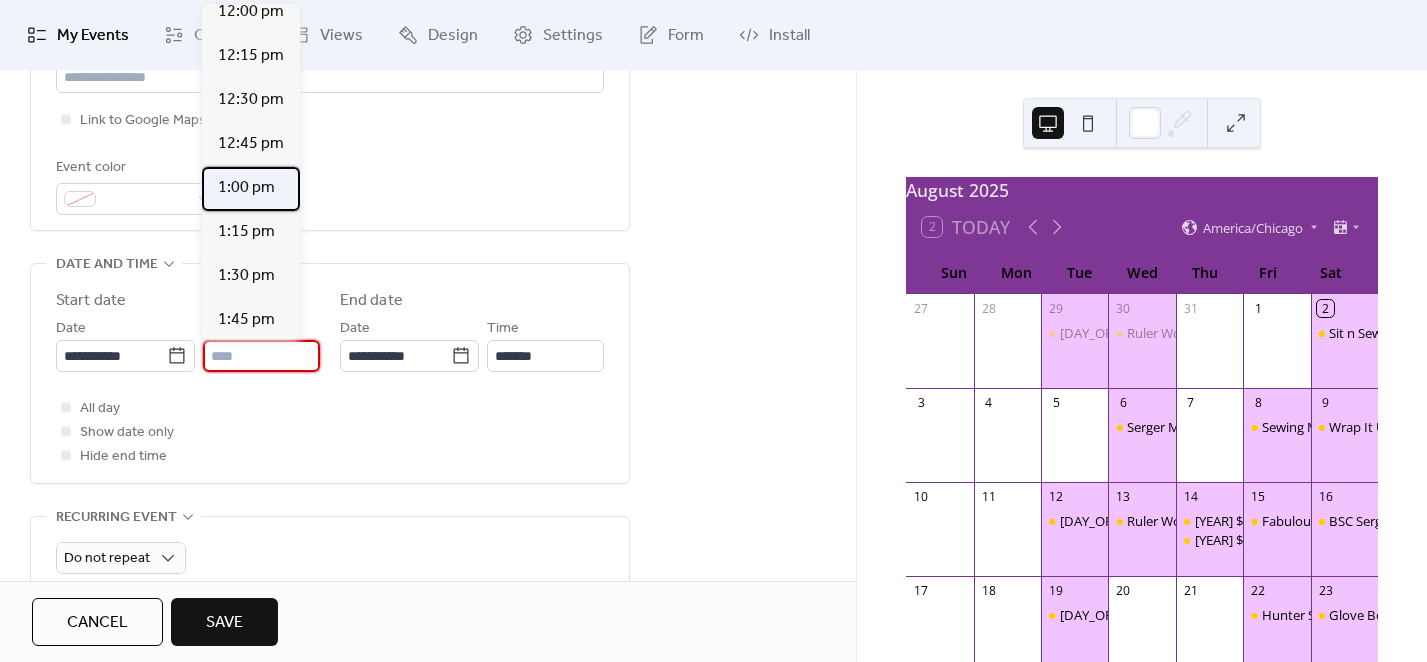 click on "1:00 pm" at bounding box center [246, 188] 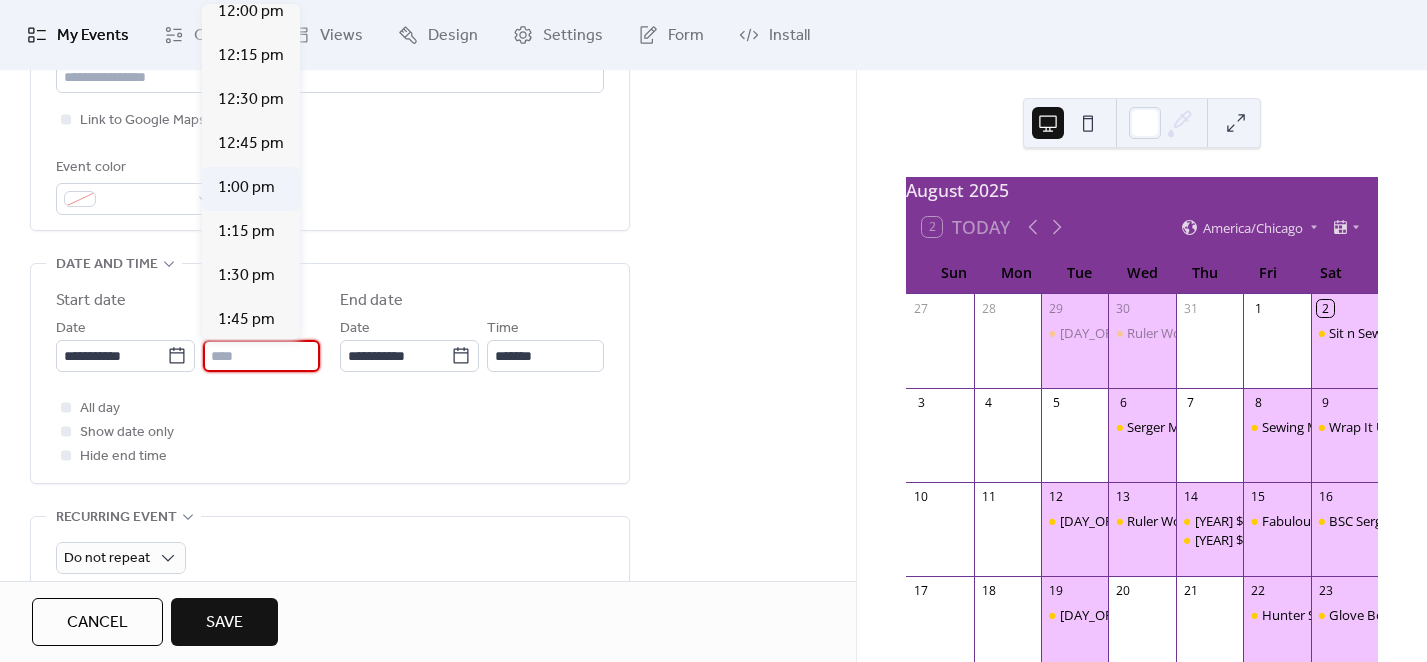 type on "*******" 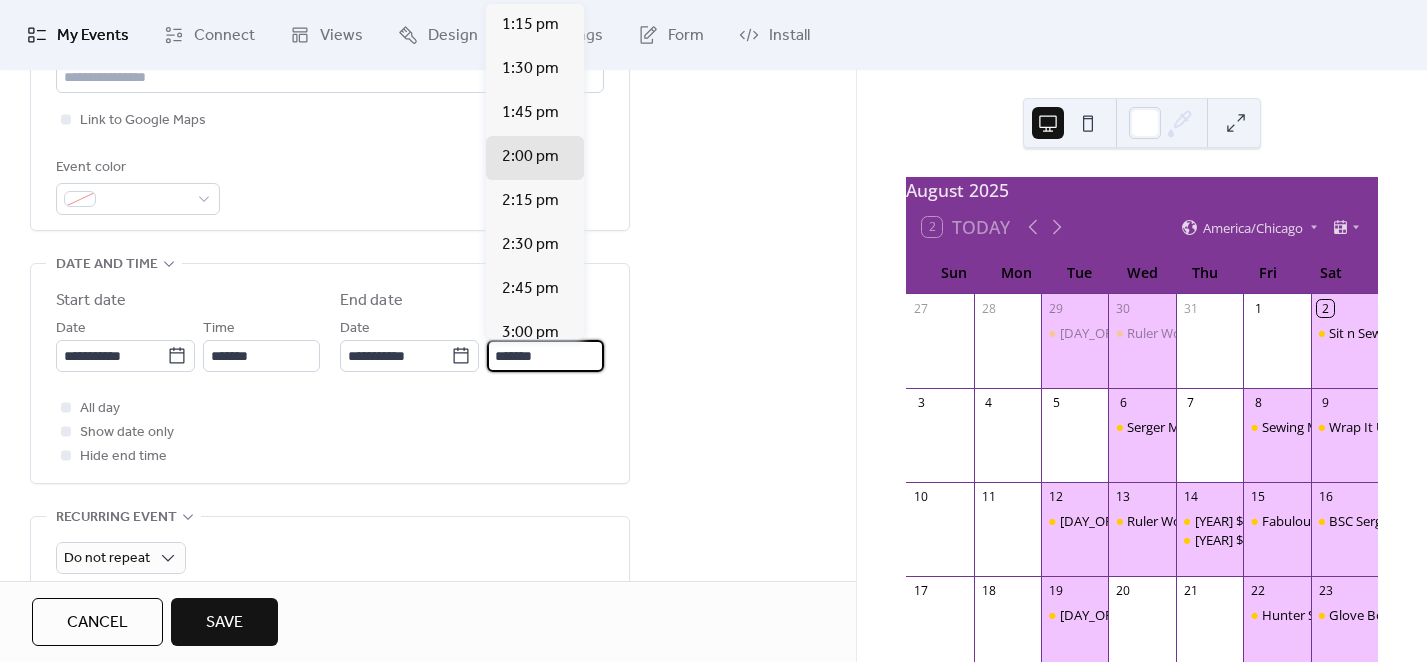 click on "*******" at bounding box center (545, 356) 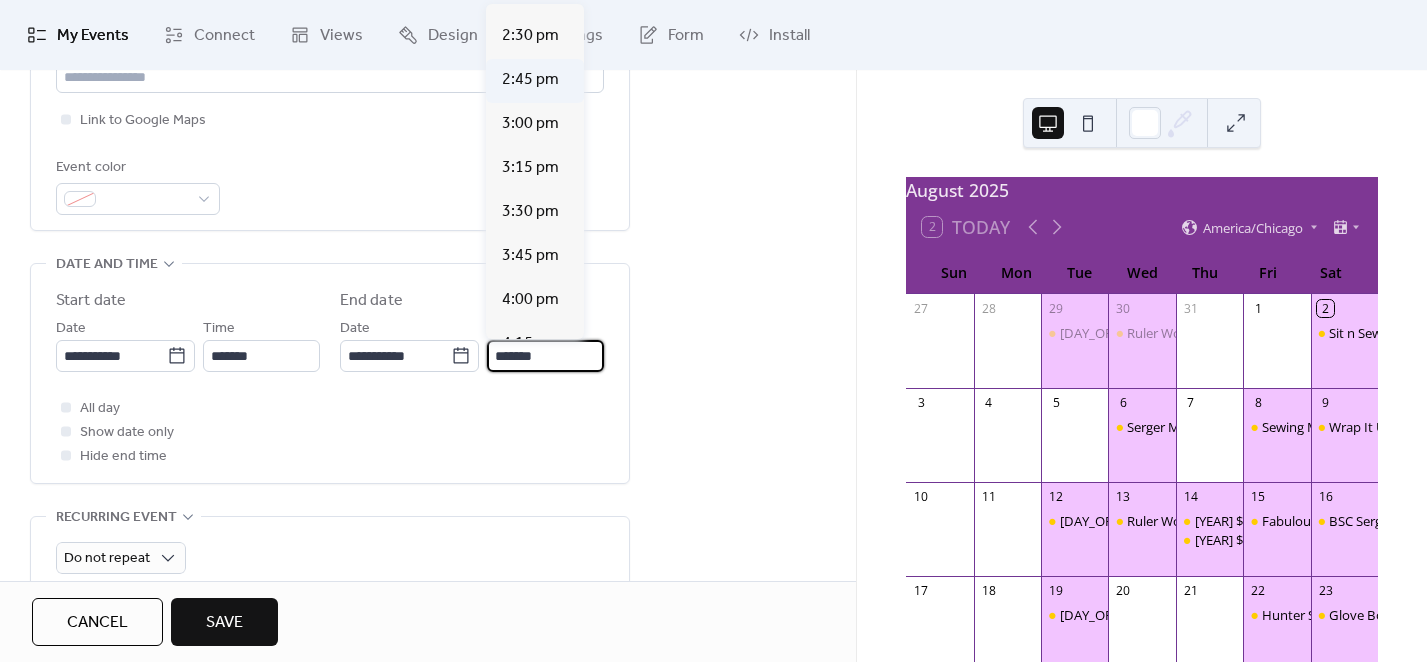 scroll, scrollTop: 250, scrollLeft: 0, axis: vertical 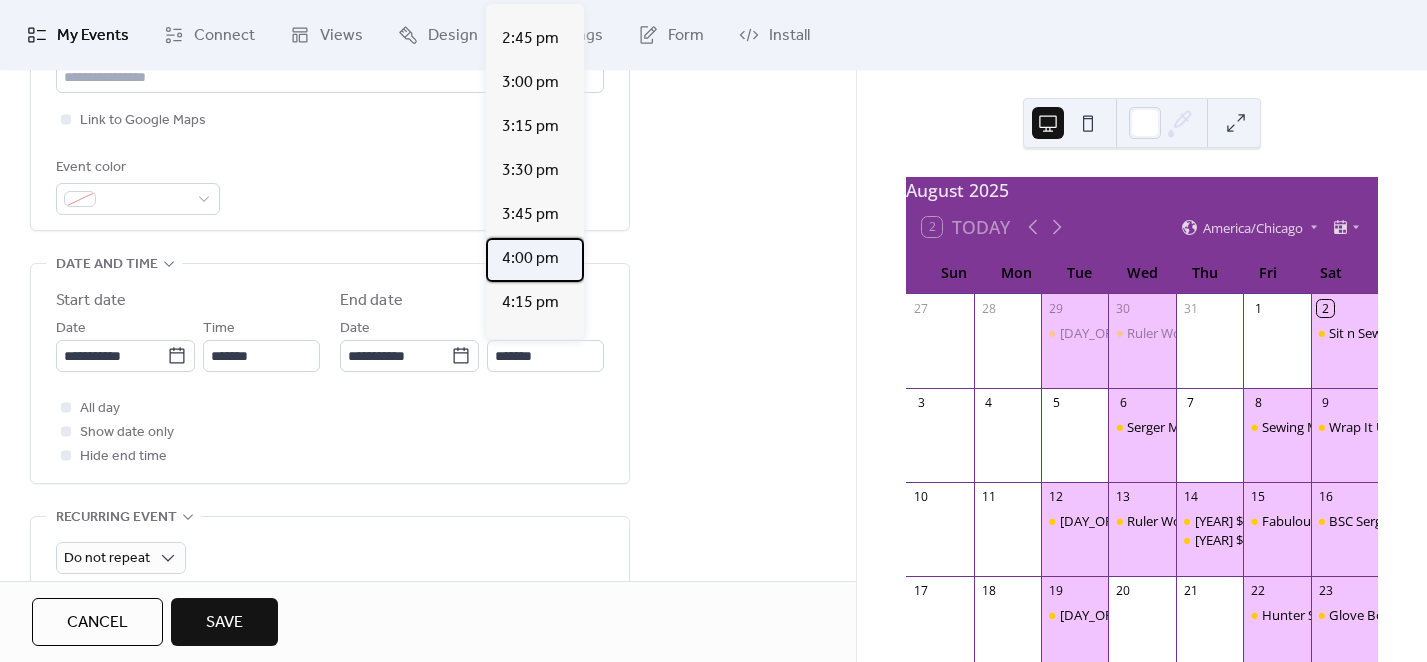 click on "4:00 pm" at bounding box center [530, 259] 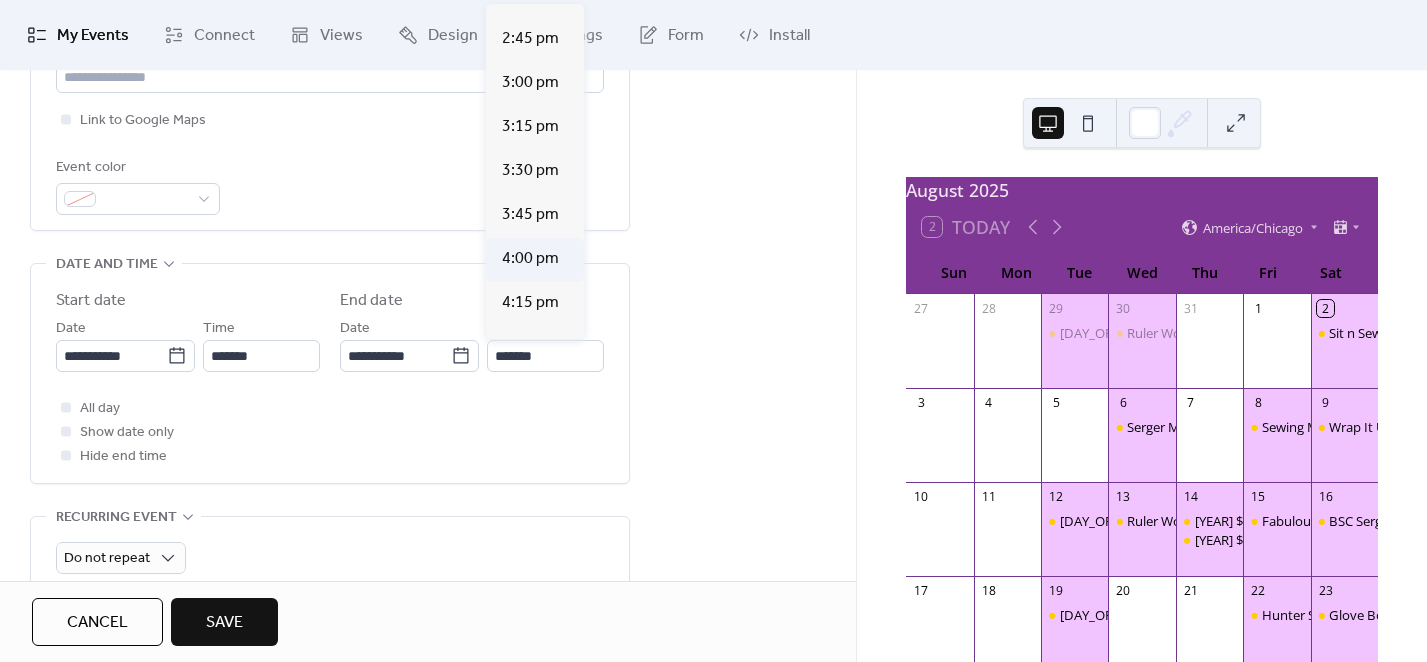type on "*******" 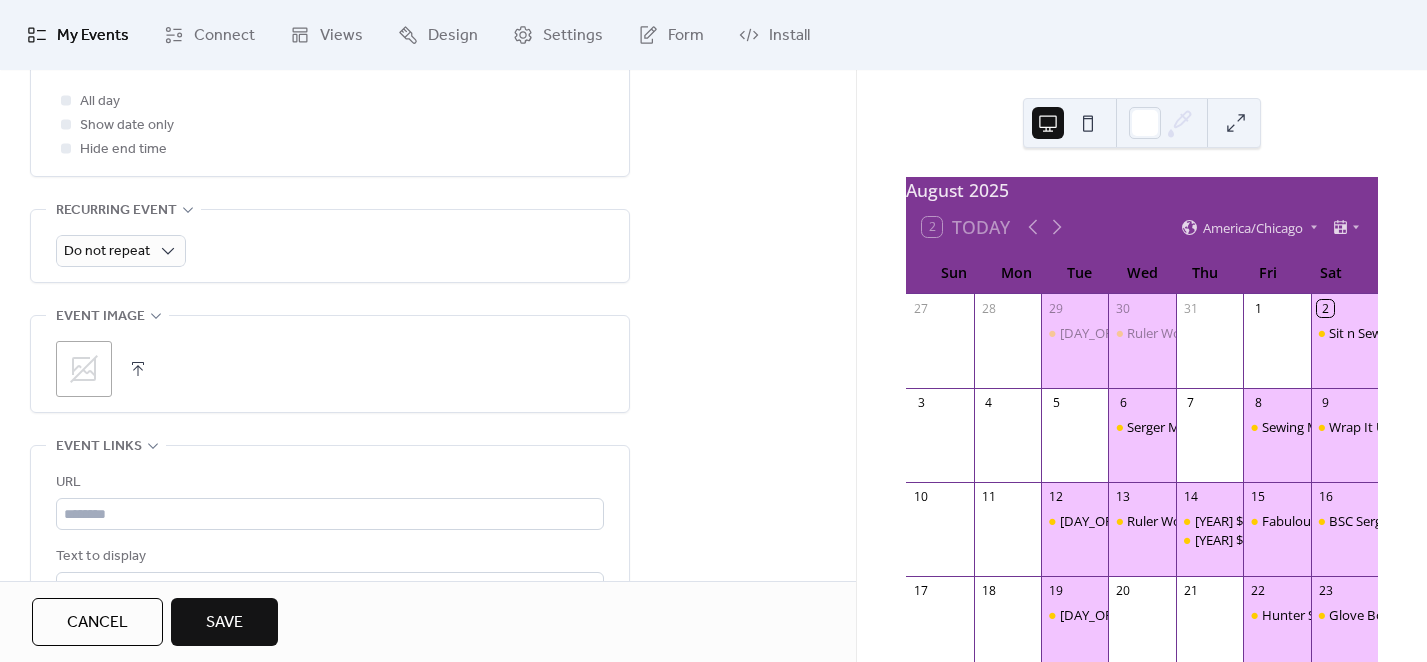 scroll, scrollTop: 896, scrollLeft: 0, axis: vertical 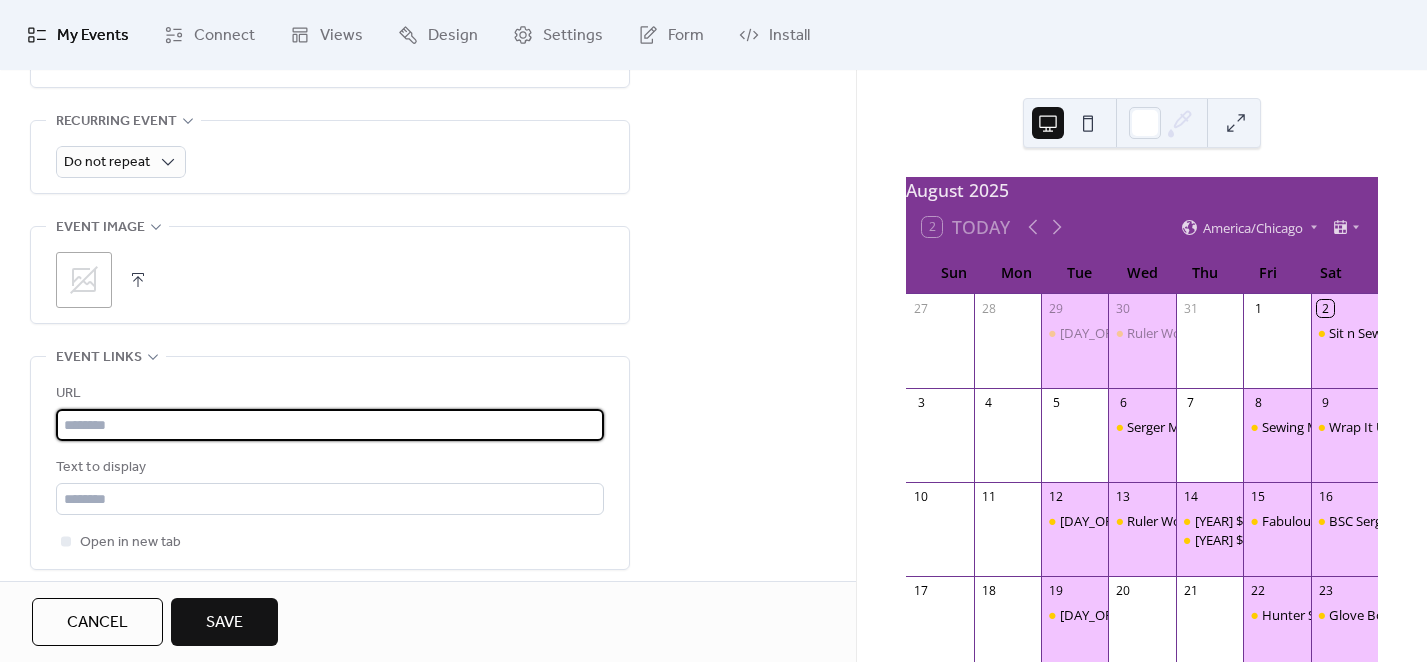 click at bounding box center [330, 425] 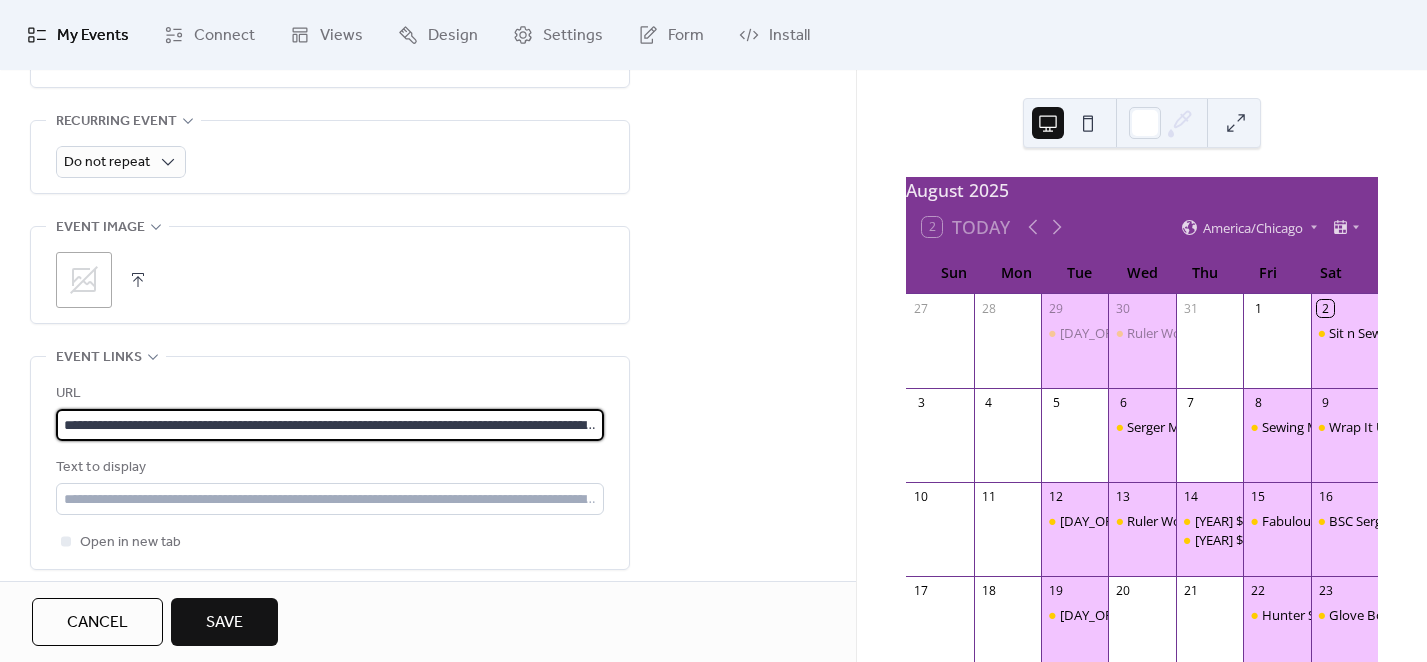 scroll, scrollTop: 0, scrollLeft: 236, axis: horizontal 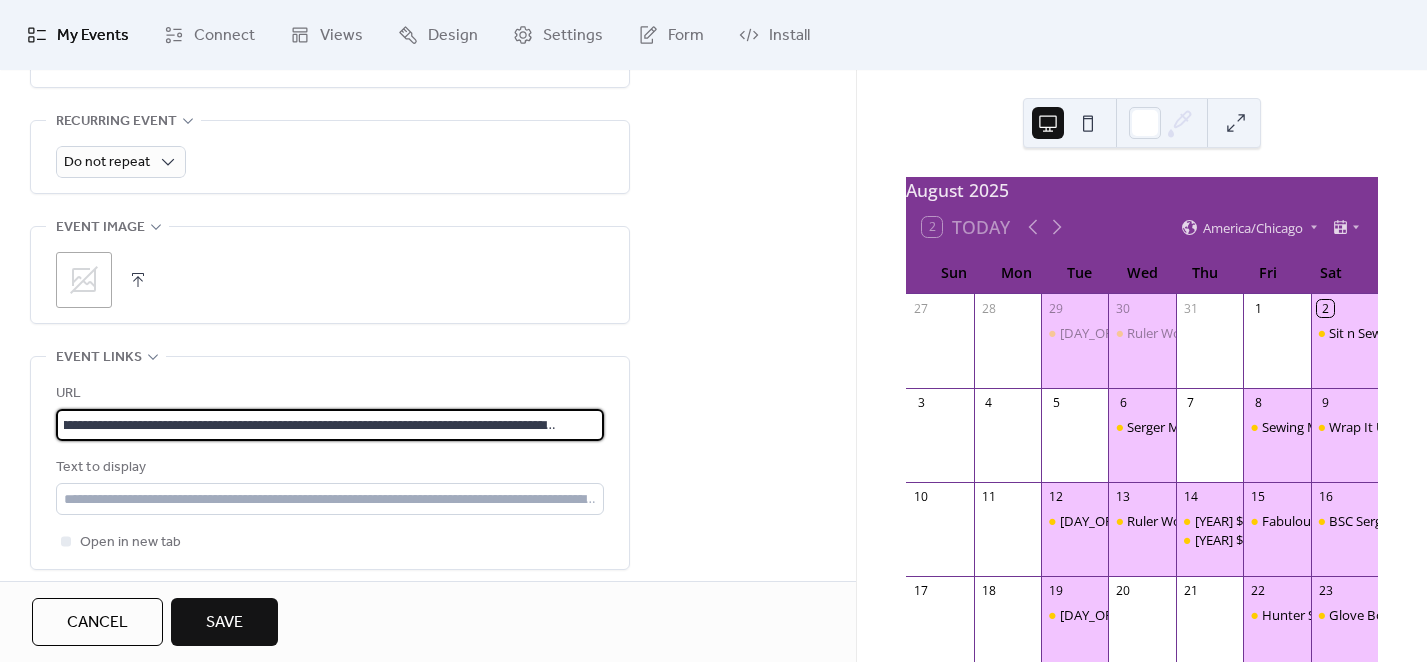 type on "**********" 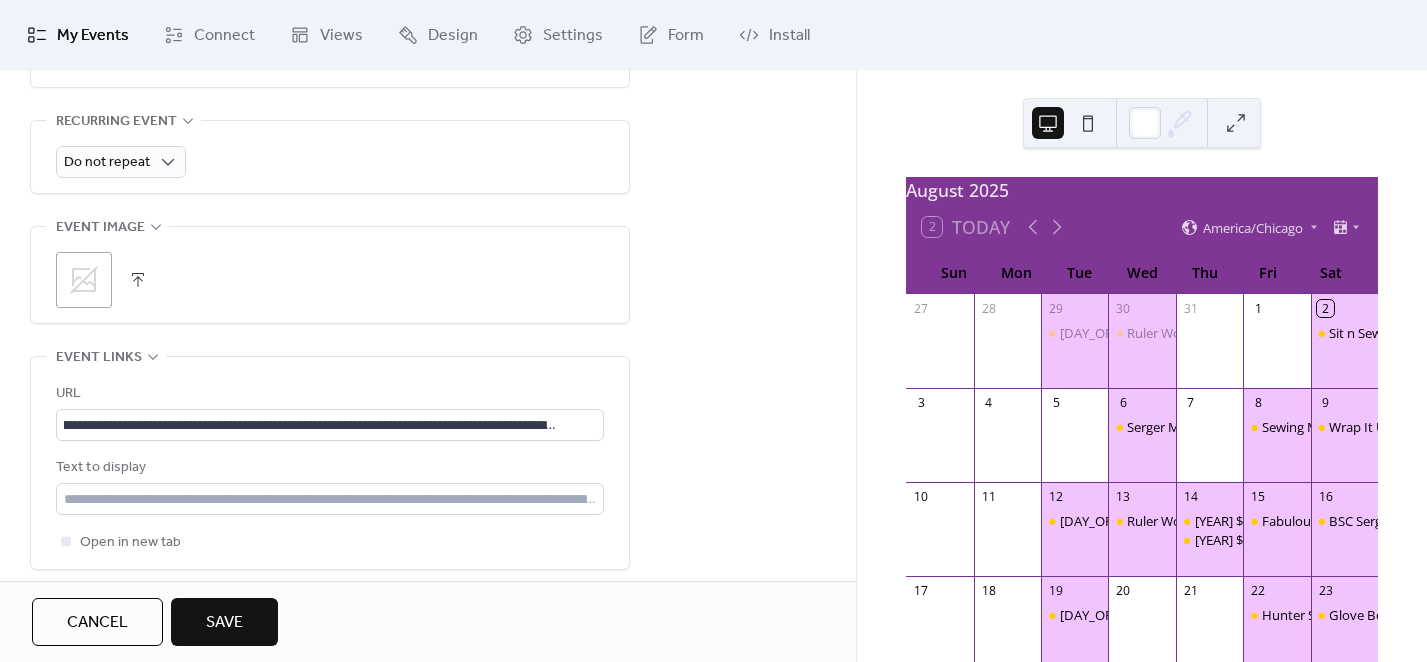 scroll, scrollTop: 0, scrollLeft: 0, axis: both 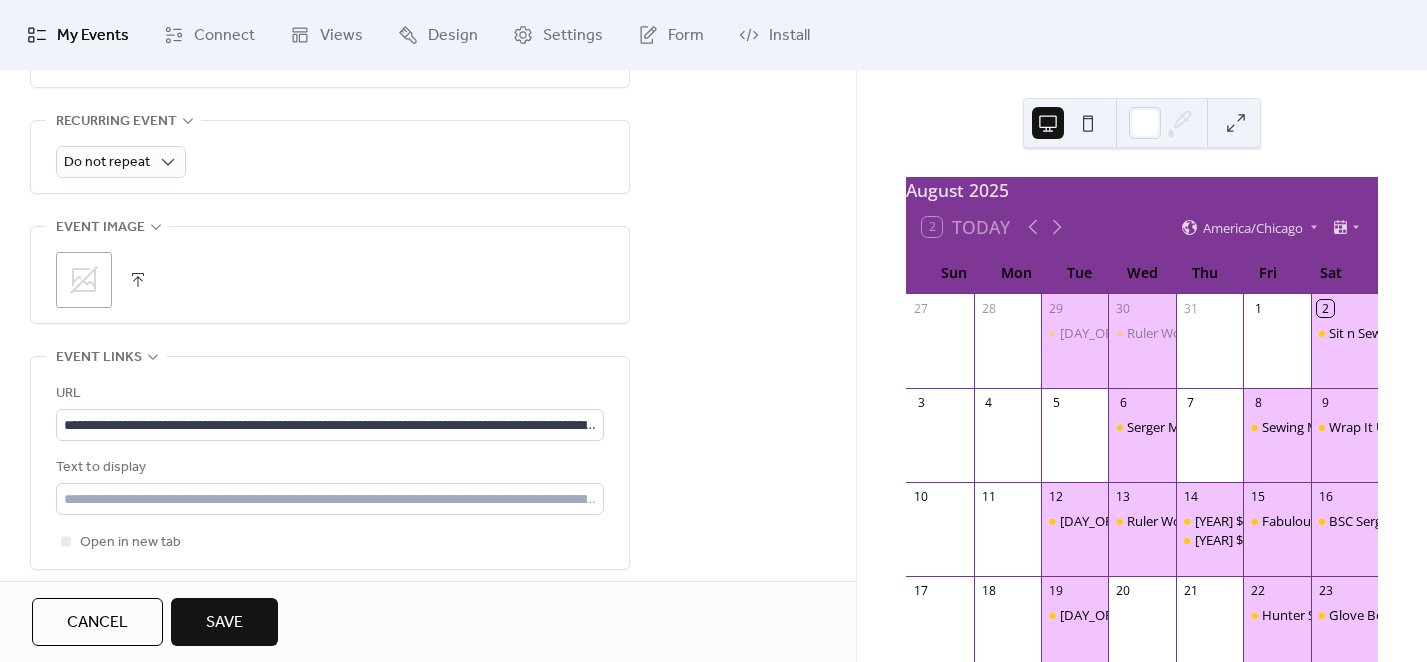 click at bounding box center [138, 280] 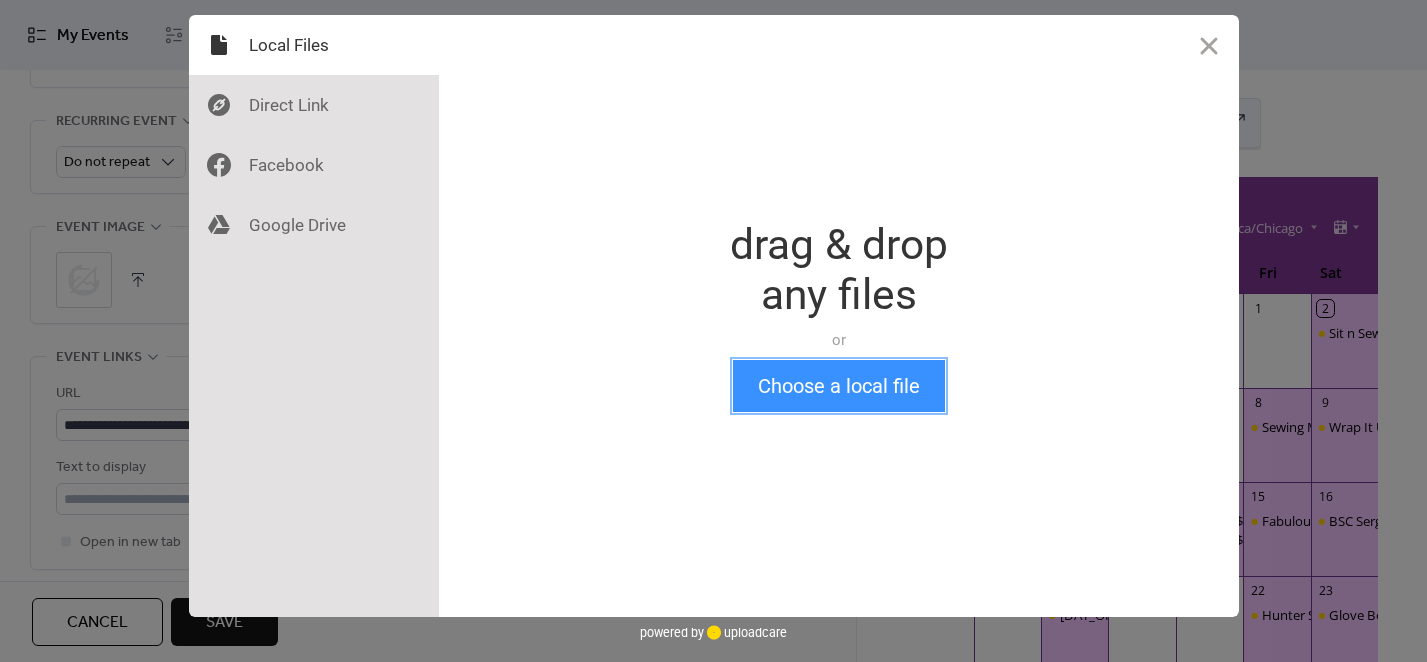 click on "Choose a local file" at bounding box center (839, 386) 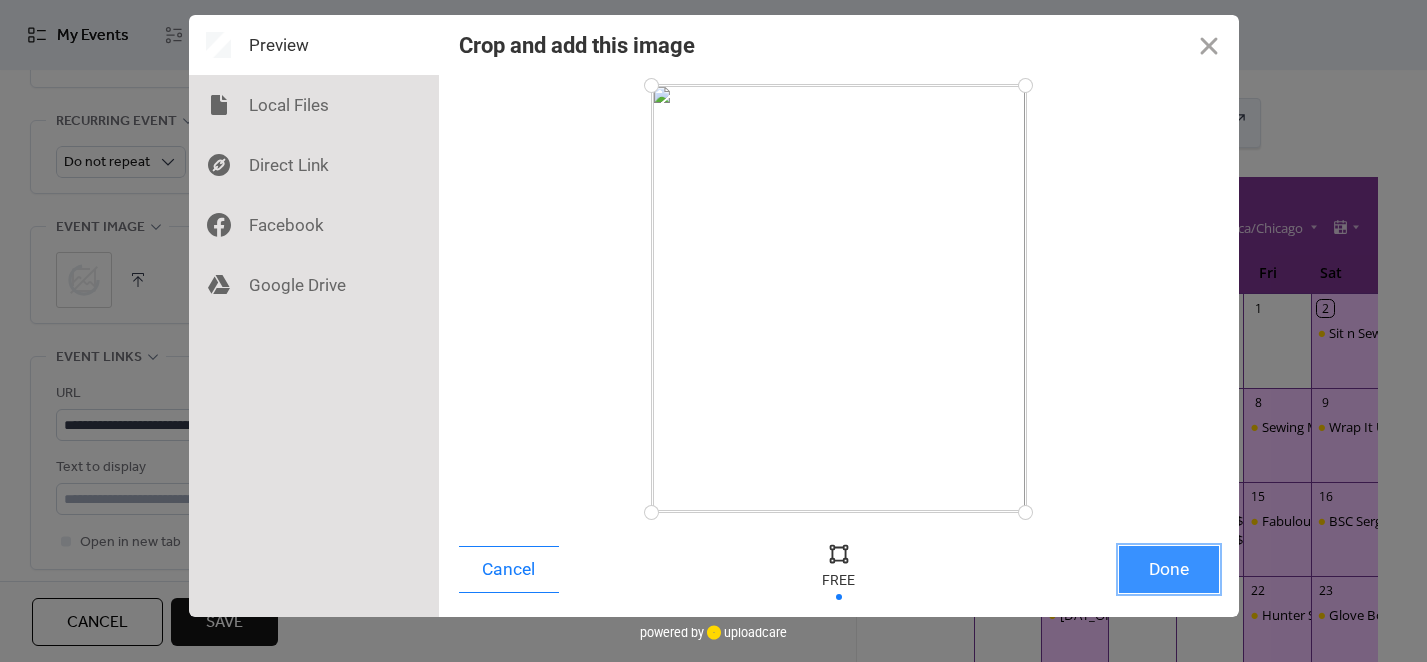 click on "Done" at bounding box center [1169, 569] 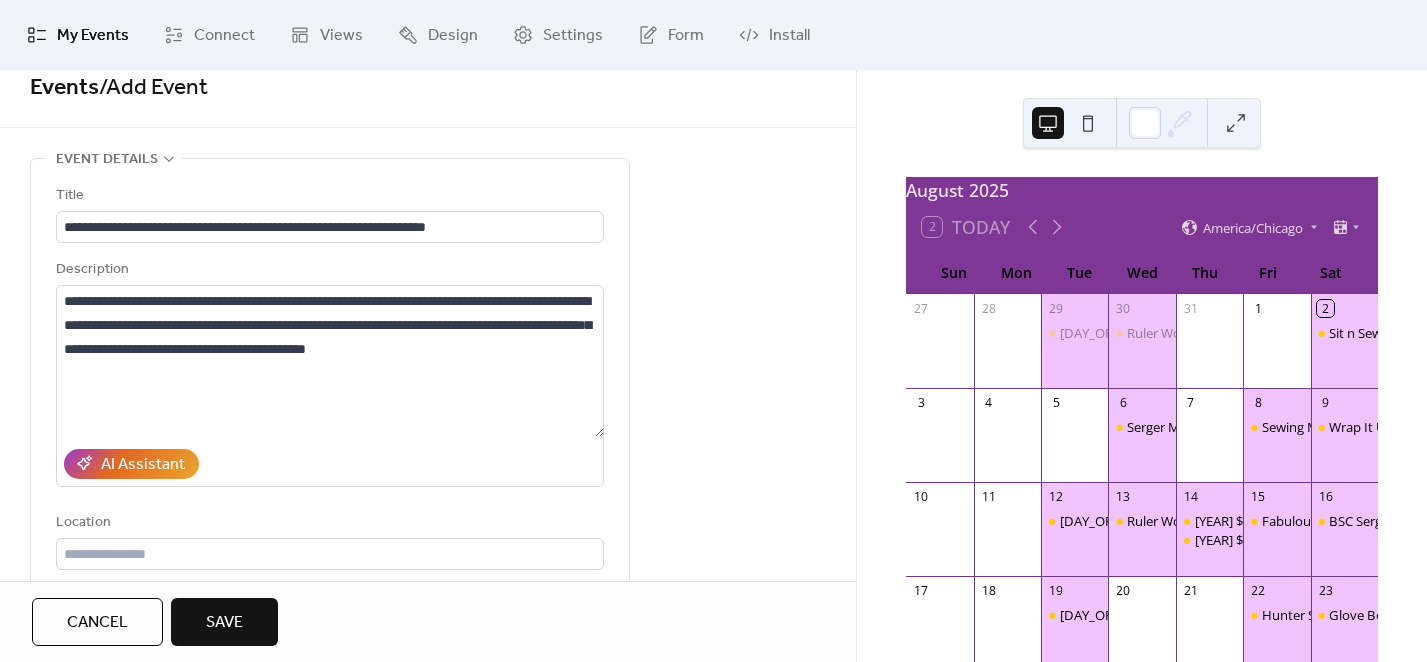 scroll, scrollTop: 21, scrollLeft: 0, axis: vertical 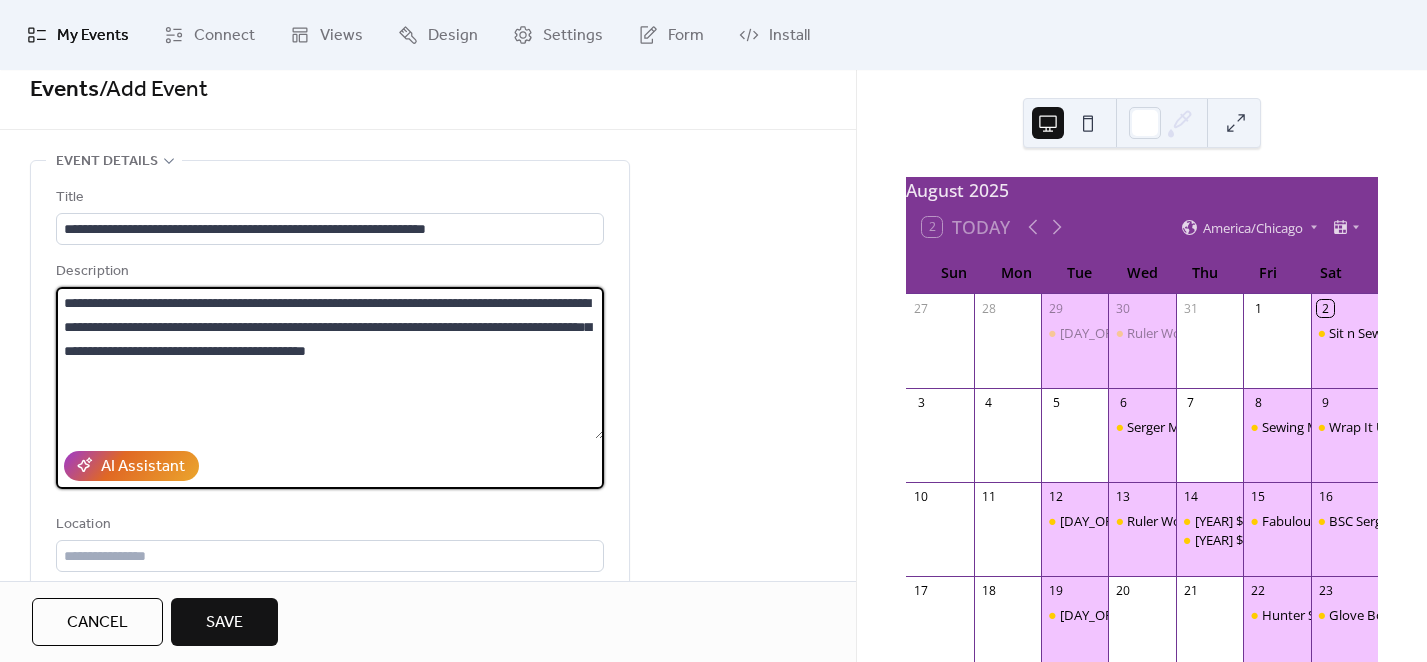 click on "**********" at bounding box center (330, 363) 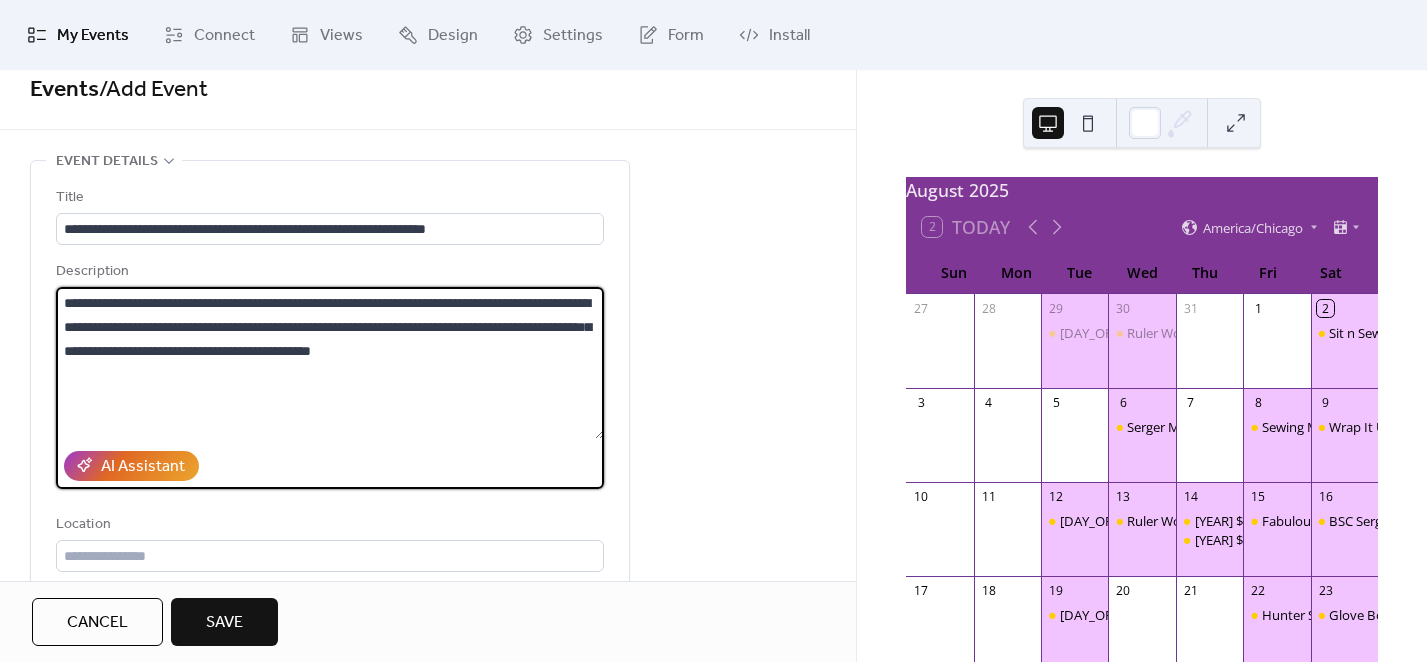click on "**********" at bounding box center [330, 363] 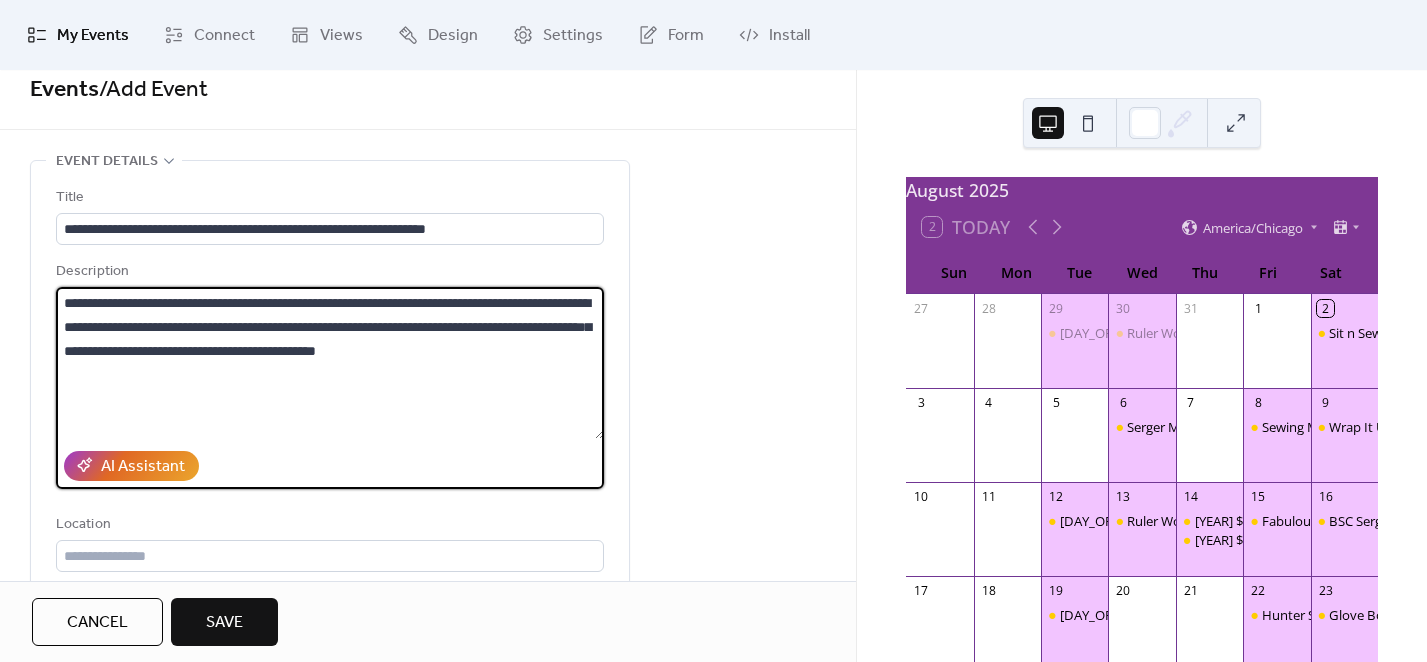 paste on "**********" 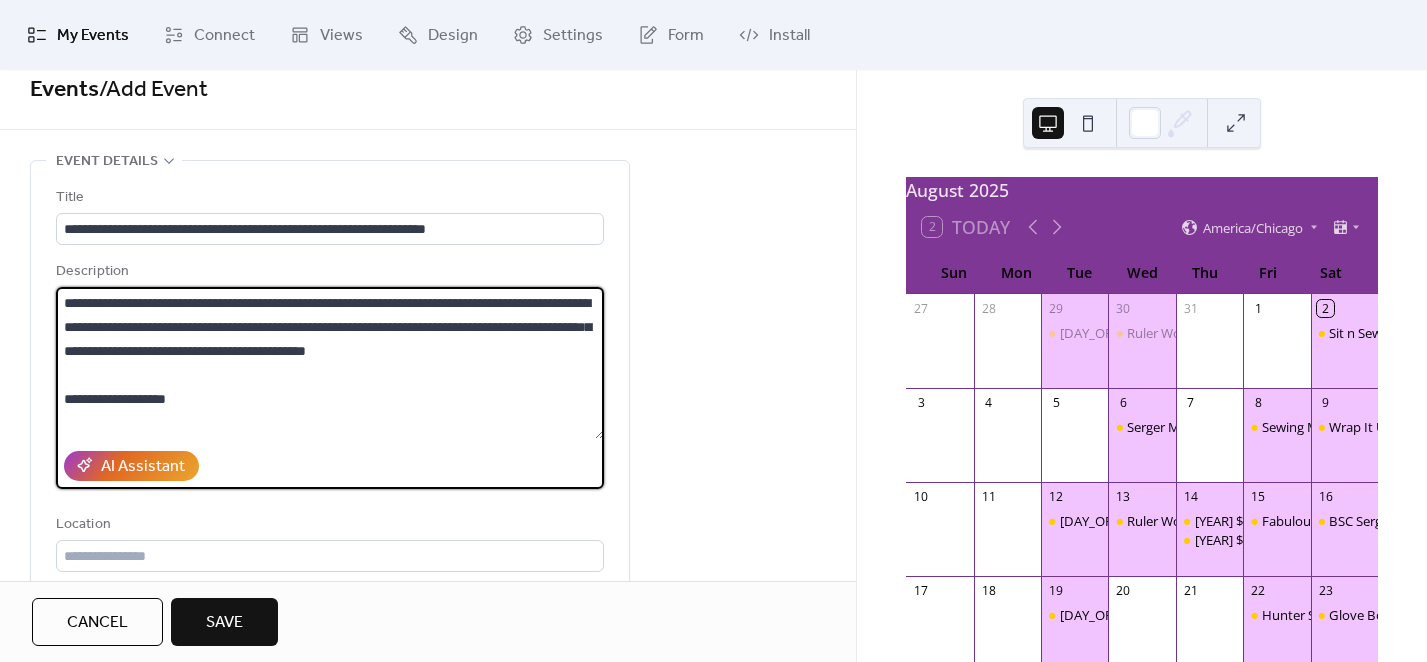scroll, scrollTop: 141, scrollLeft: 0, axis: vertical 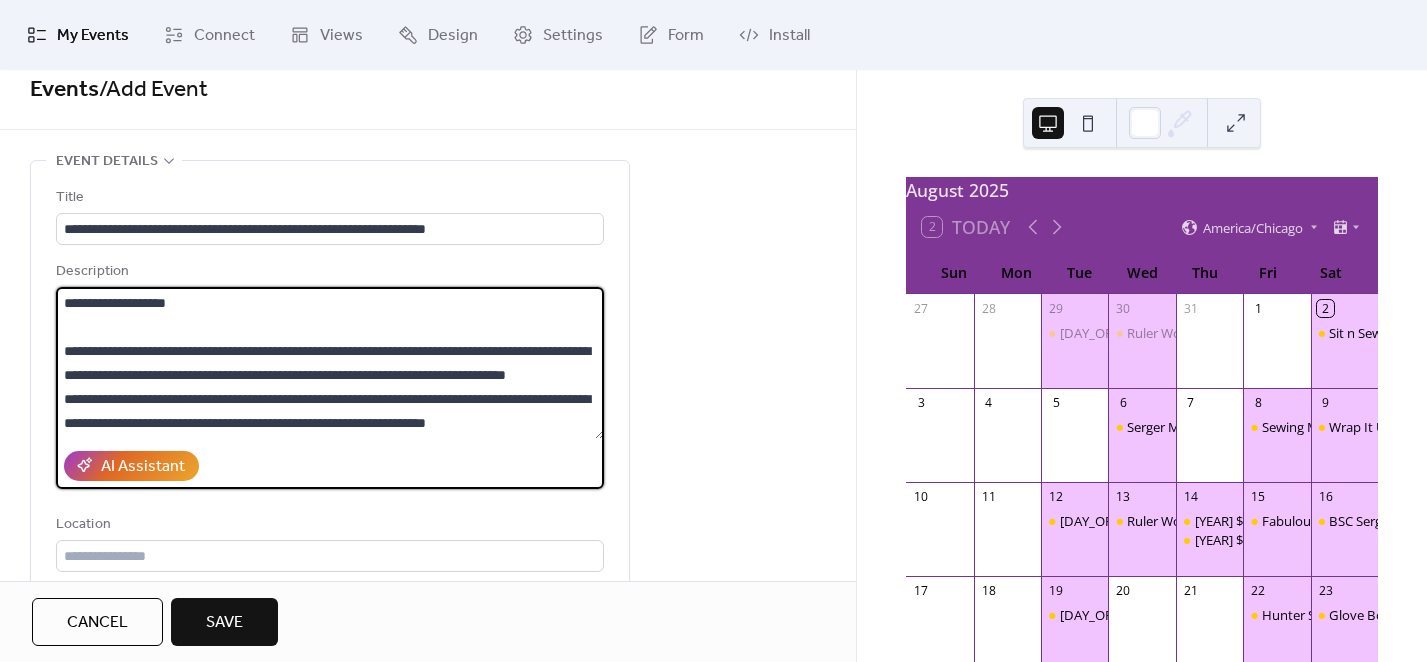 drag, startPoint x: 230, startPoint y: 423, endPoint x: 62, endPoint y: 366, distance: 177.40631 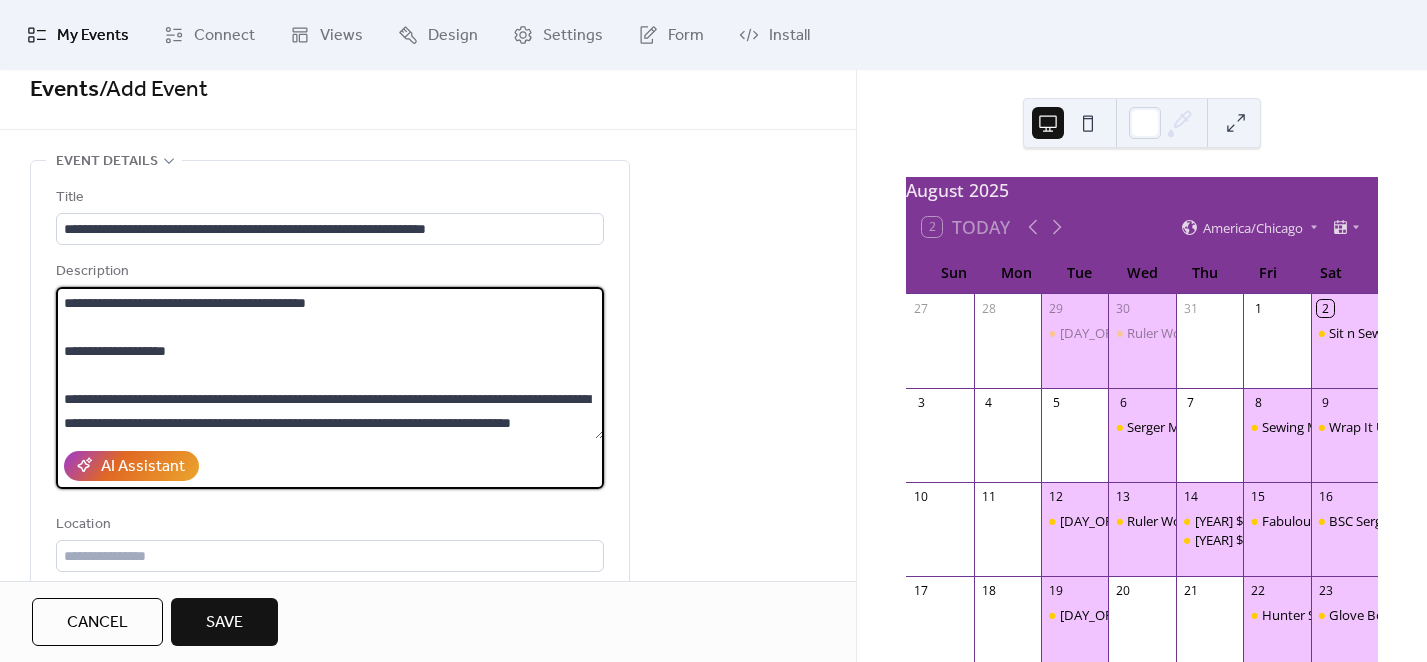 scroll, scrollTop: 96, scrollLeft: 0, axis: vertical 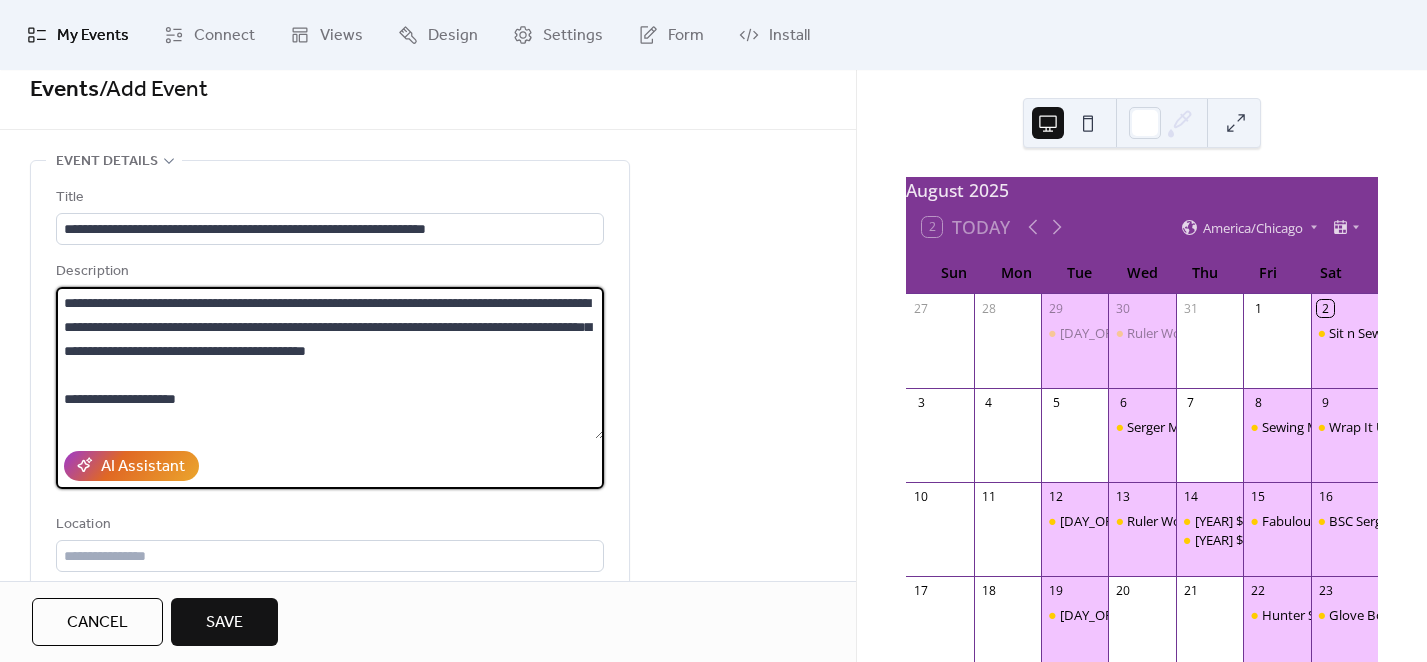 drag, startPoint x: 275, startPoint y: 364, endPoint x: 48, endPoint y: 363, distance: 227.0022 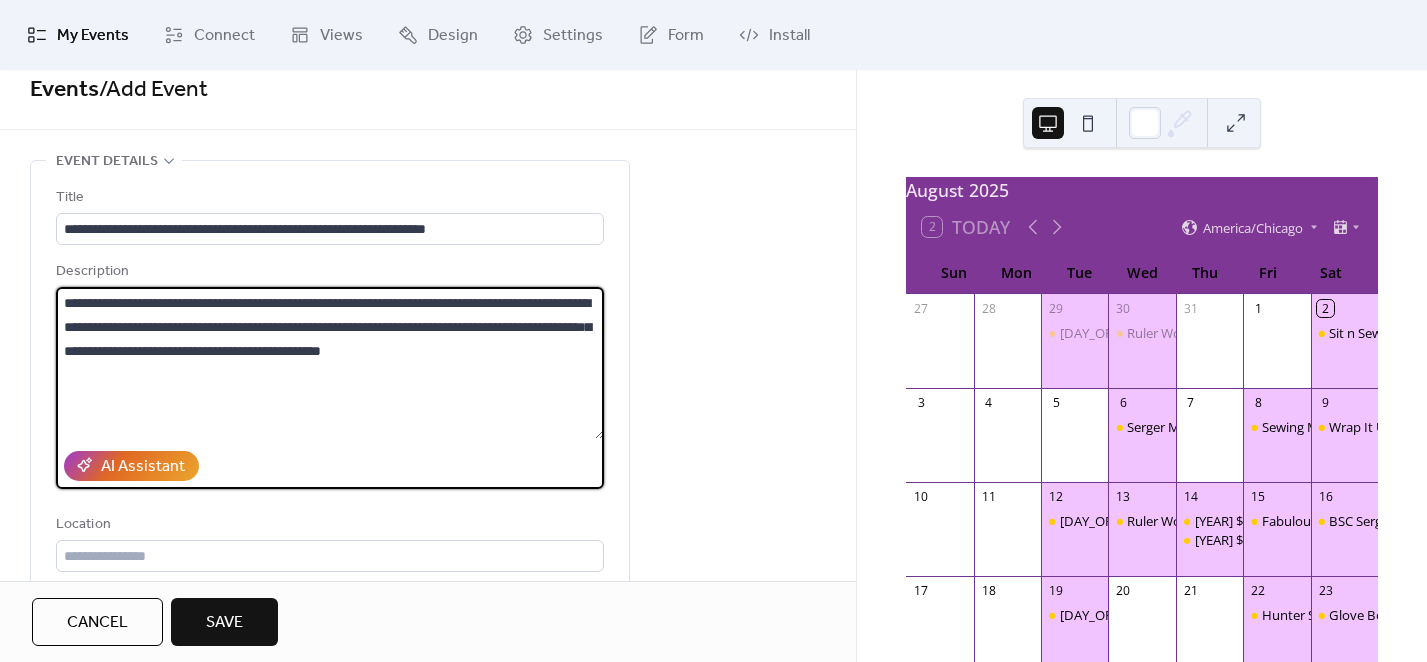 scroll, scrollTop: 0, scrollLeft: 0, axis: both 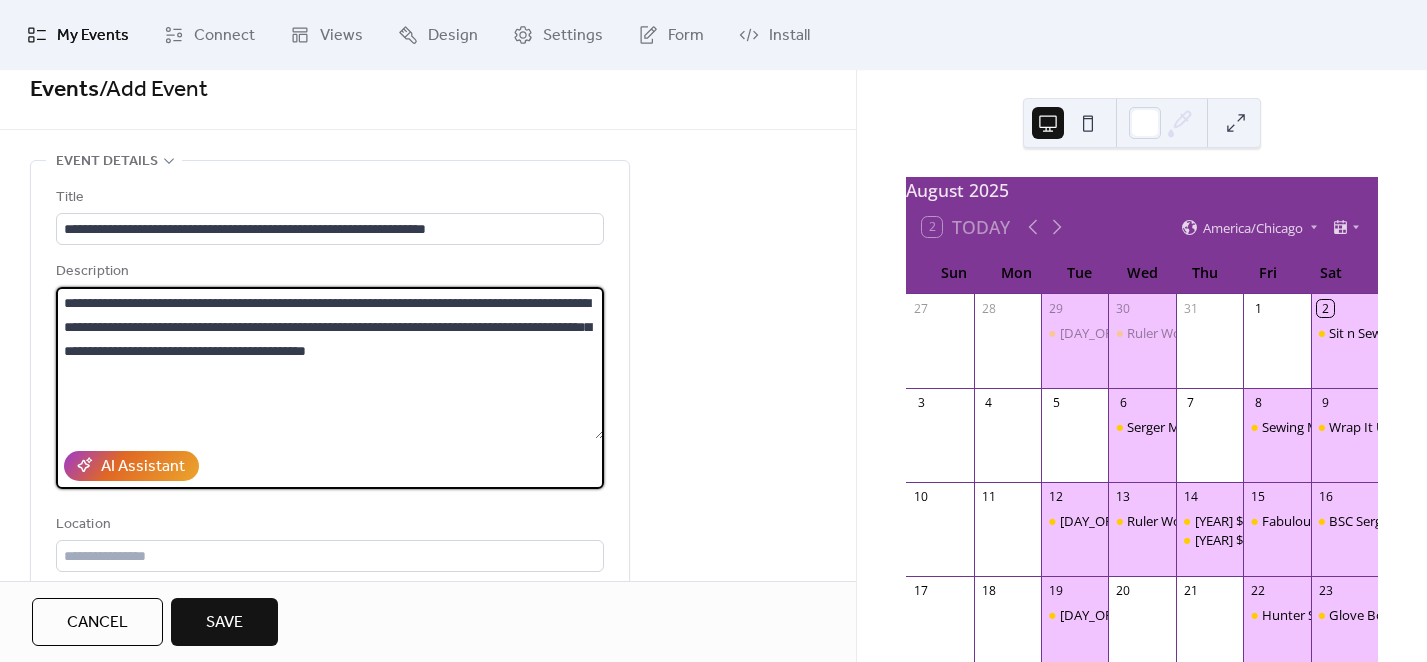click on "**********" at bounding box center [330, 363] 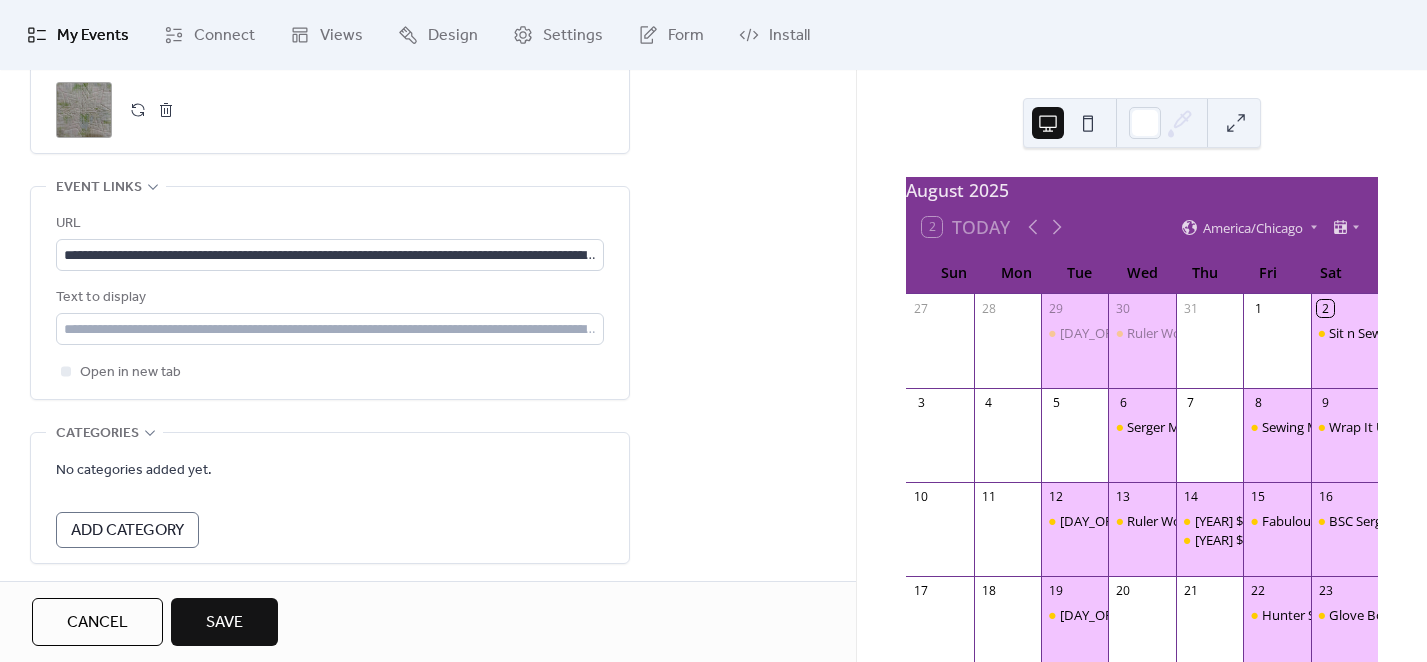 scroll, scrollTop: 1146, scrollLeft: 0, axis: vertical 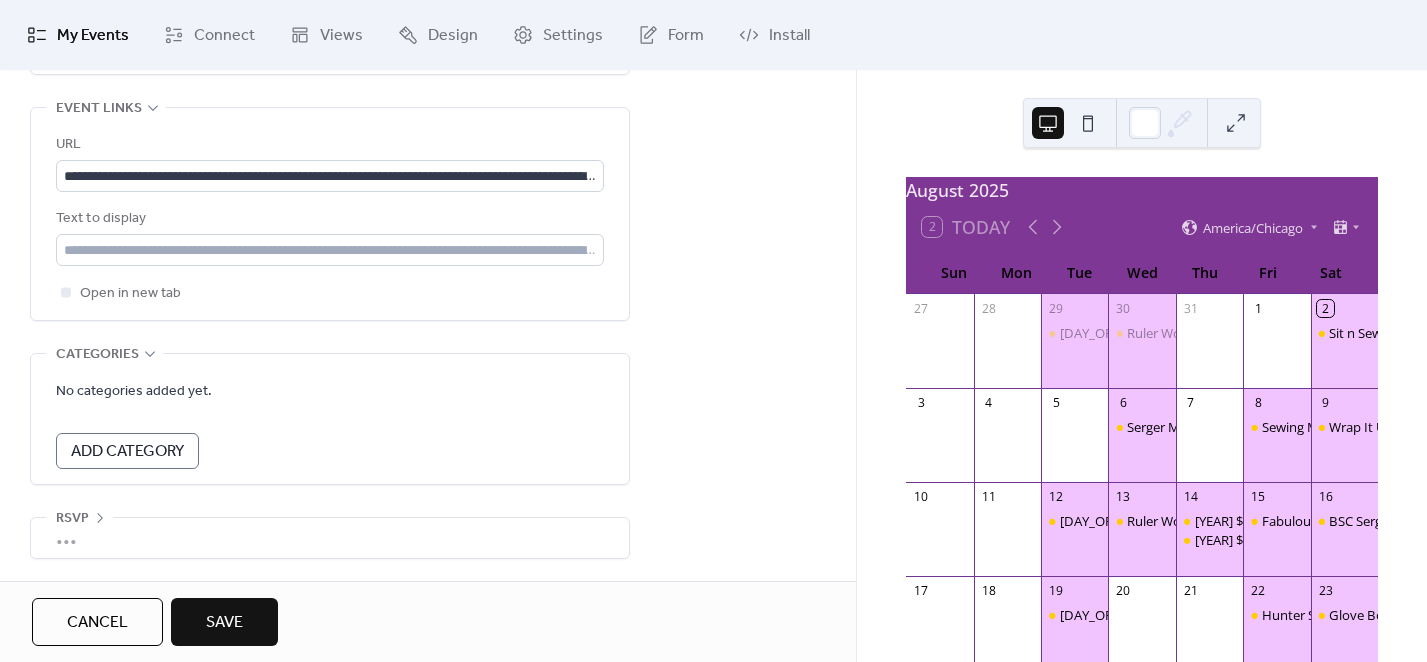 type on "**********" 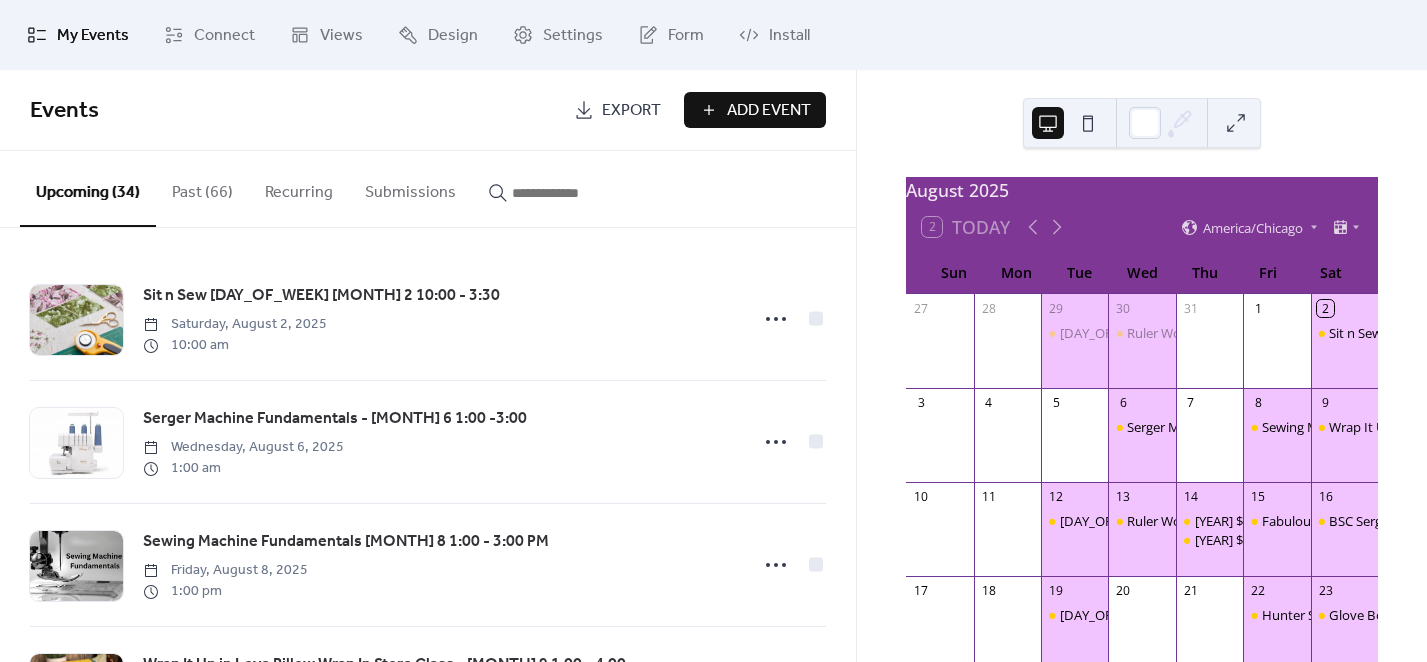 click at bounding box center [572, 193] 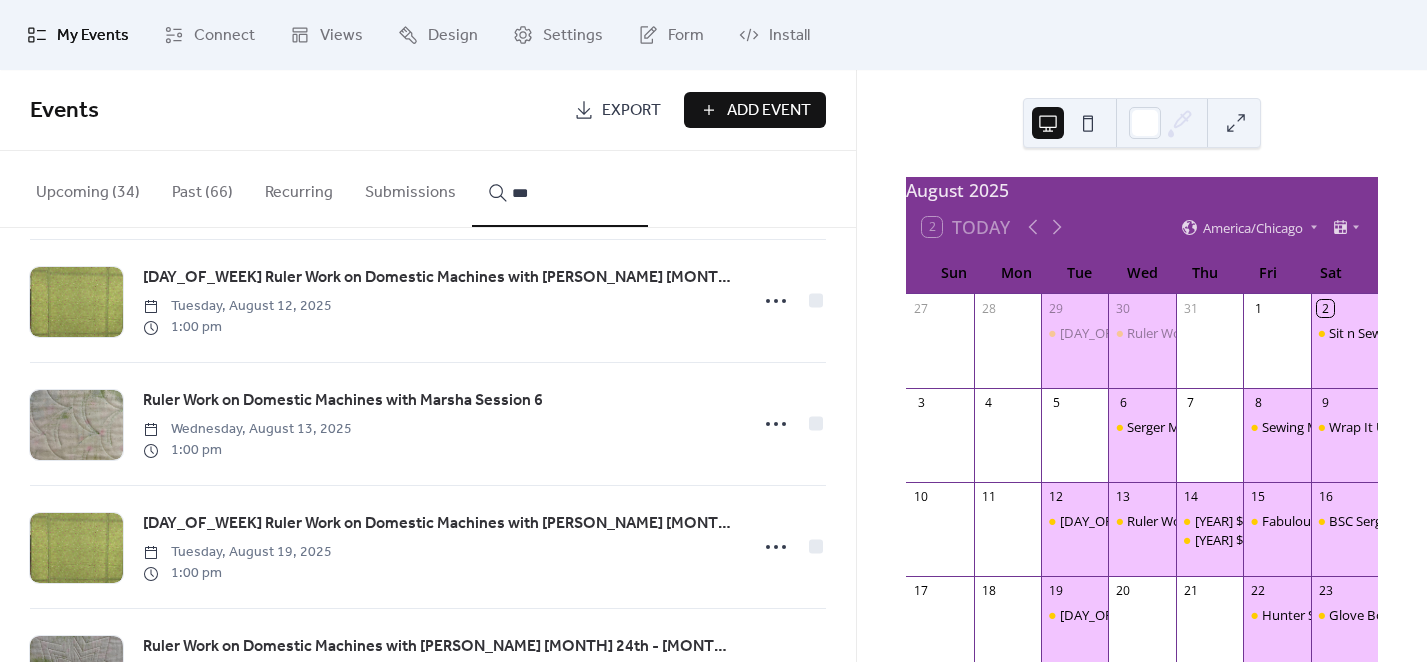 scroll, scrollTop: 1232, scrollLeft: 0, axis: vertical 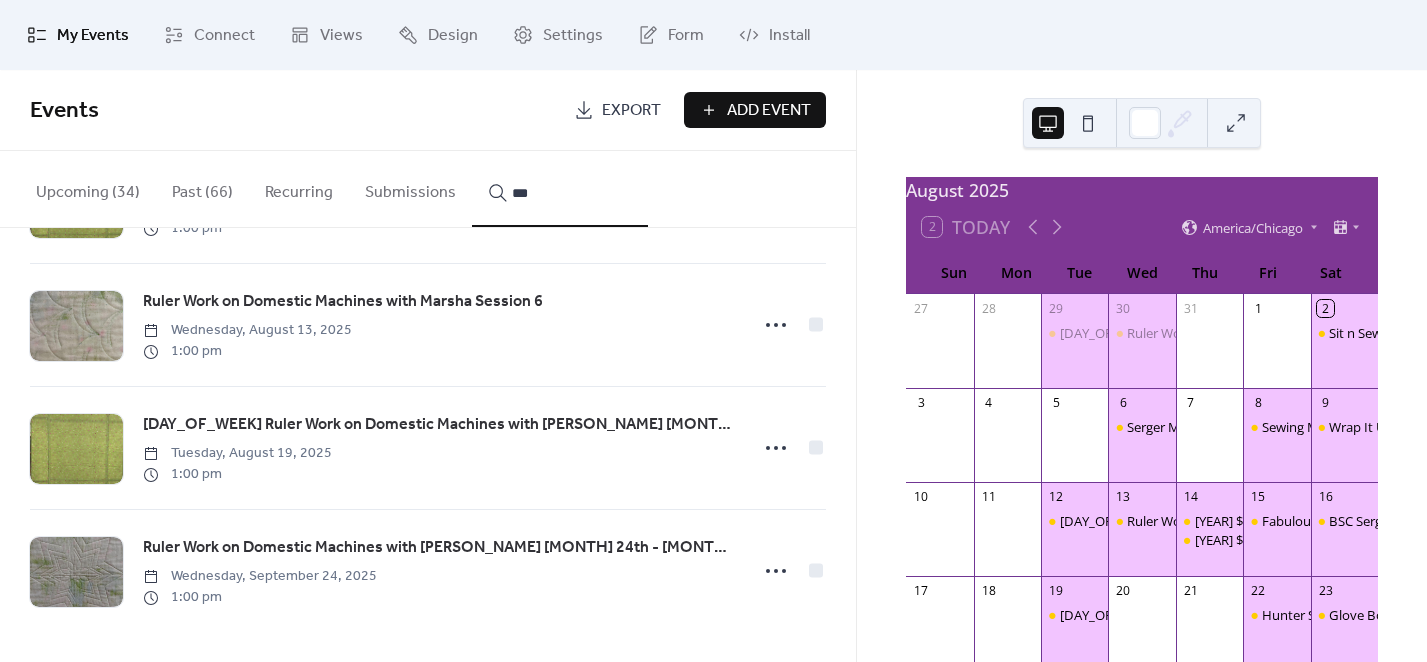 type on "***" 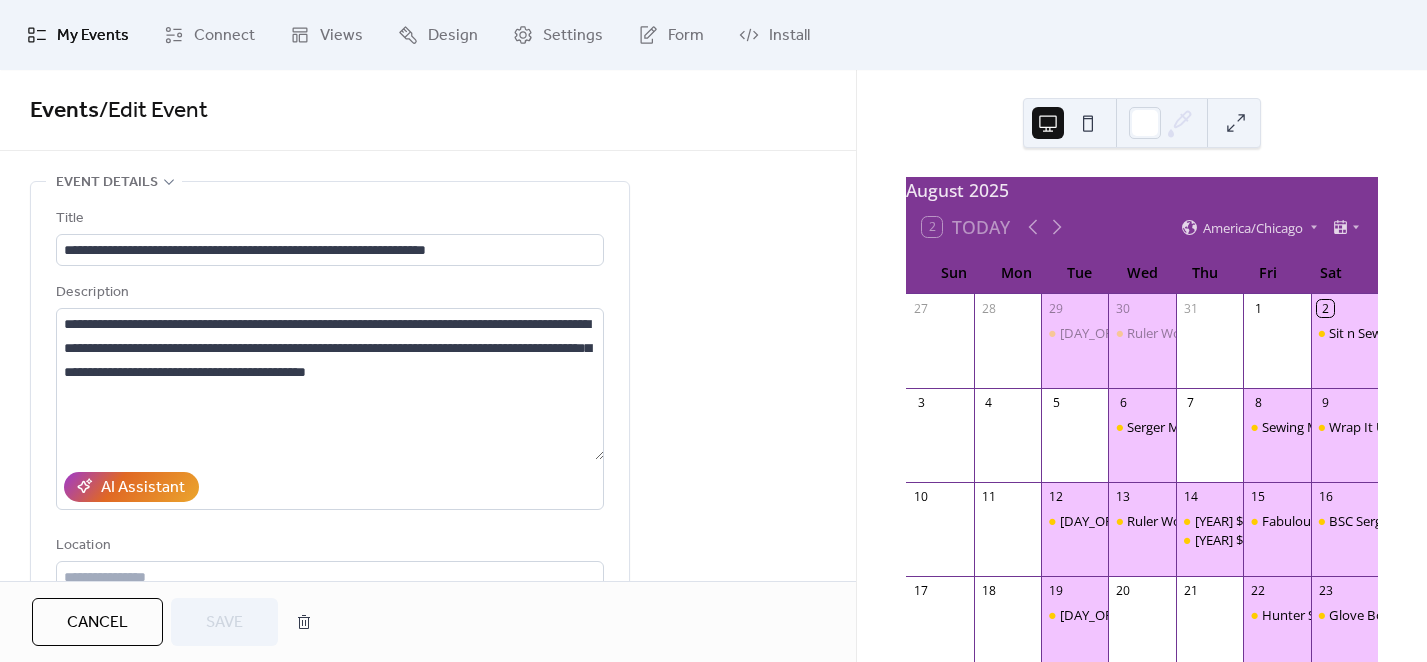click on "**********" at bounding box center (428, 953) 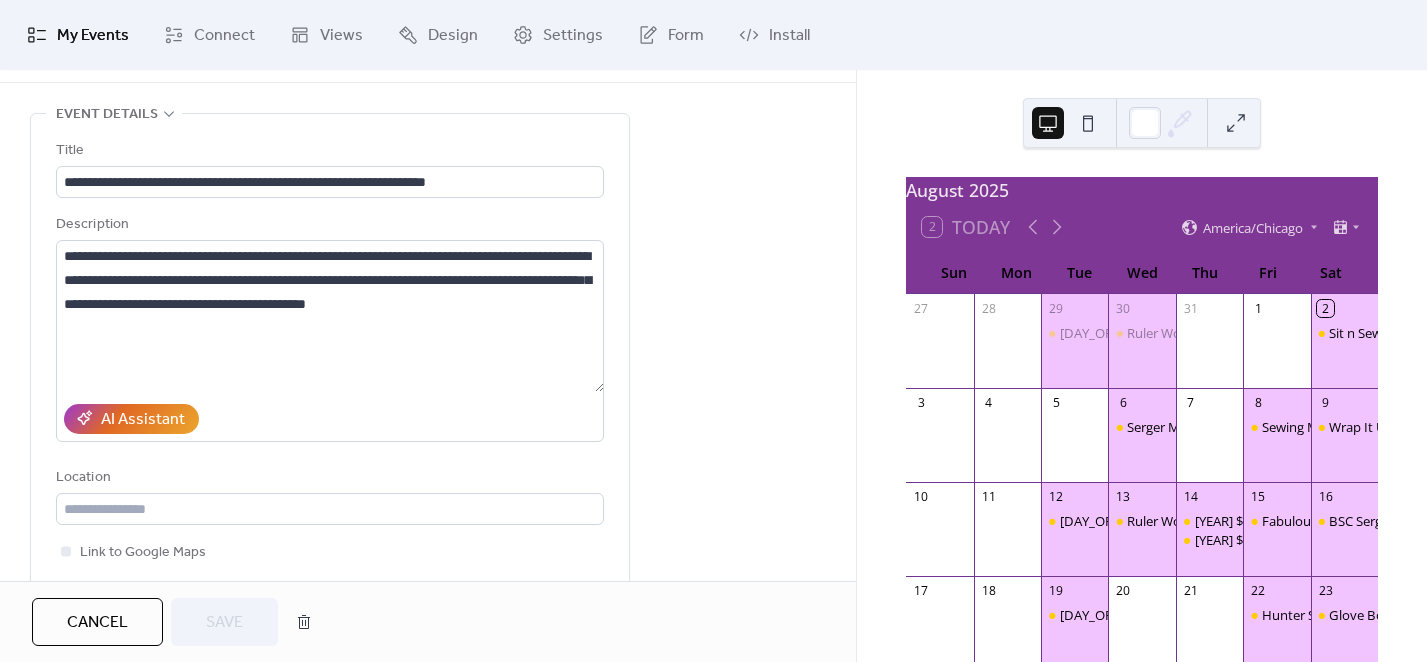 scroll, scrollTop: 0, scrollLeft: 0, axis: both 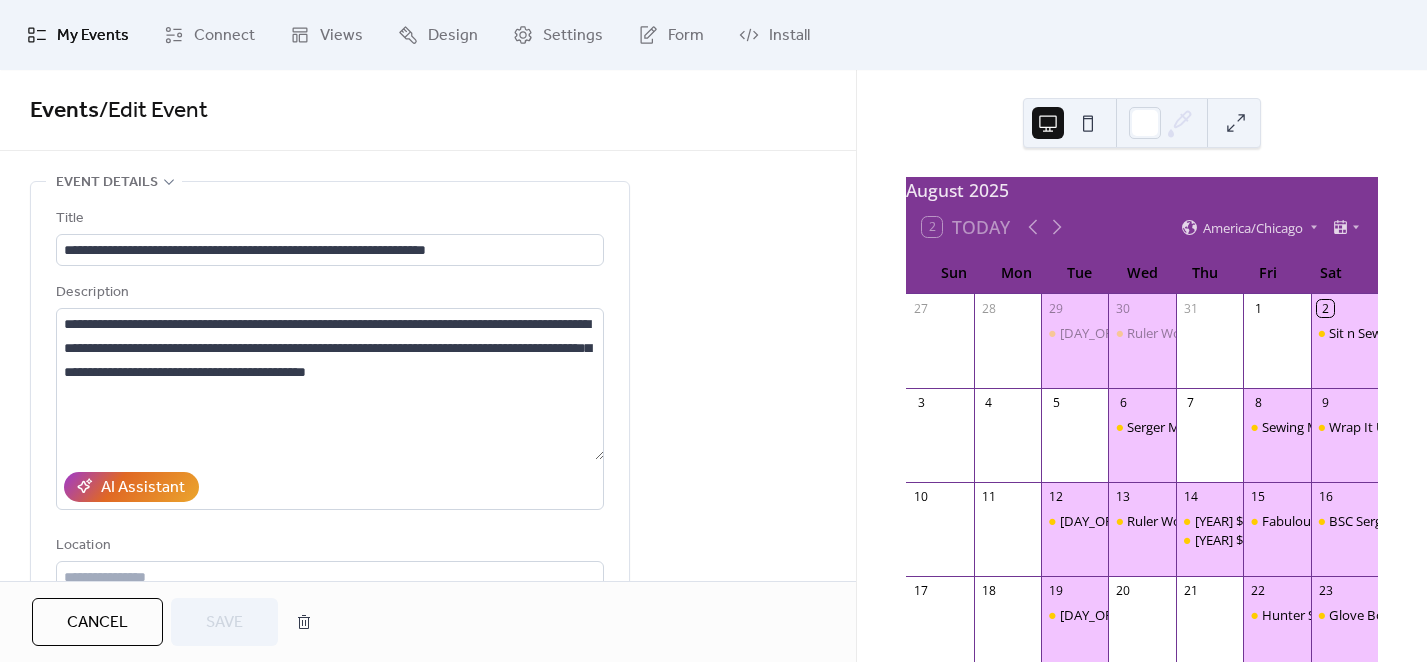 click on "**********" at bounding box center [428, 953] 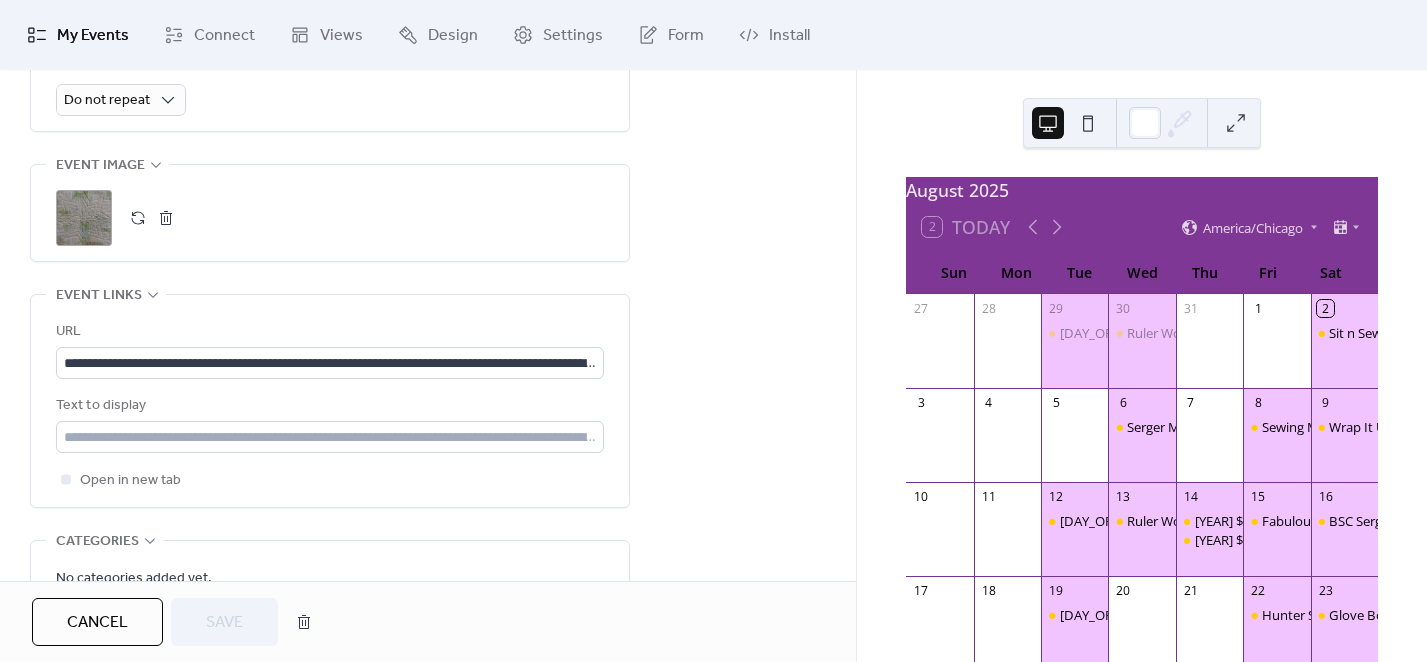 scroll, scrollTop: 1000, scrollLeft: 0, axis: vertical 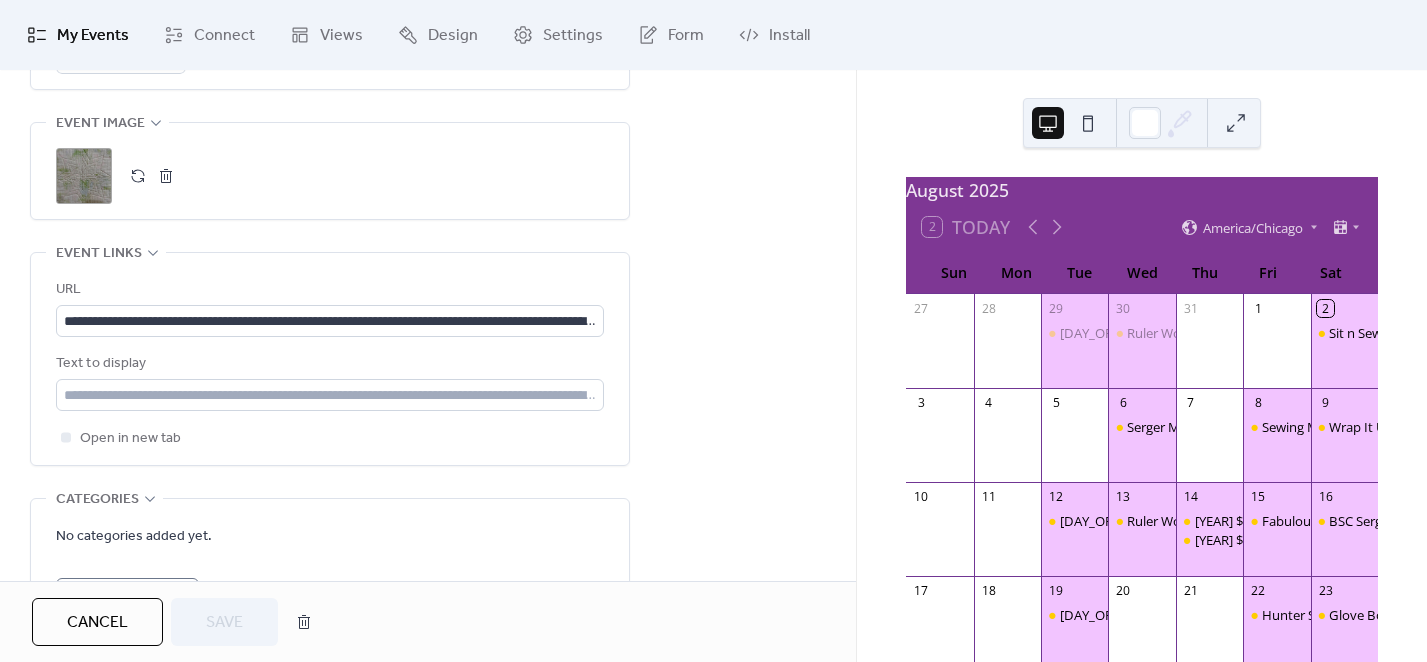 click on "Cancel" at bounding box center (97, 623) 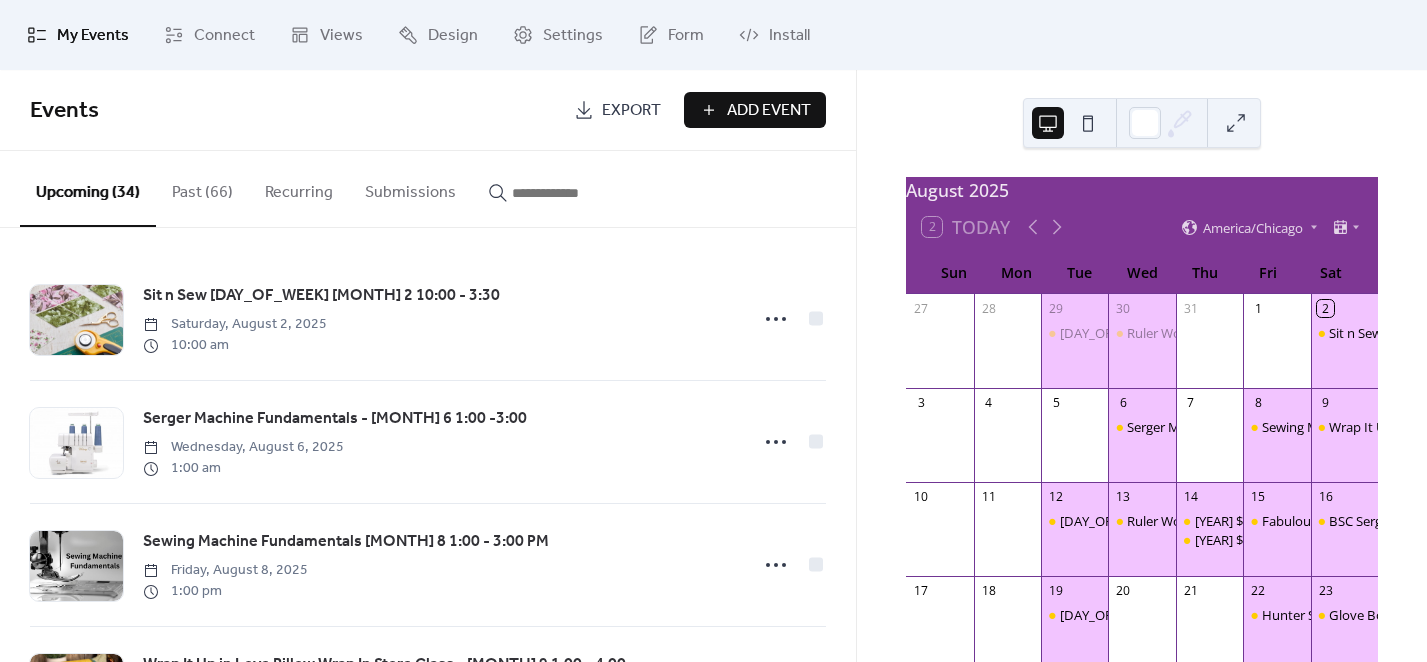 click at bounding box center (572, 193) 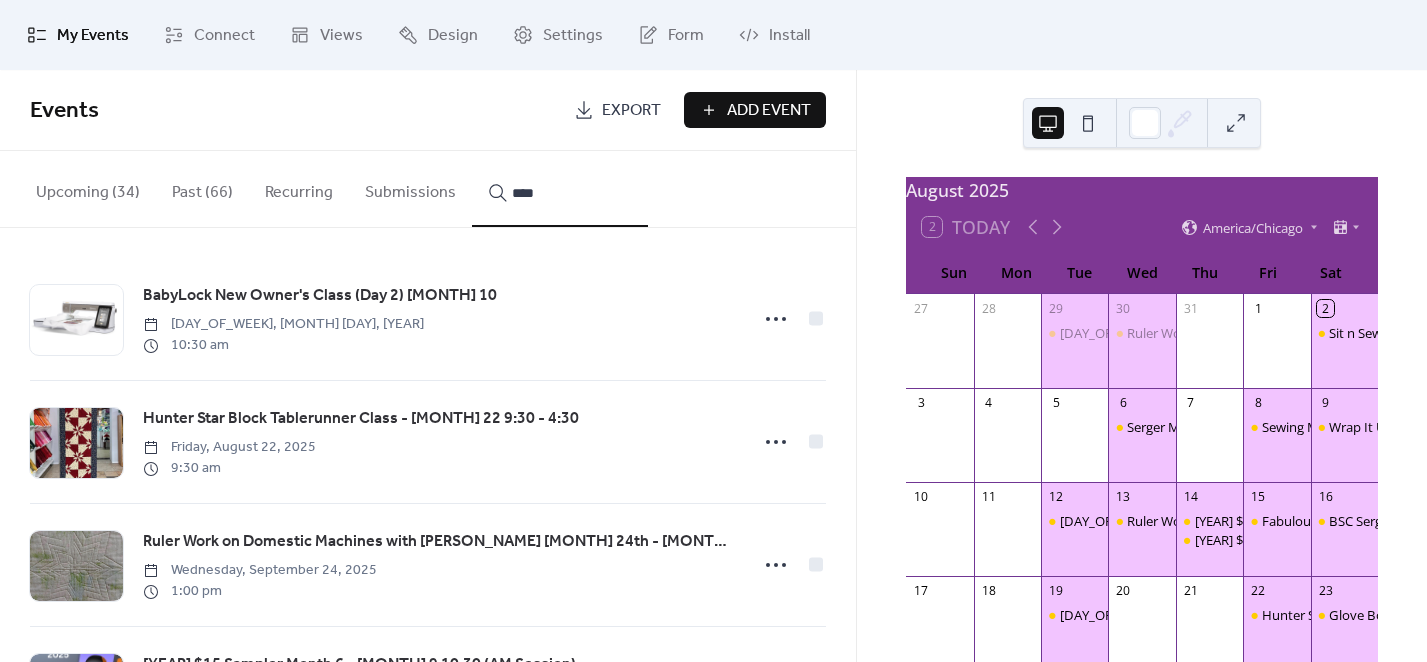 click on "***" at bounding box center (560, 189) 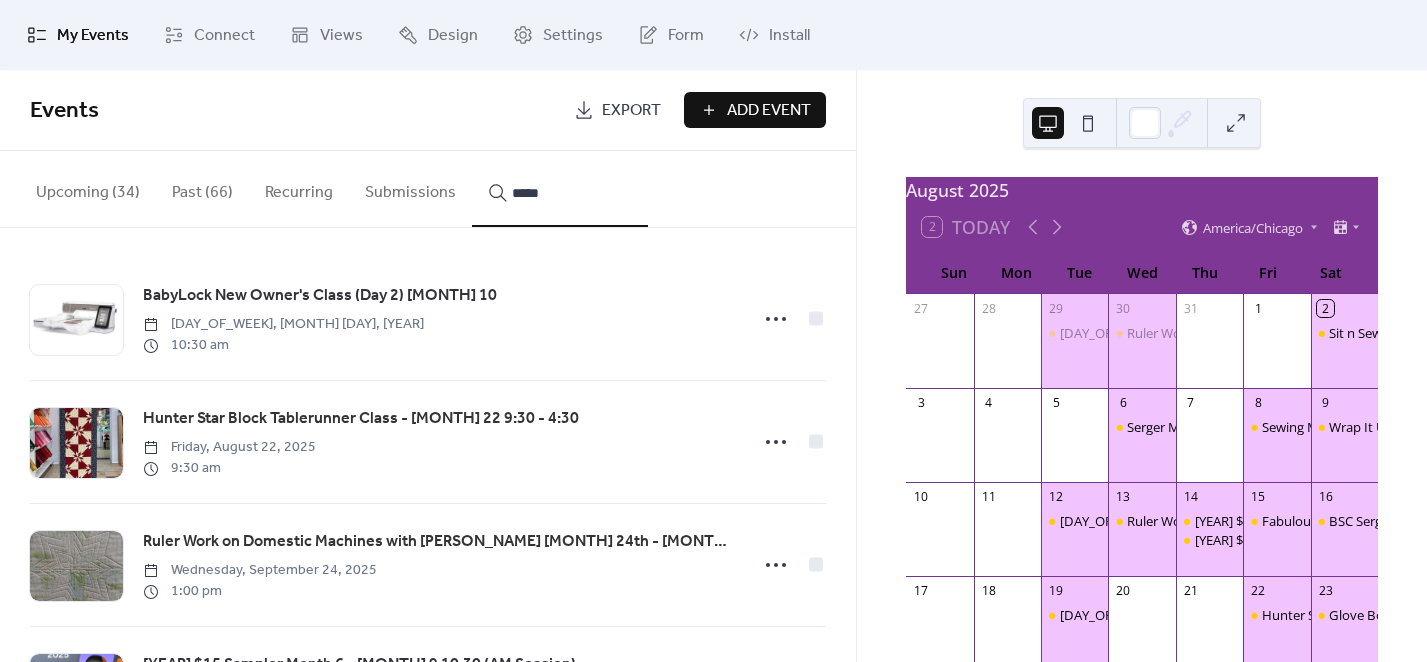type on "*****" 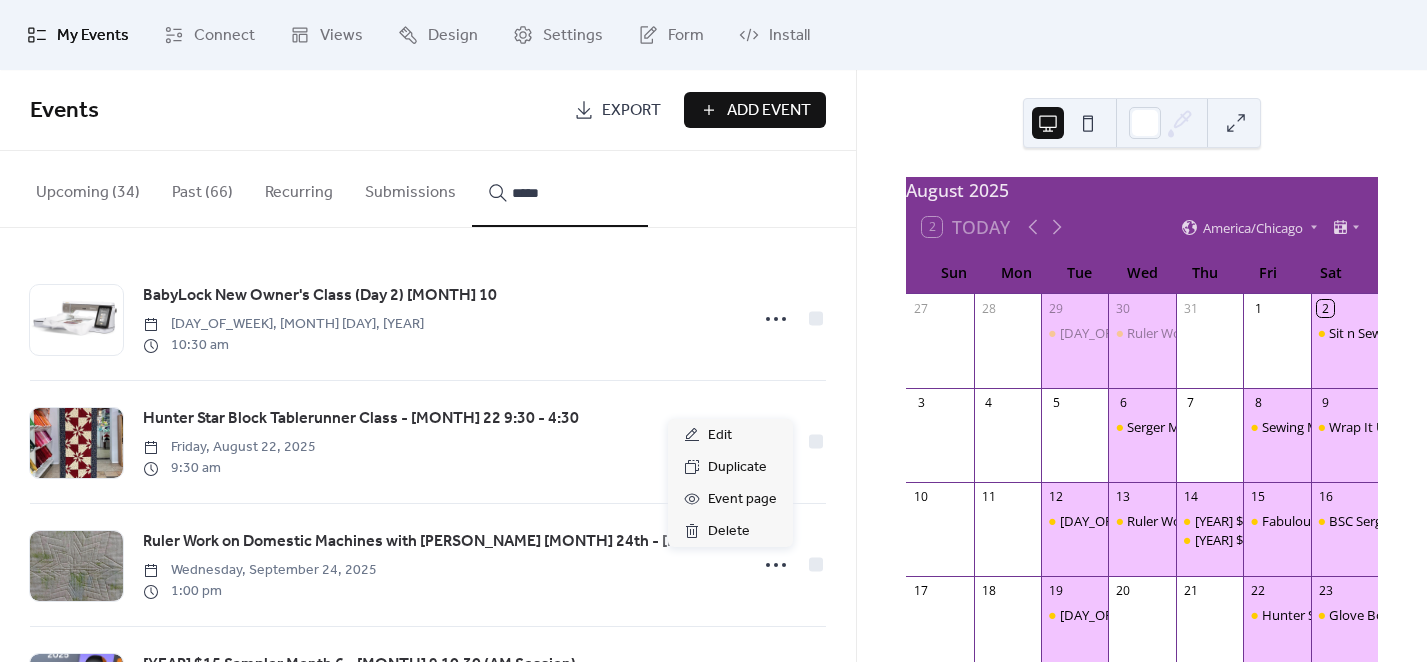 click 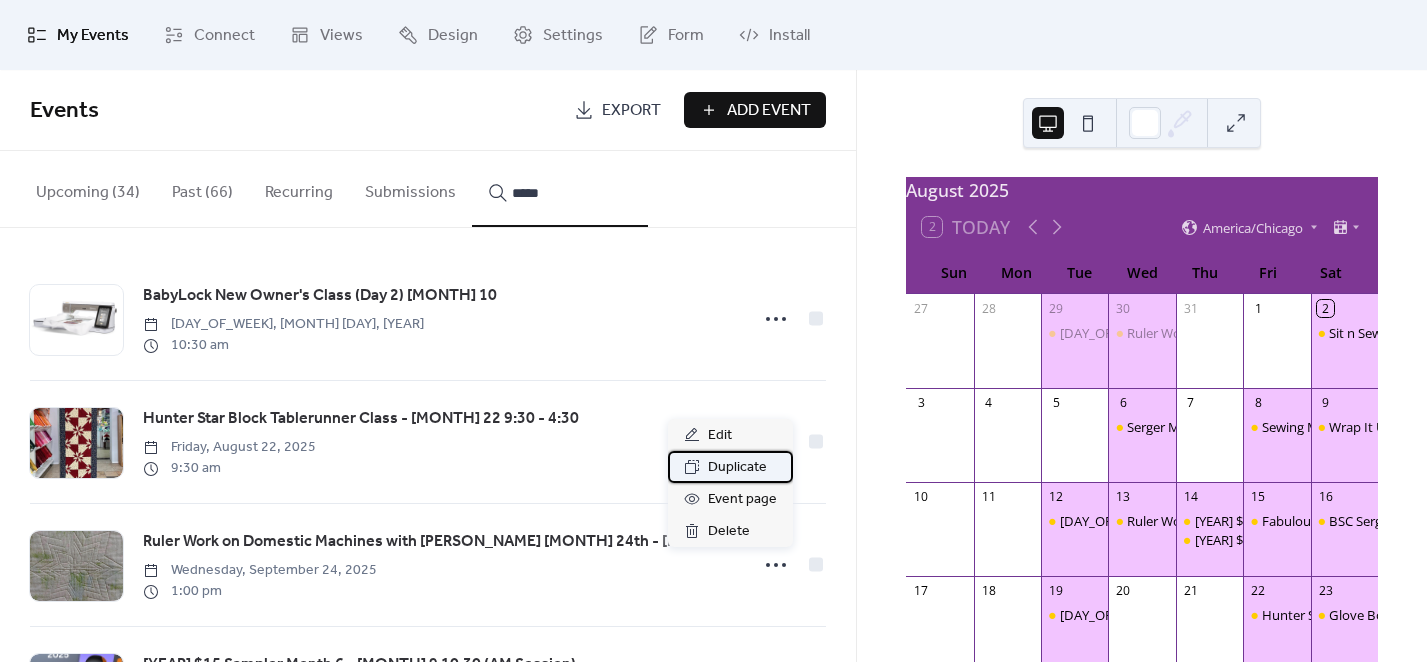 click on "Duplicate" at bounding box center [737, 468] 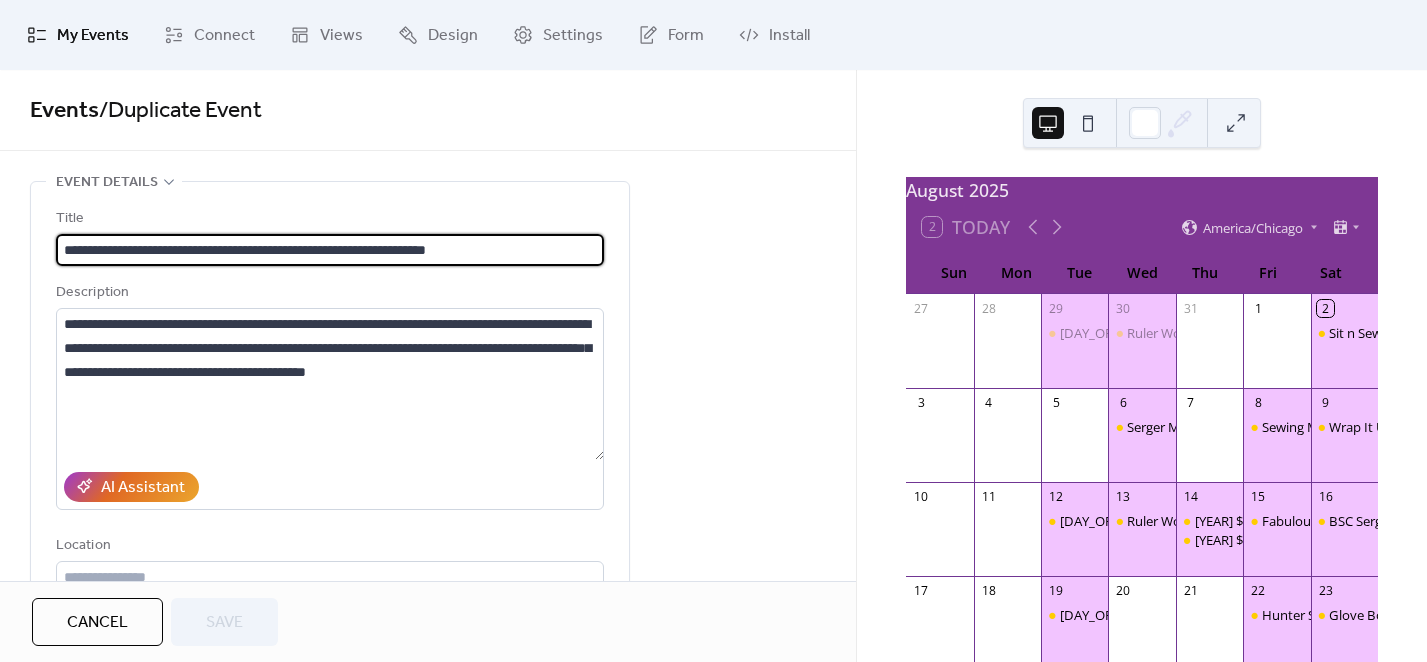 drag, startPoint x: 531, startPoint y: 246, endPoint x: 350, endPoint y: 252, distance: 181.09943 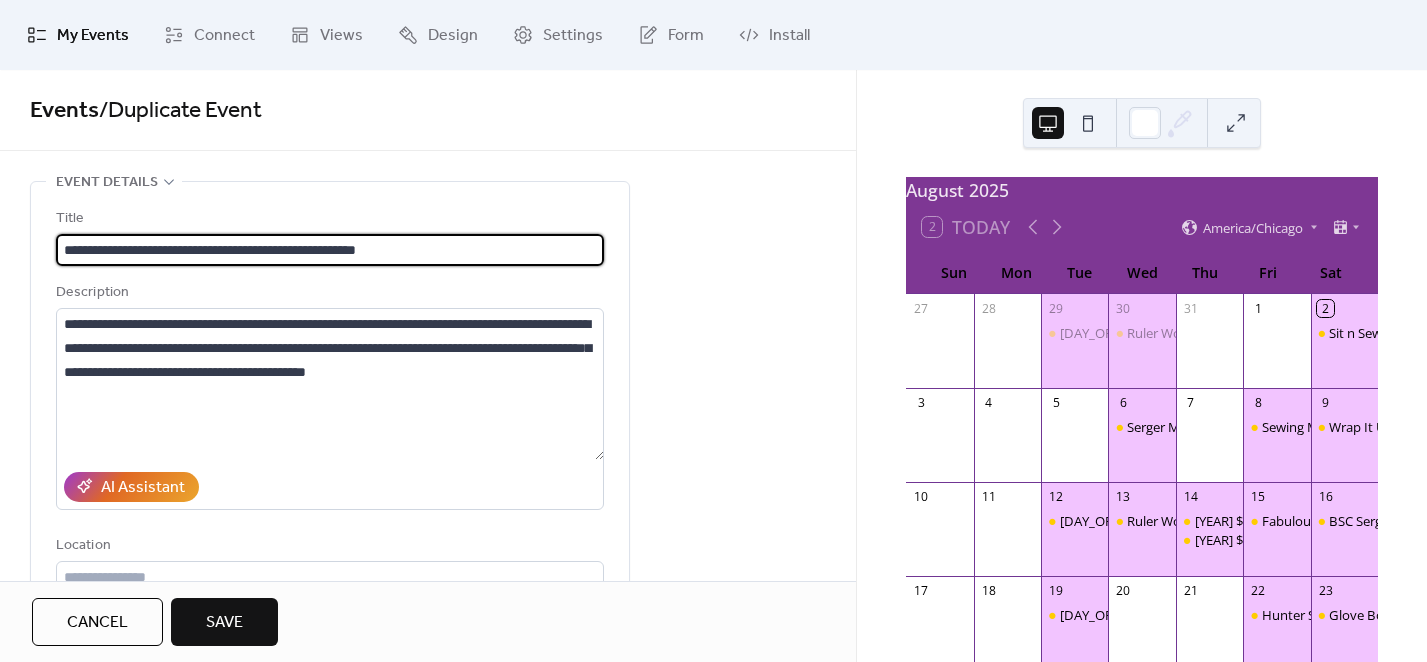 click on "**********" at bounding box center (330, 250) 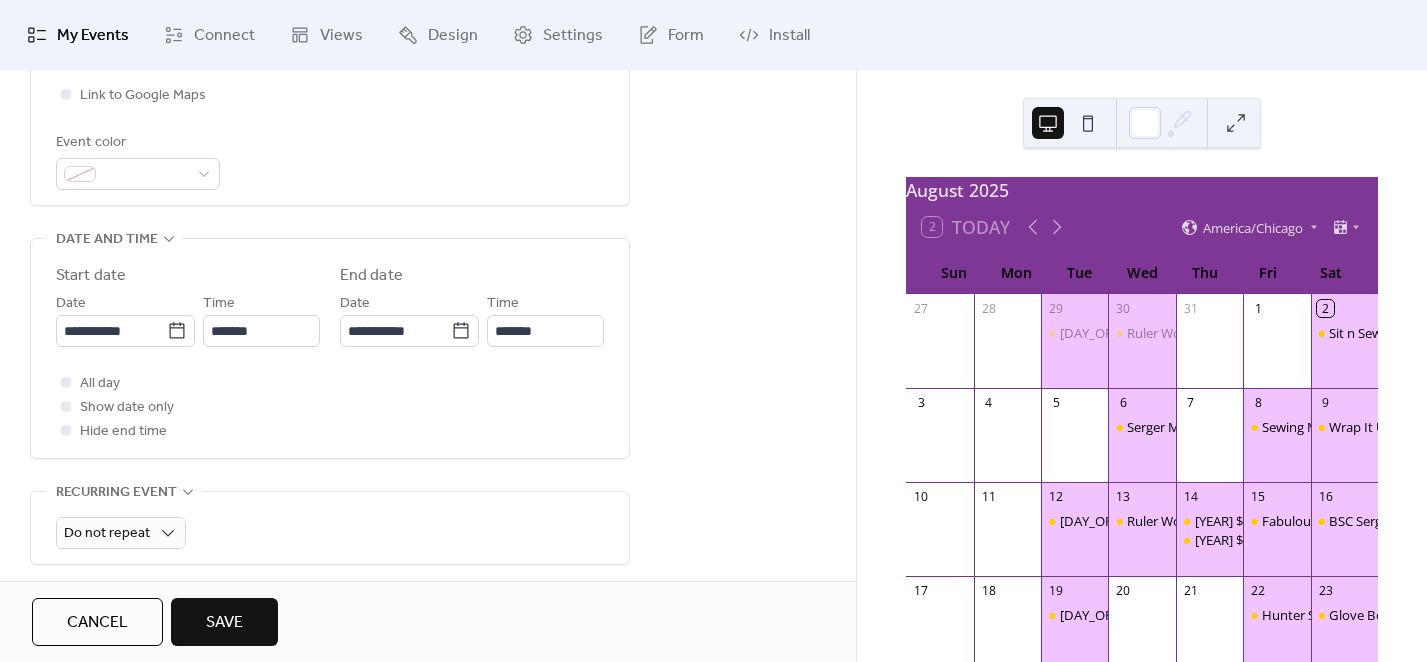 scroll, scrollTop: 500, scrollLeft: 0, axis: vertical 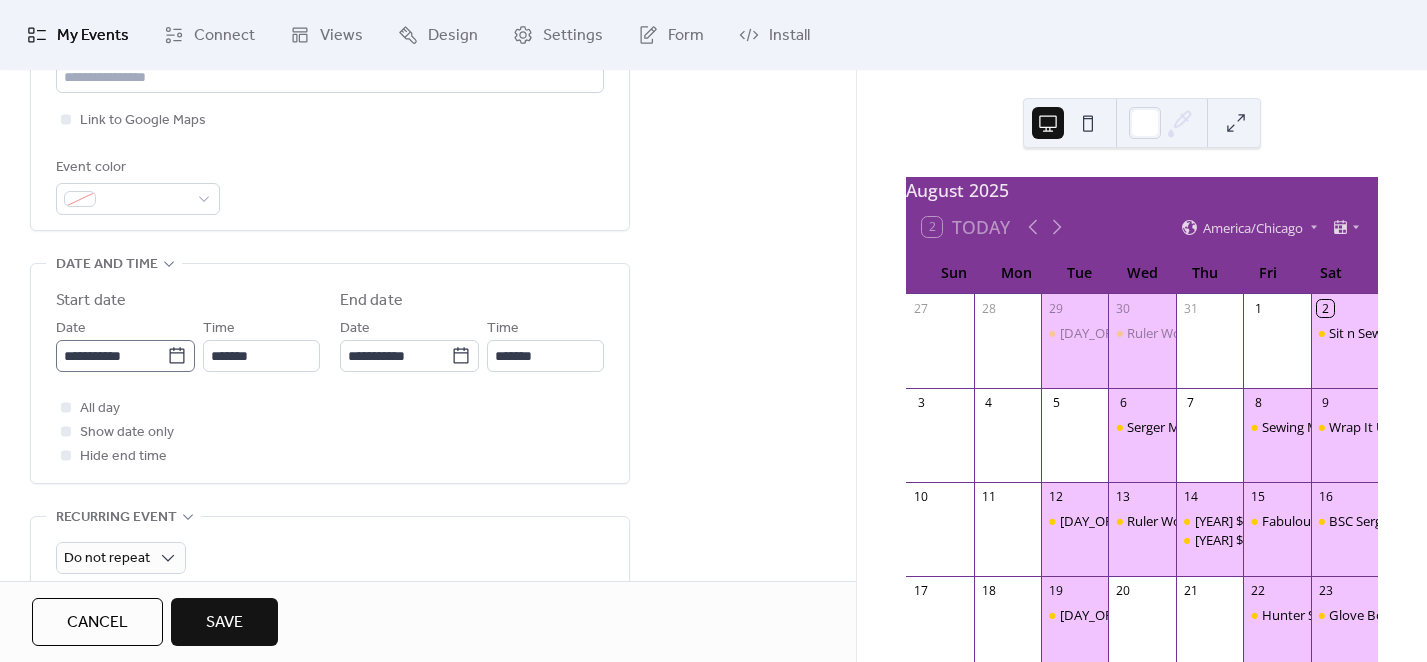 type on "**********" 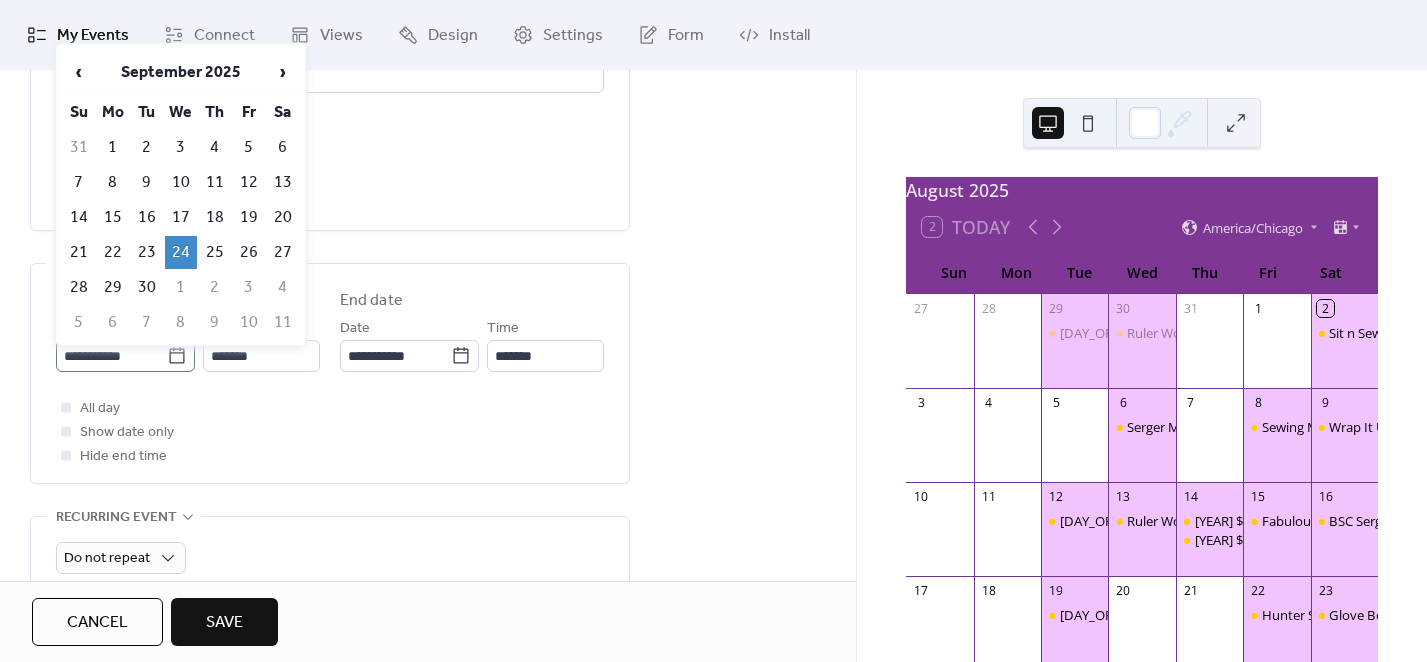 click 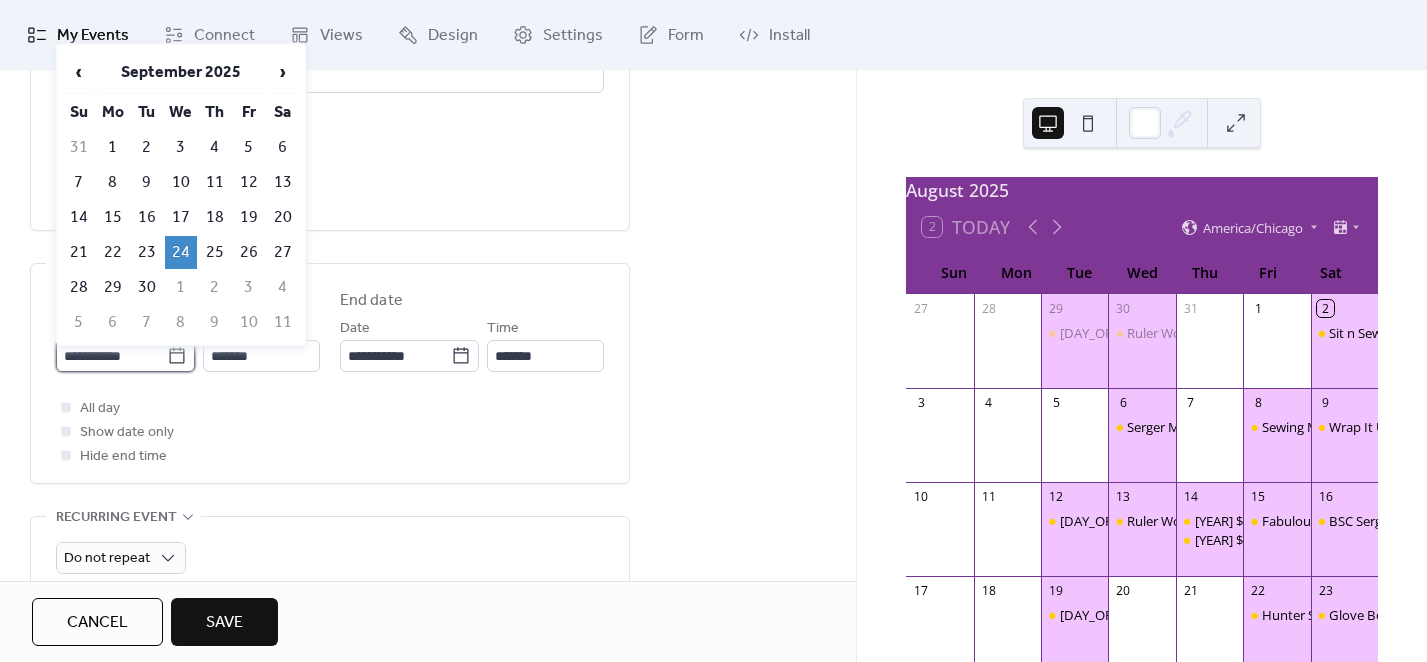 click on "**********" at bounding box center [111, 356] 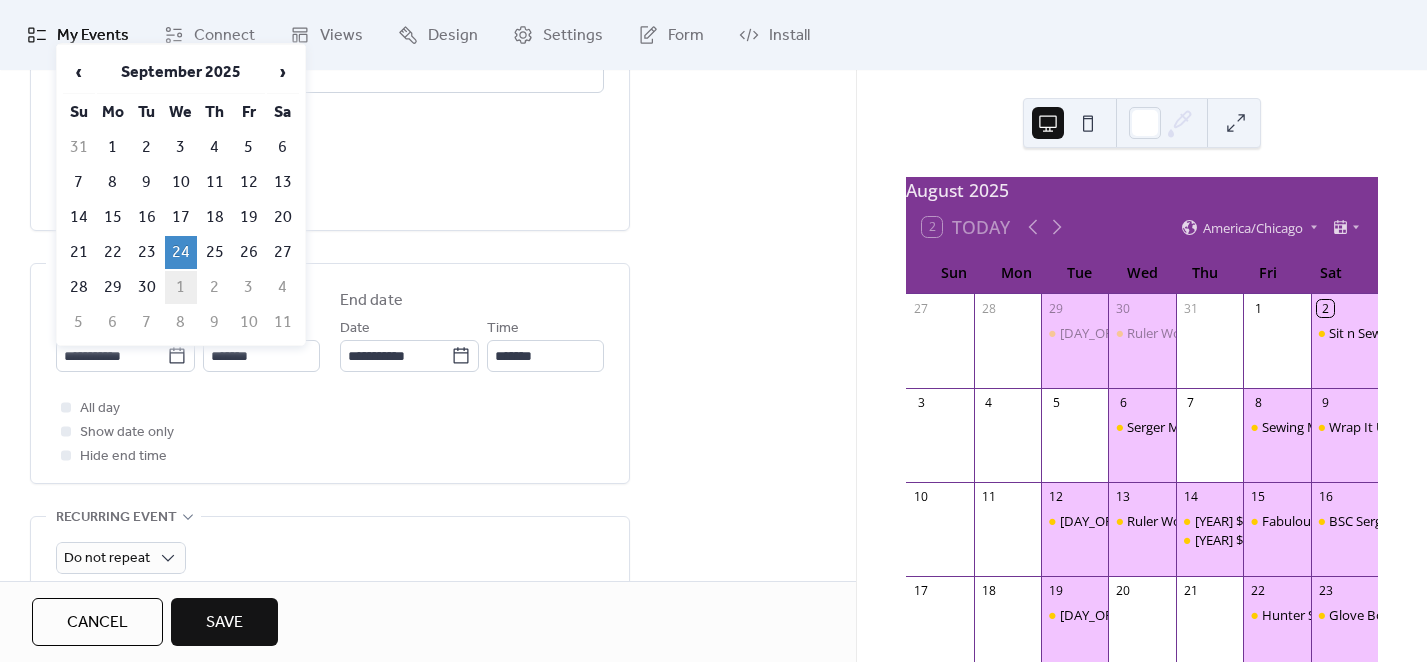 click on "1" at bounding box center [181, 287] 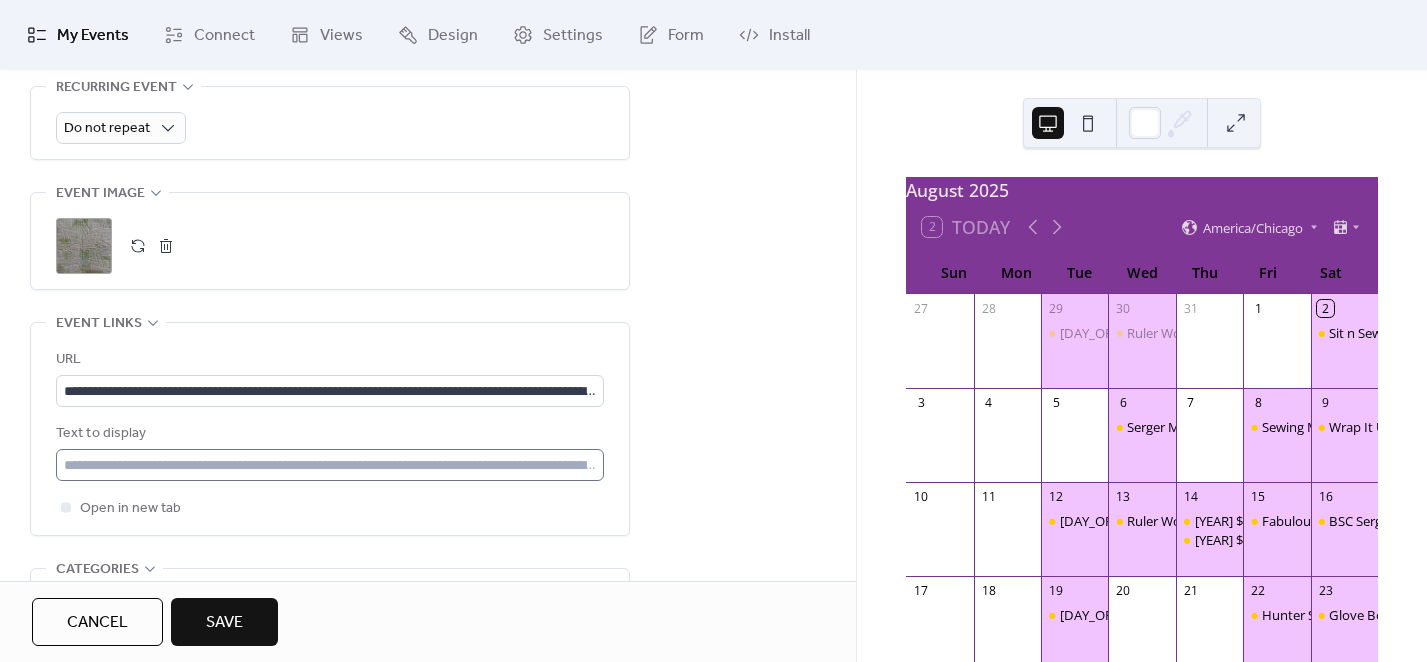scroll, scrollTop: 1000, scrollLeft: 0, axis: vertical 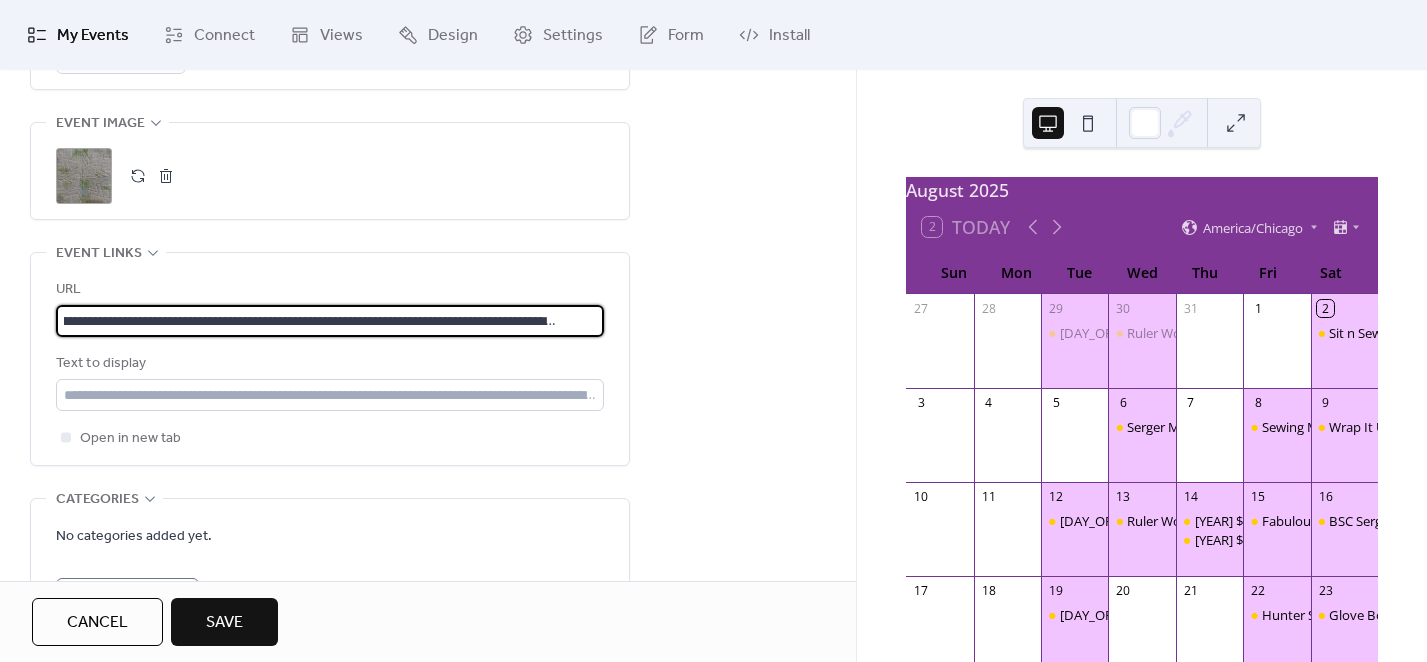 drag, startPoint x: 57, startPoint y: 315, endPoint x: 691, endPoint y: 286, distance: 634.6629 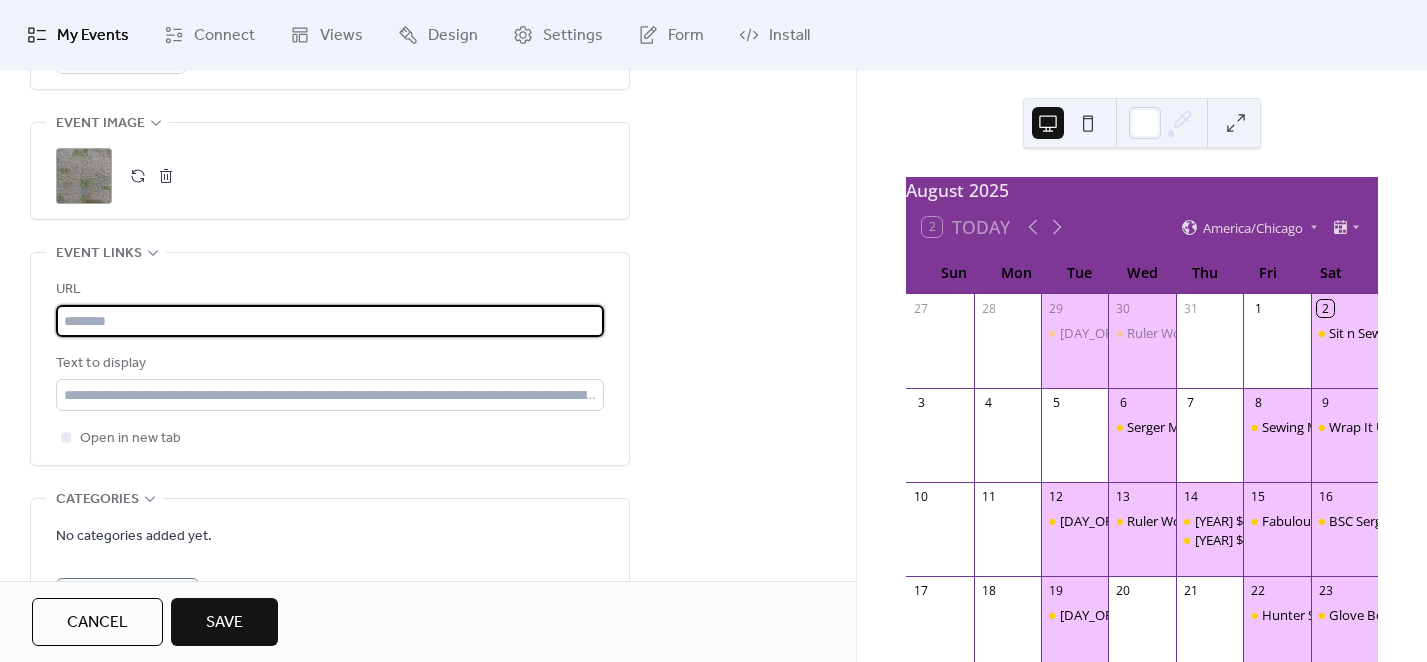 scroll, scrollTop: 0, scrollLeft: 0, axis: both 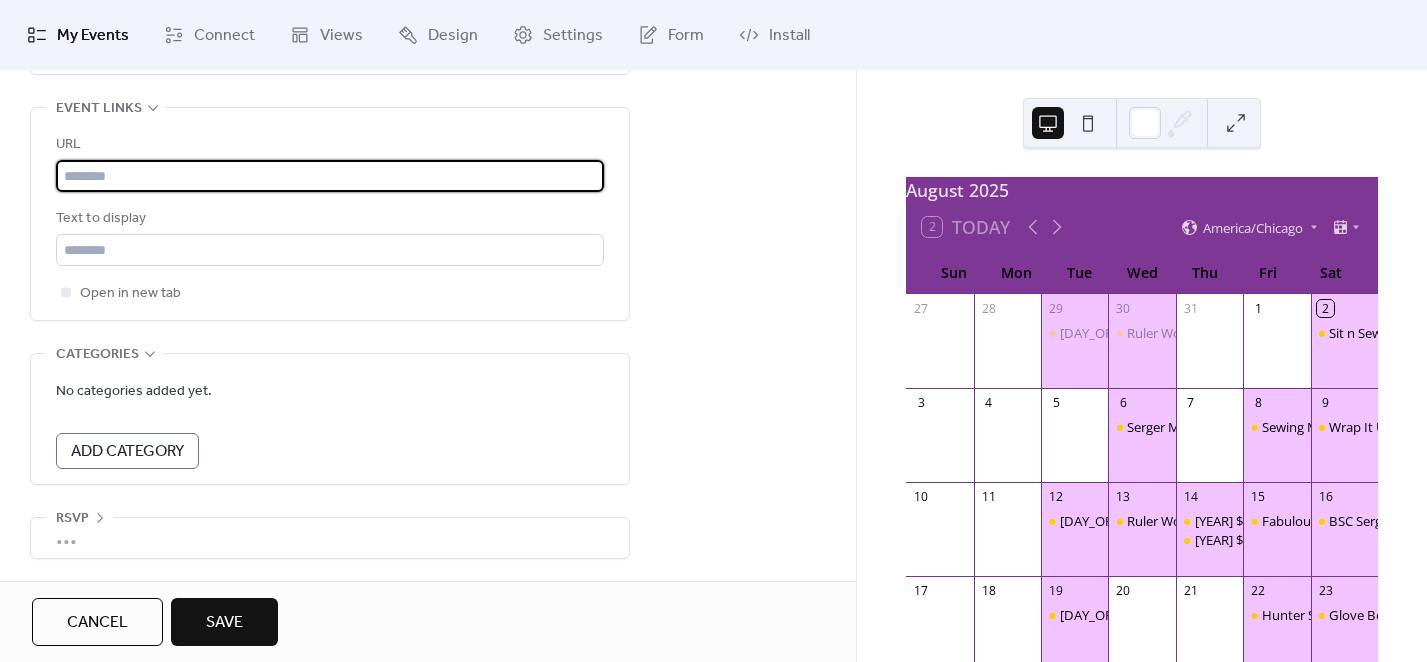 type 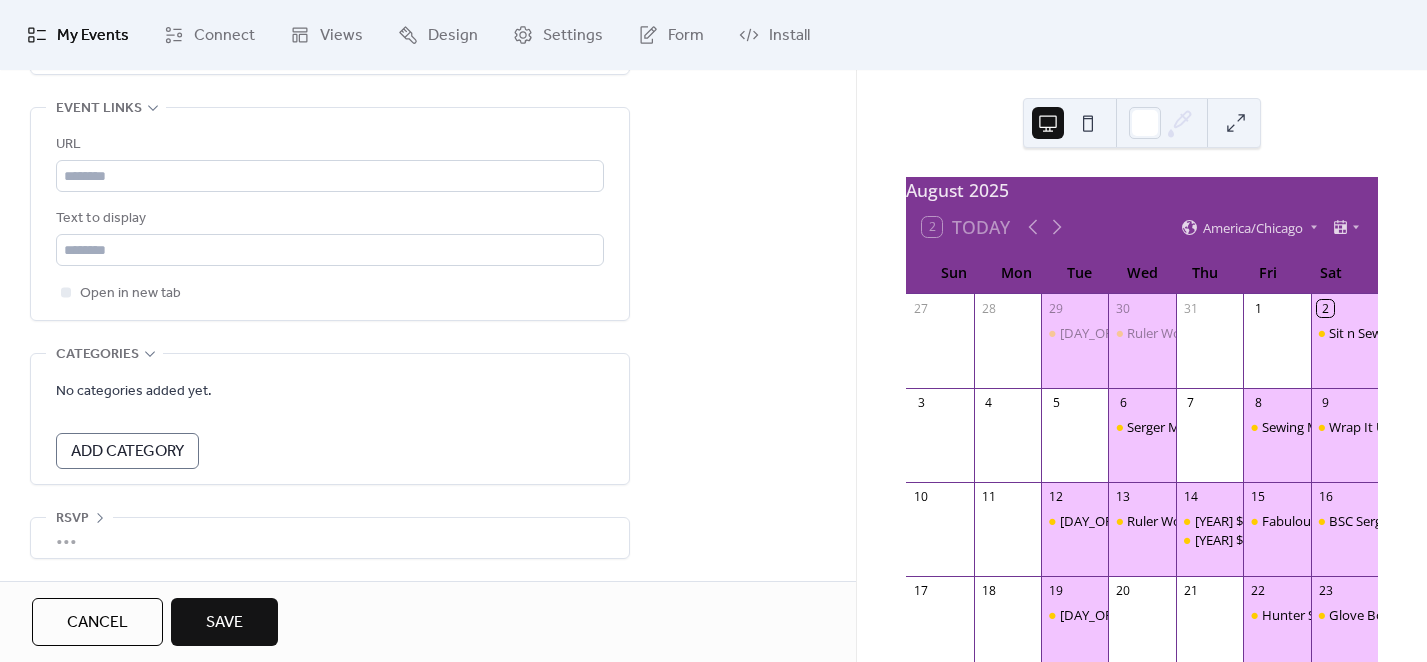 click on "Save" at bounding box center [224, 623] 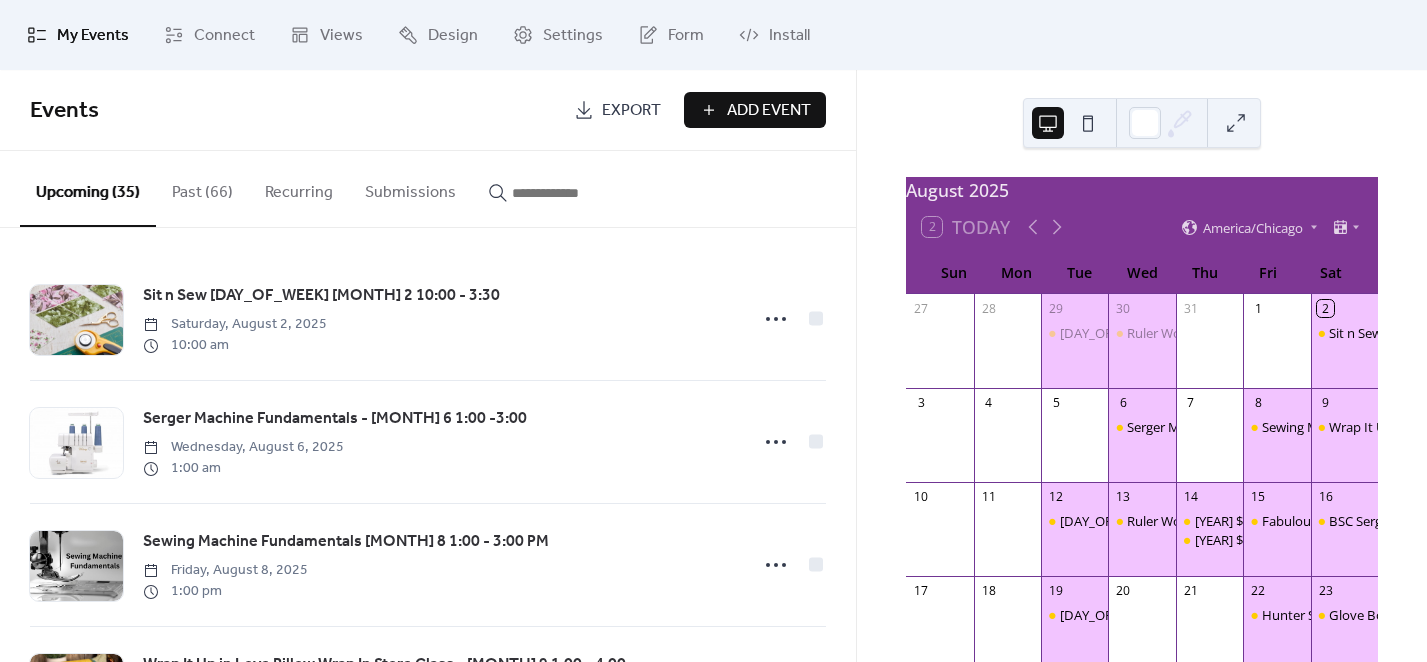 click at bounding box center (572, 193) 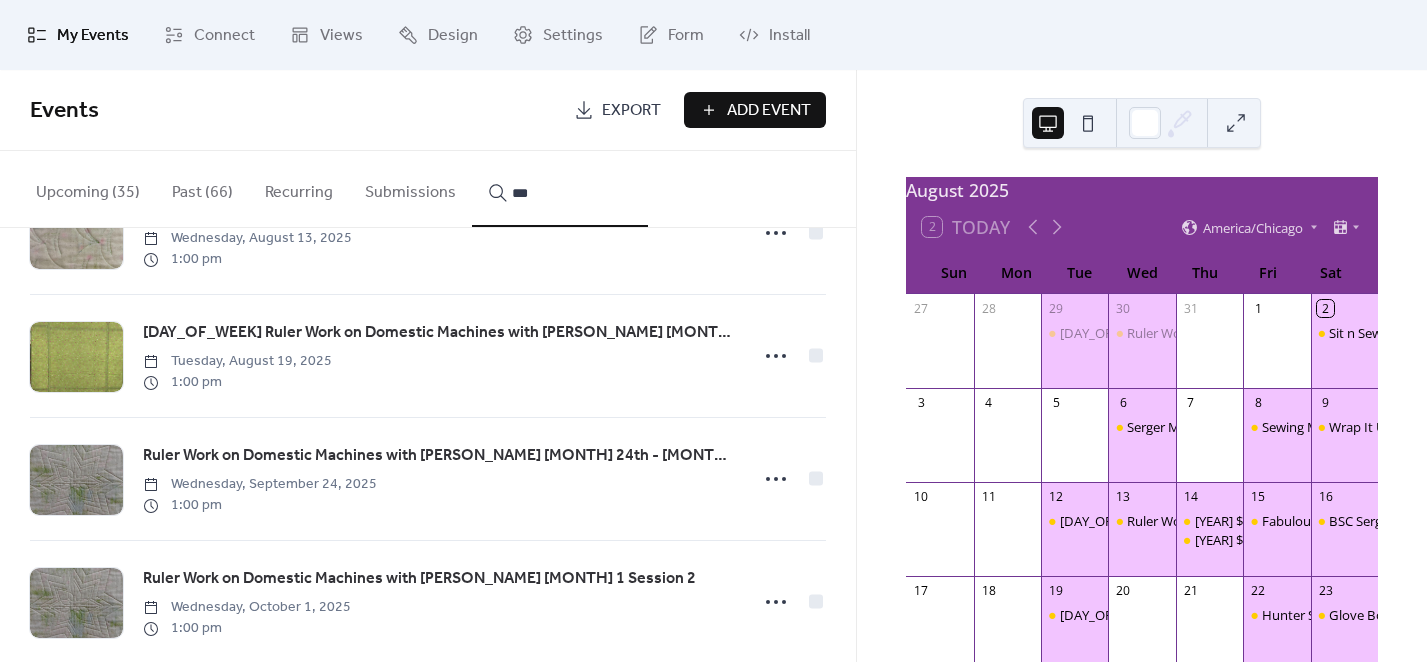scroll, scrollTop: 3085, scrollLeft: 0, axis: vertical 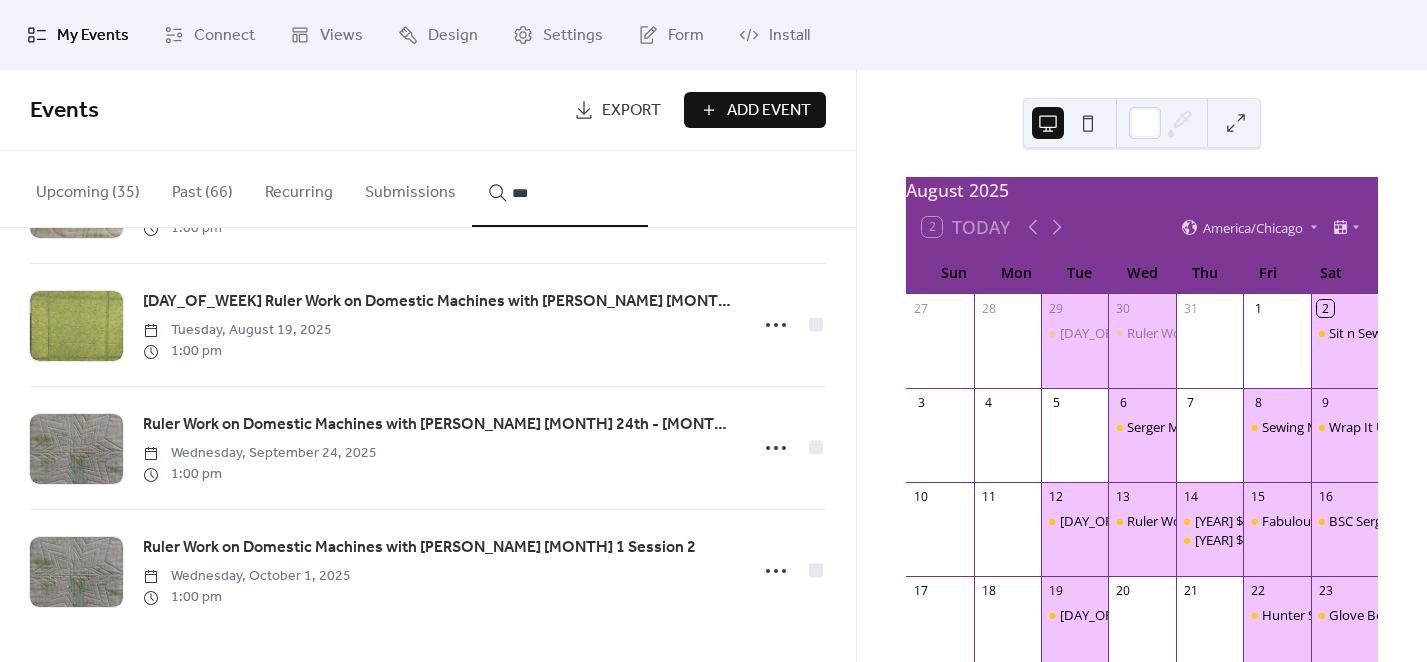 type on "***" 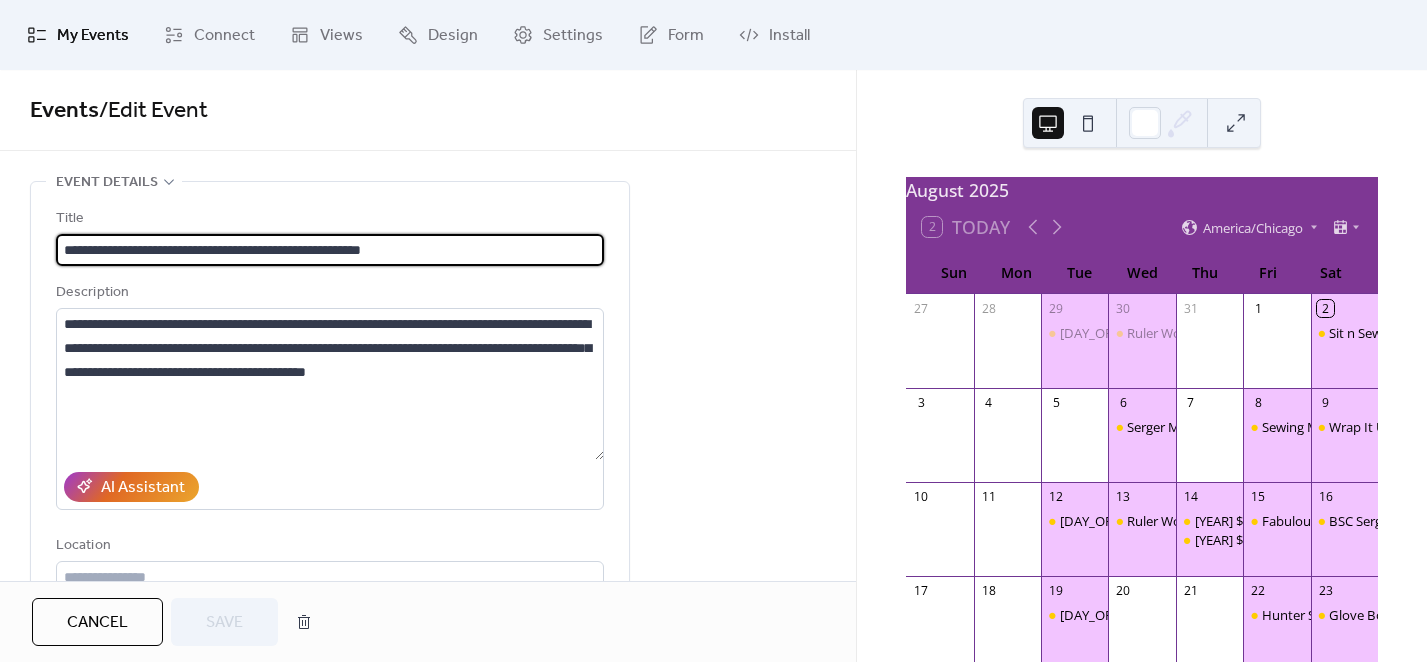 click on "Cancel" at bounding box center [97, 623] 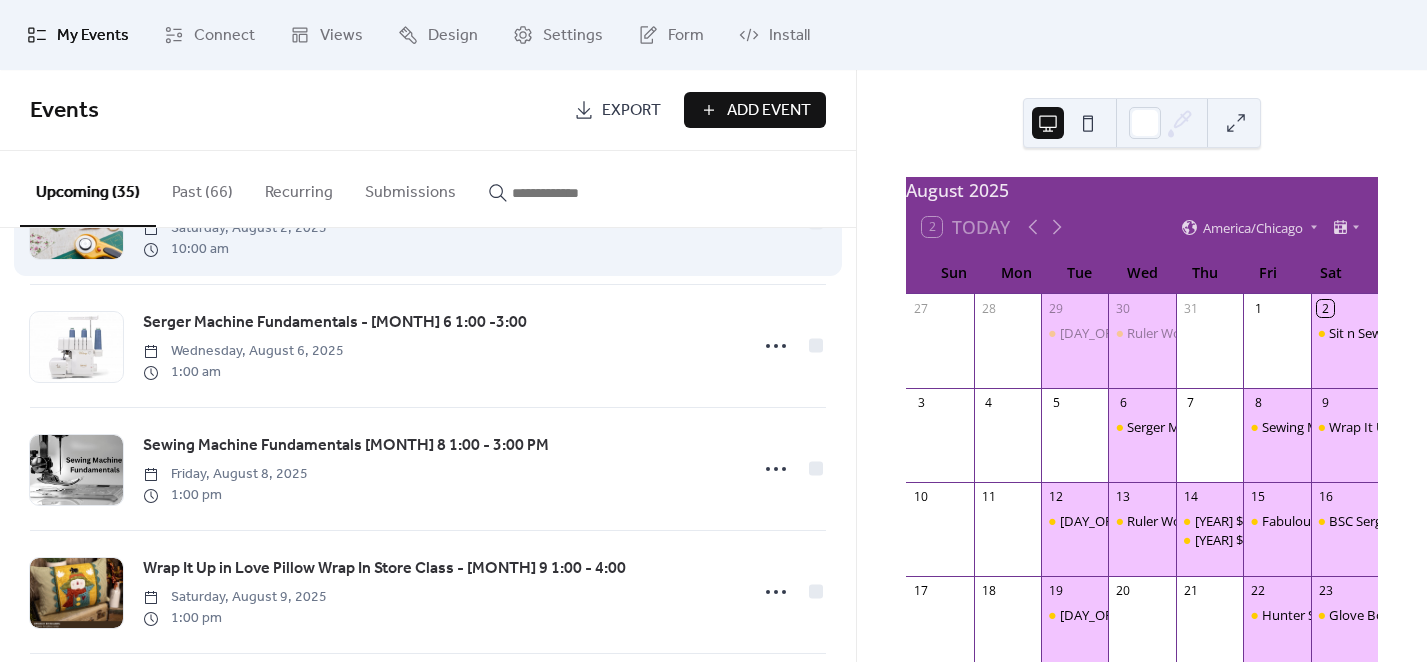 scroll, scrollTop: 0, scrollLeft: 0, axis: both 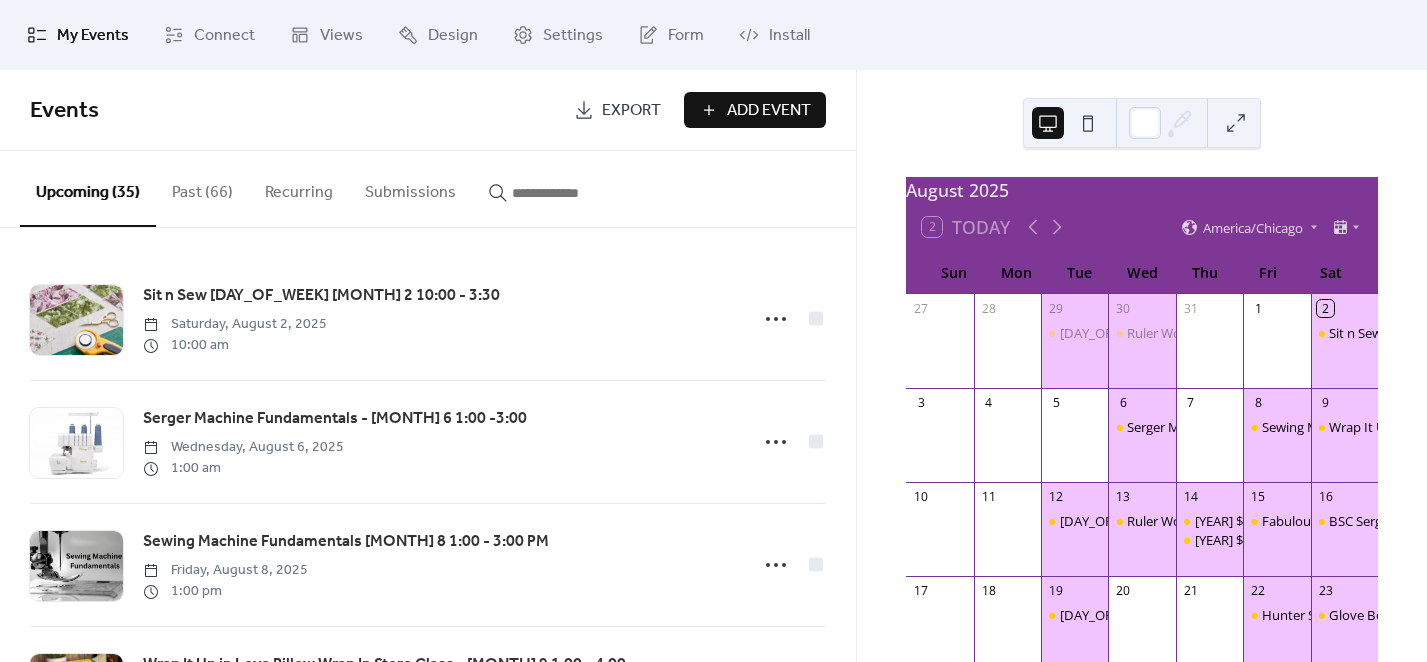 click at bounding box center [572, 193] 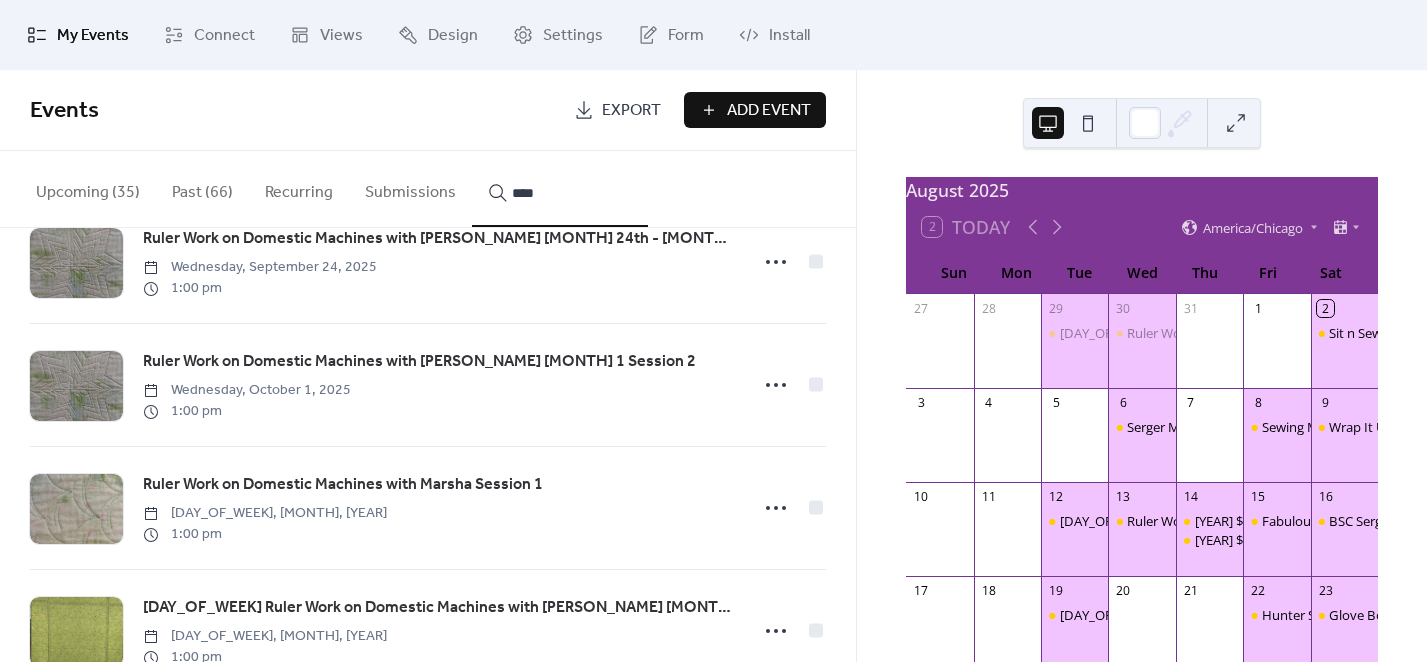 scroll, scrollTop: 1500, scrollLeft: 0, axis: vertical 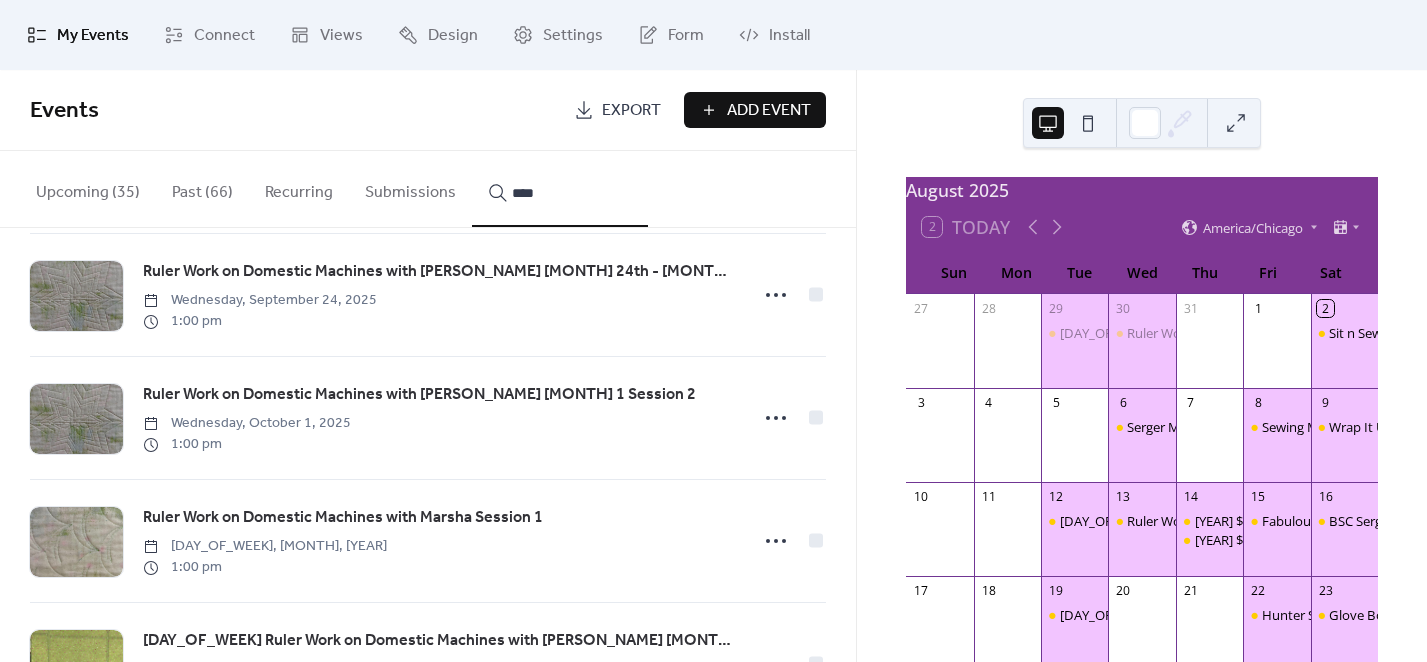 type on "****" 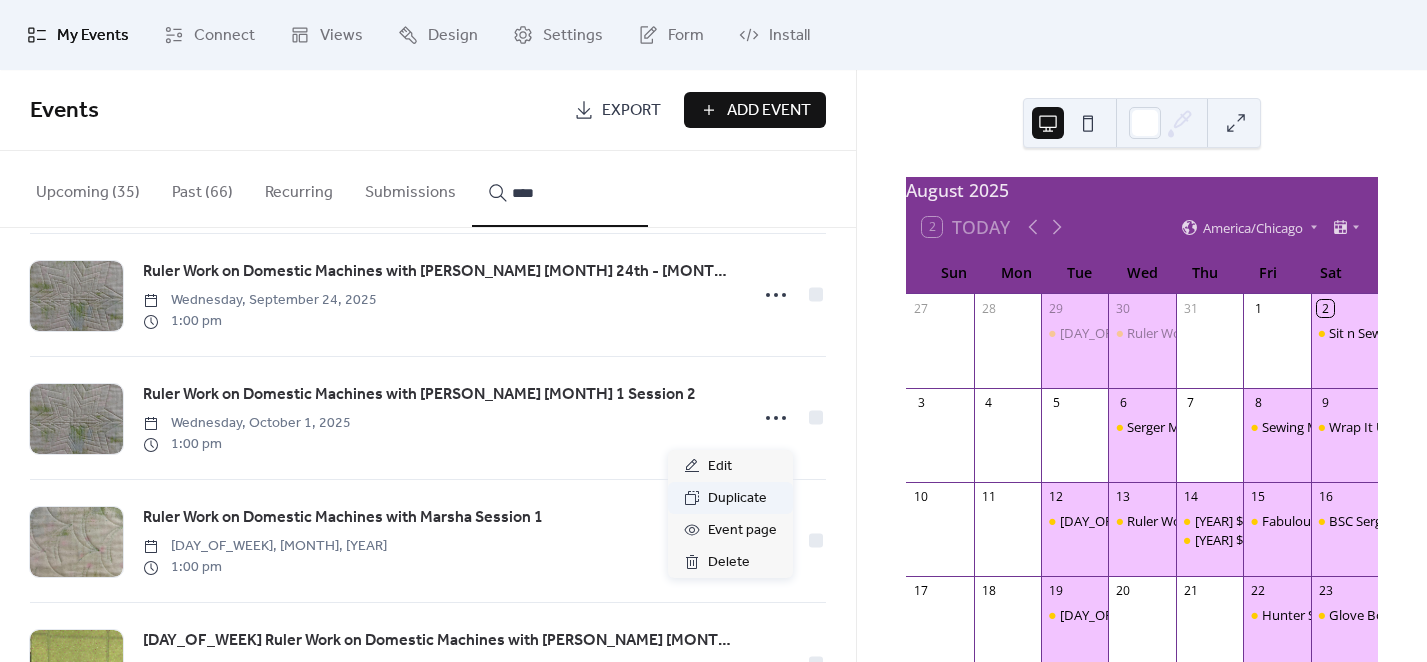 drag, startPoint x: 769, startPoint y: 419, endPoint x: 748, endPoint y: 491, distance: 75 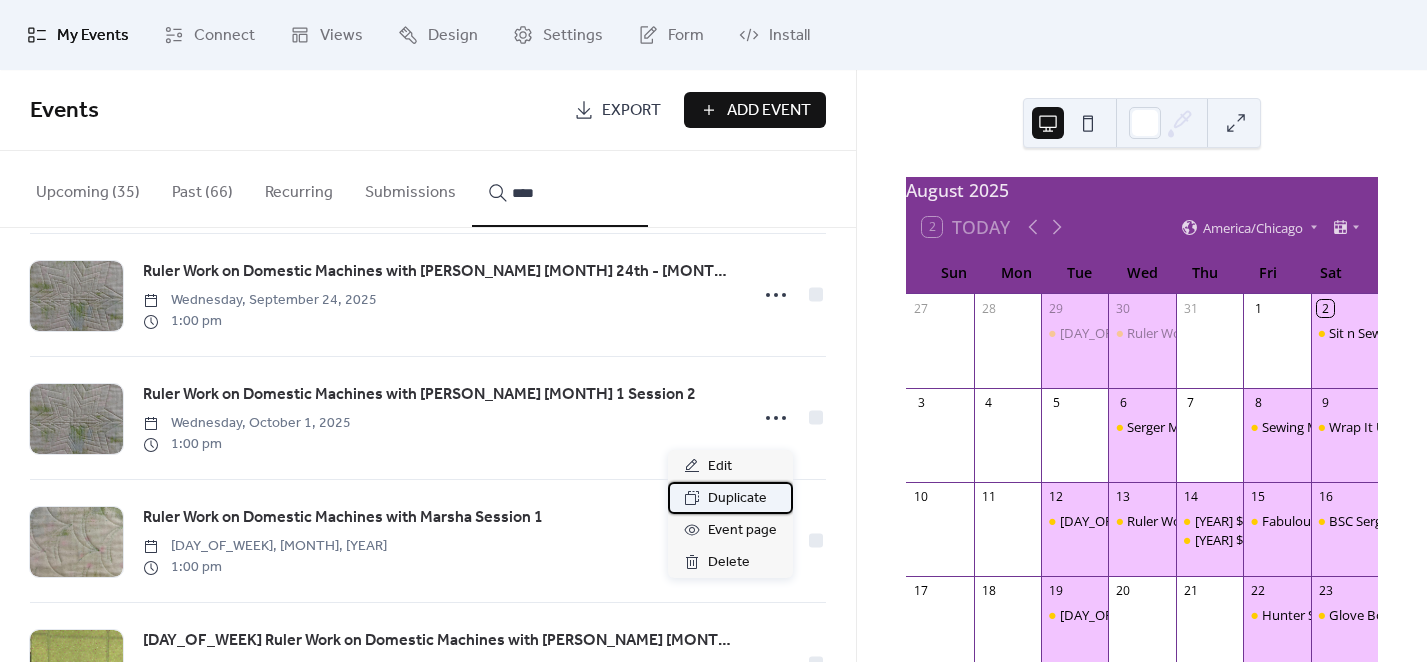 click on "Duplicate" at bounding box center [737, 499] 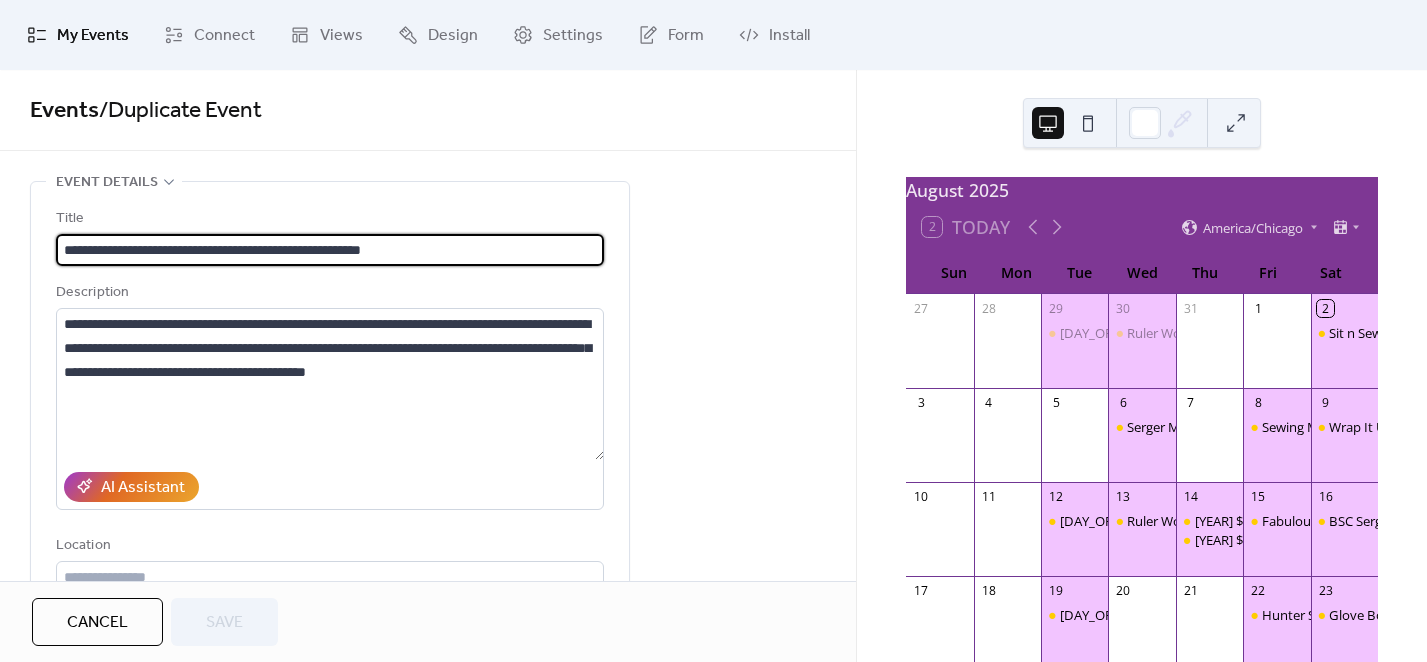 click on "**********" at bounding box center (330, 250) 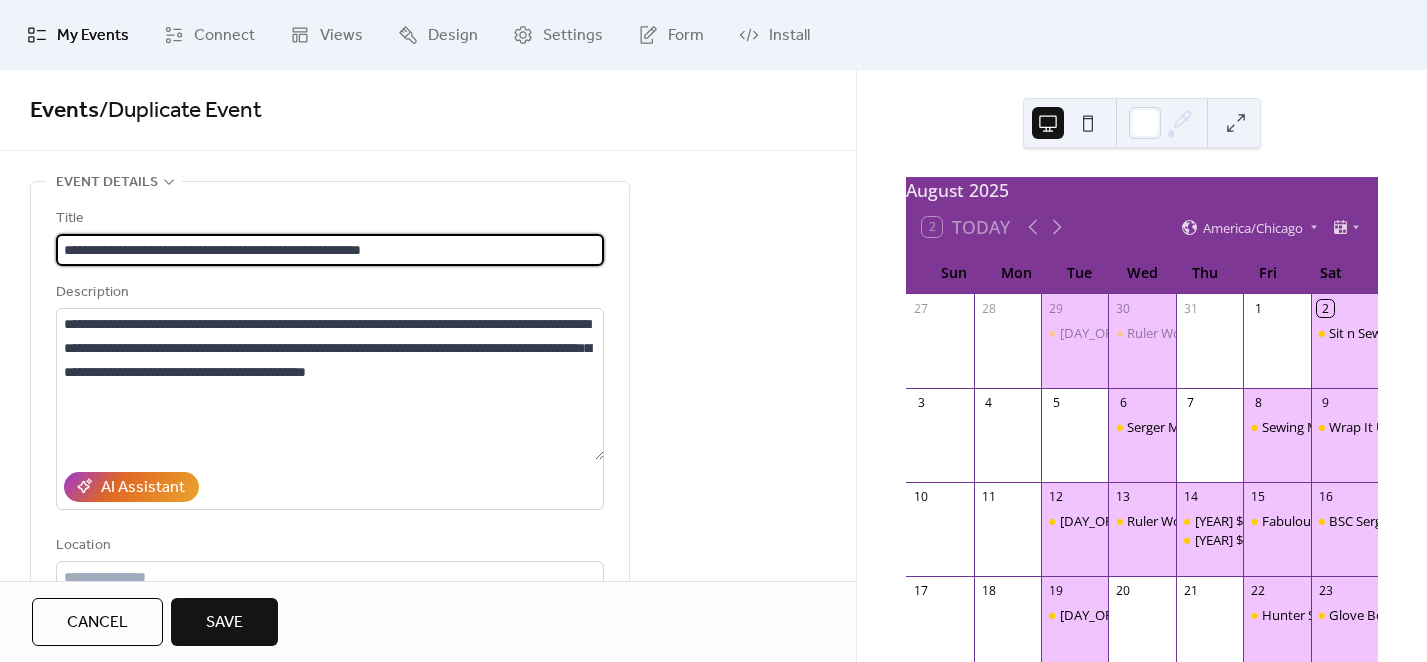 click on "**********" at bounding box center [330, 250] 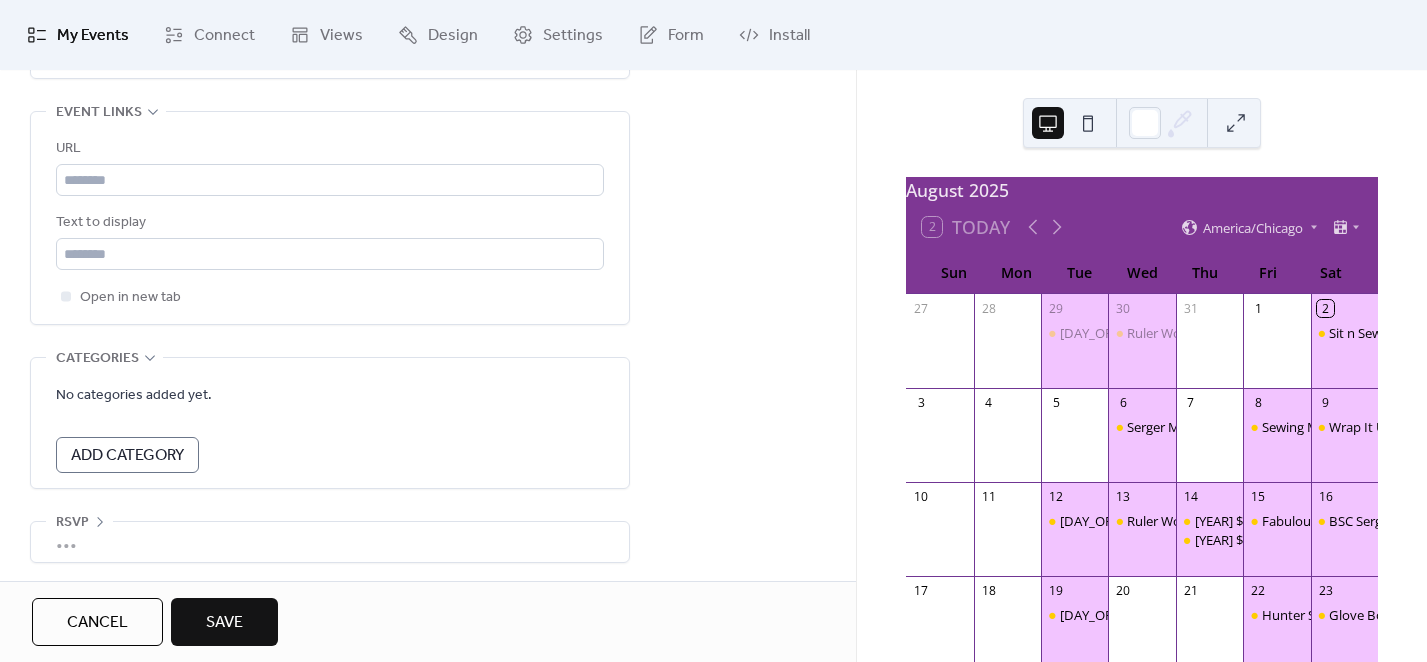 scroll, scrollTop: 1146, scrollLeft: 0, axis: vertical 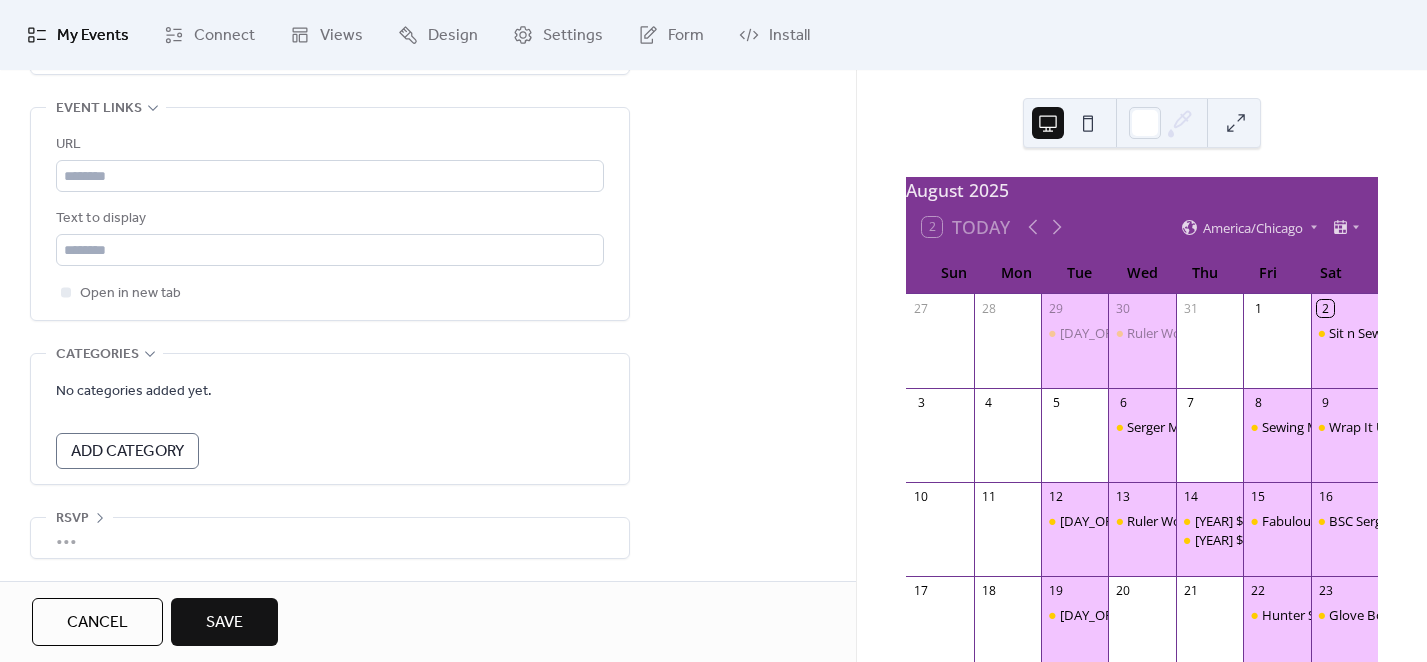 type on "**********" 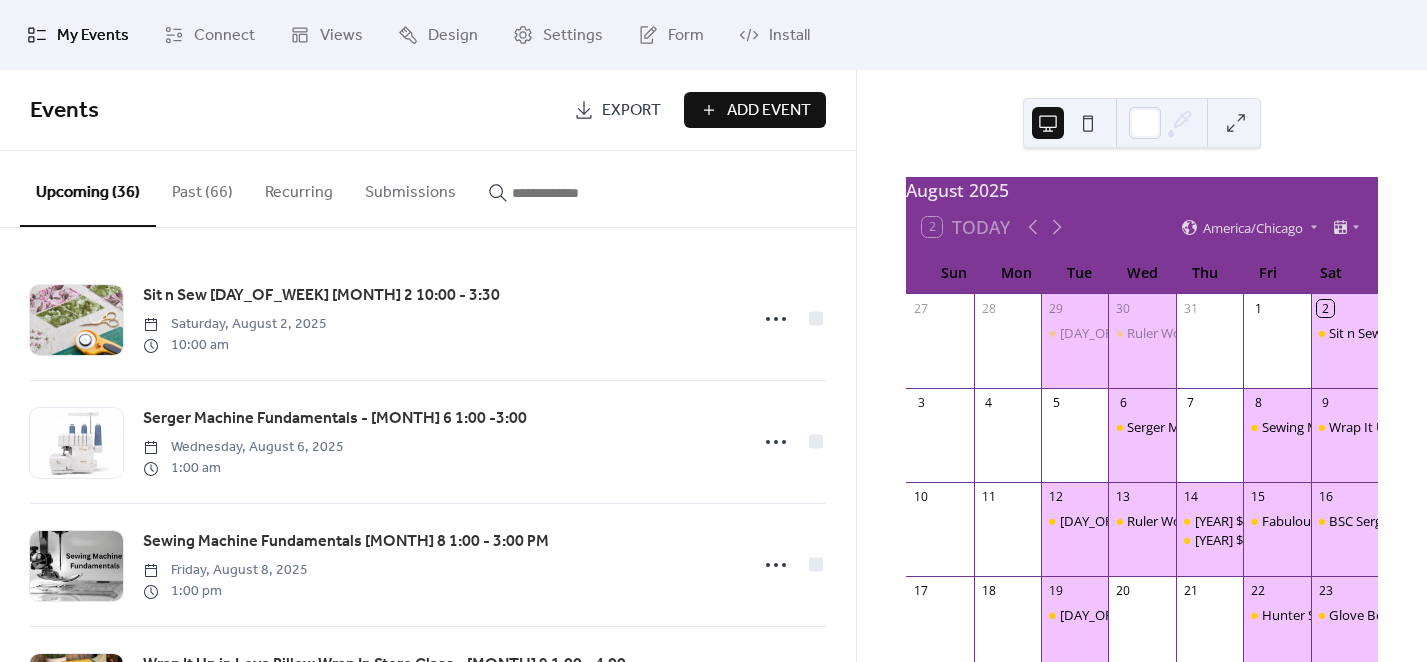 click at bounding box center [572, 193] 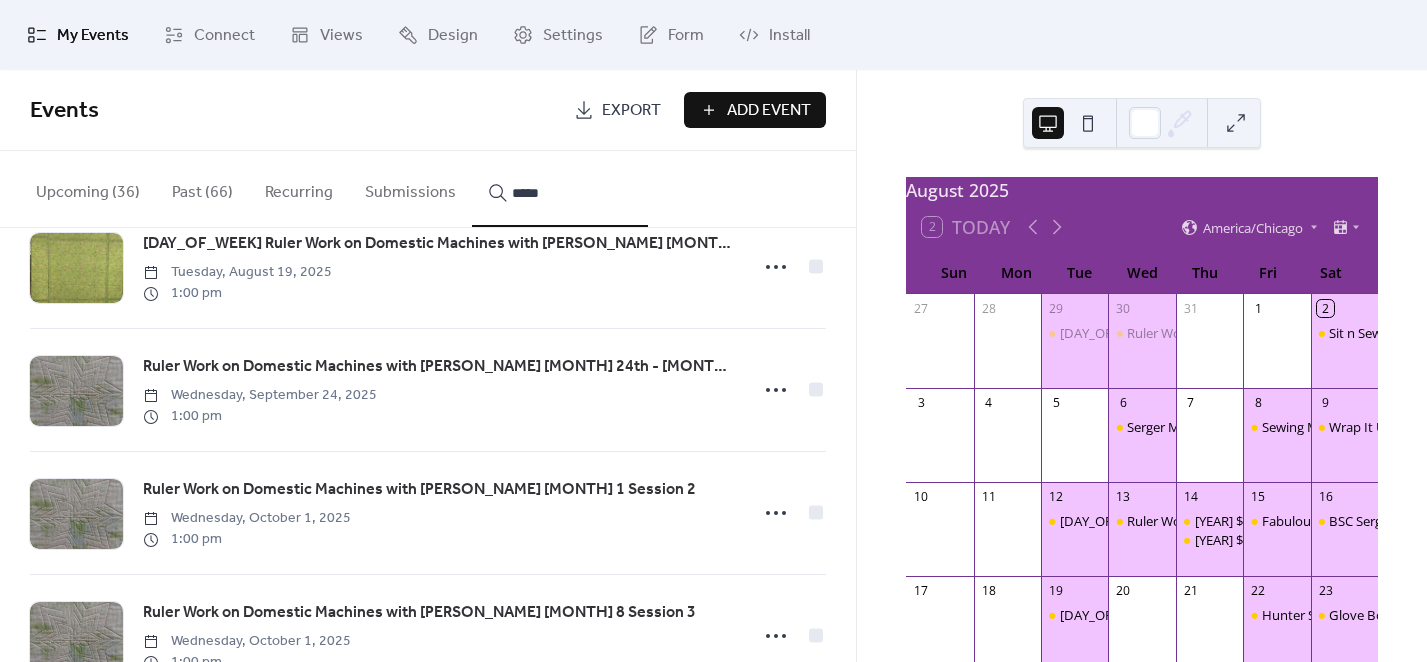 scroll, scrollTop: 3333, scrollLeft: 0, axis: vertical 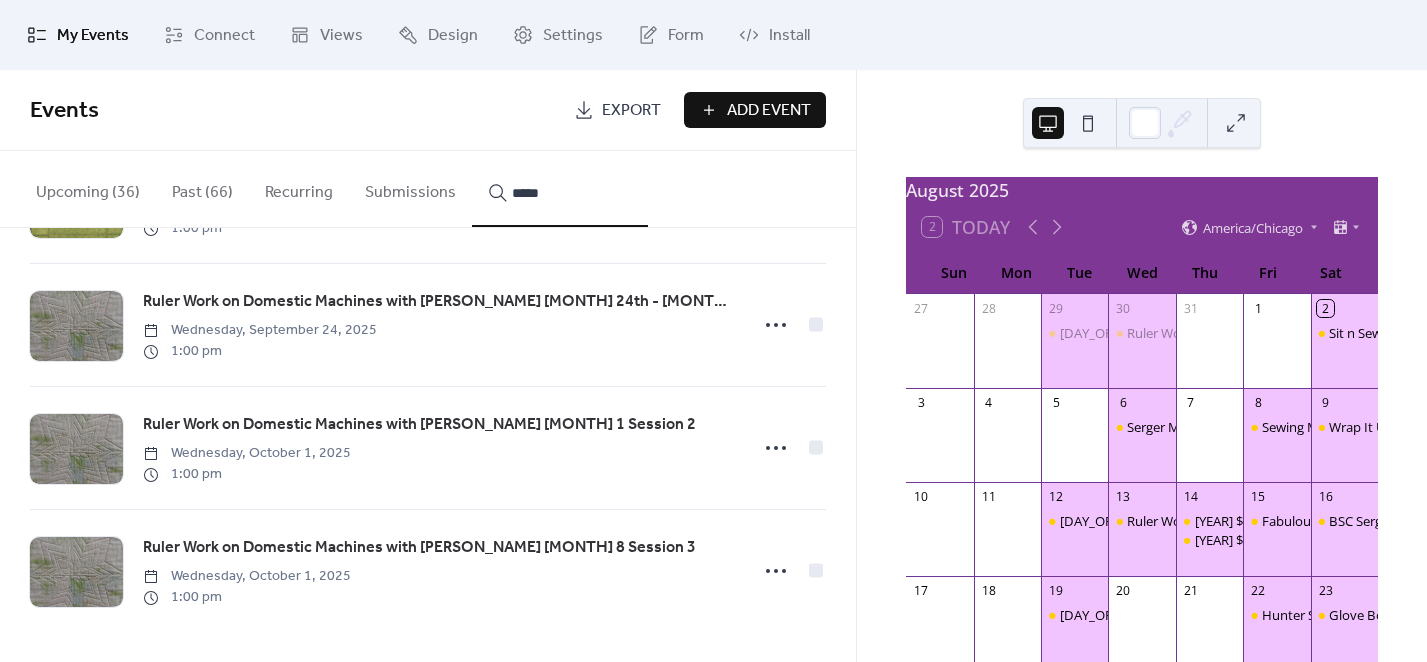 type on "*****" 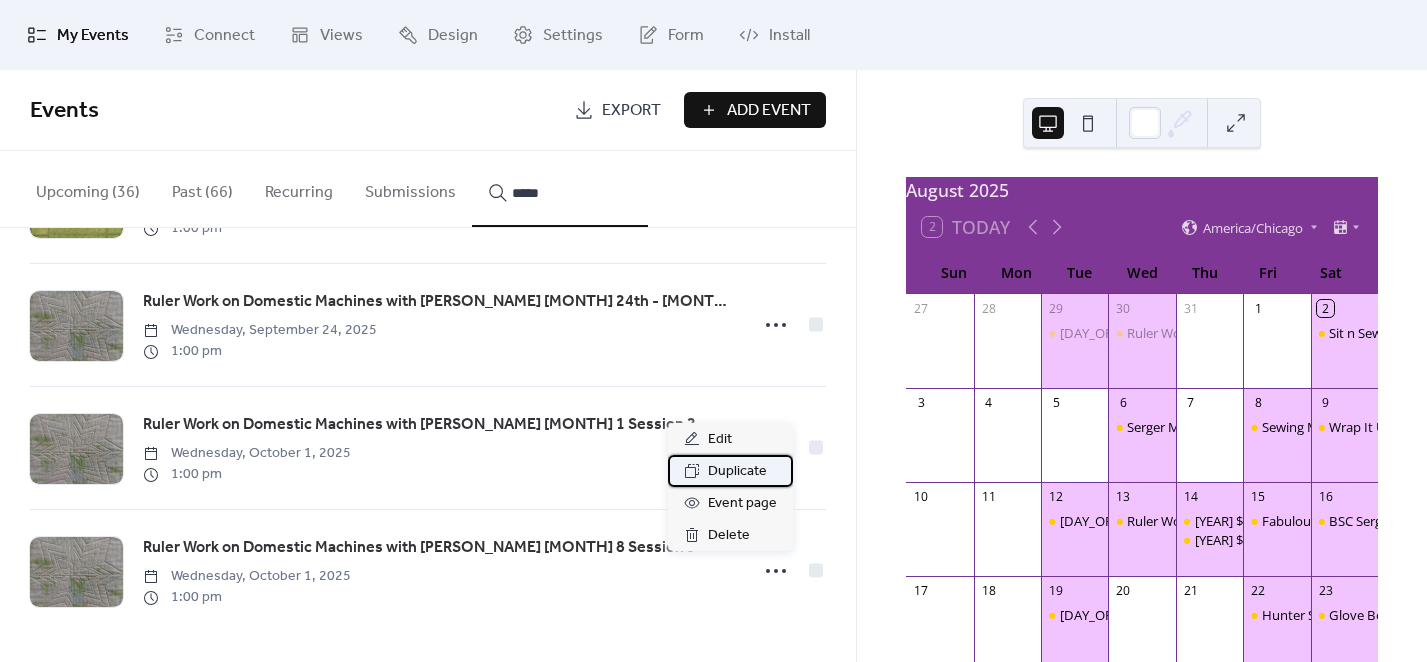 click on "Duplicate" at bounding box center (737, 472) 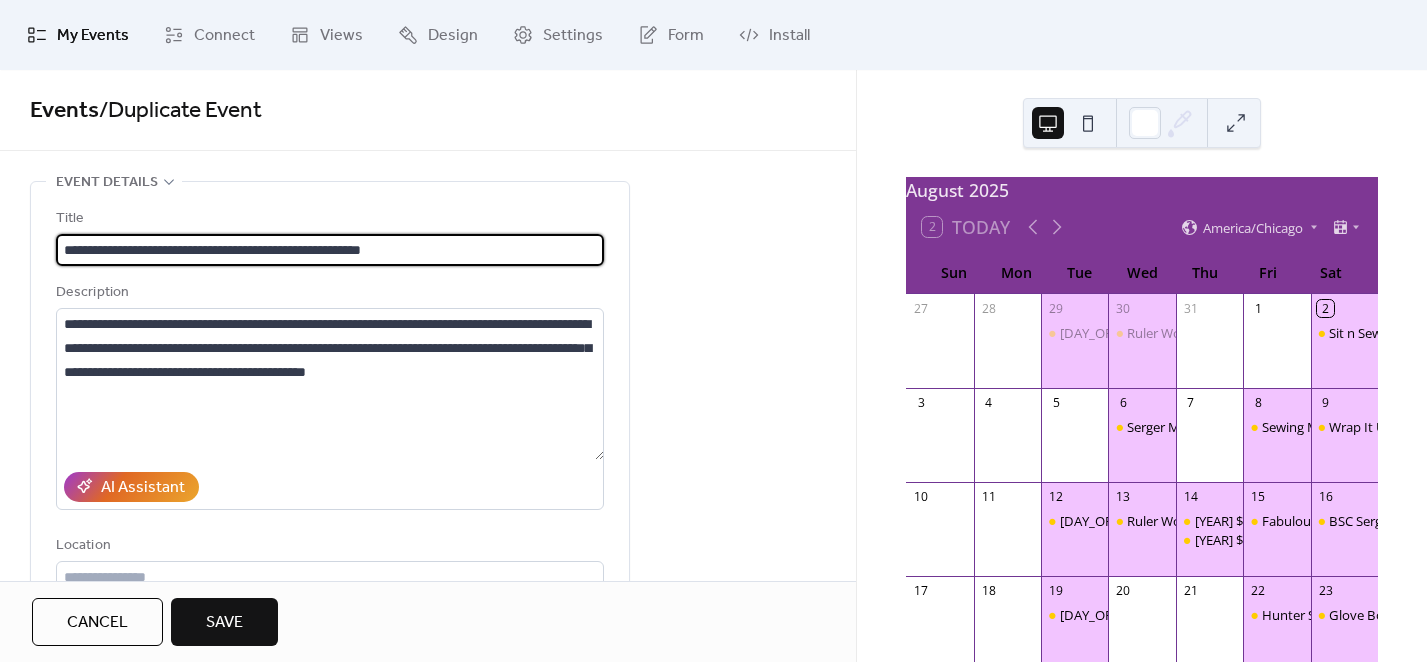 click on "**********" at bounding box center [330, 250] 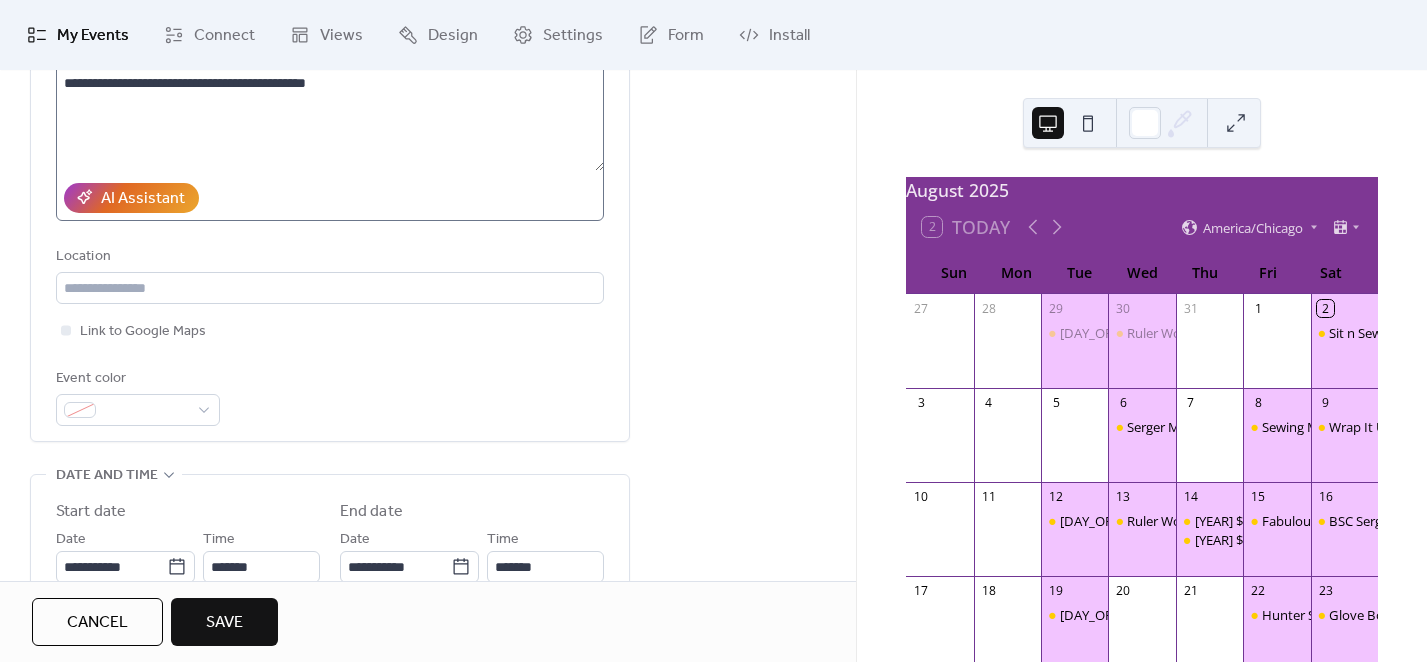 scroll, scrollTop: 375, scrollLeft: 0, axis: vertical 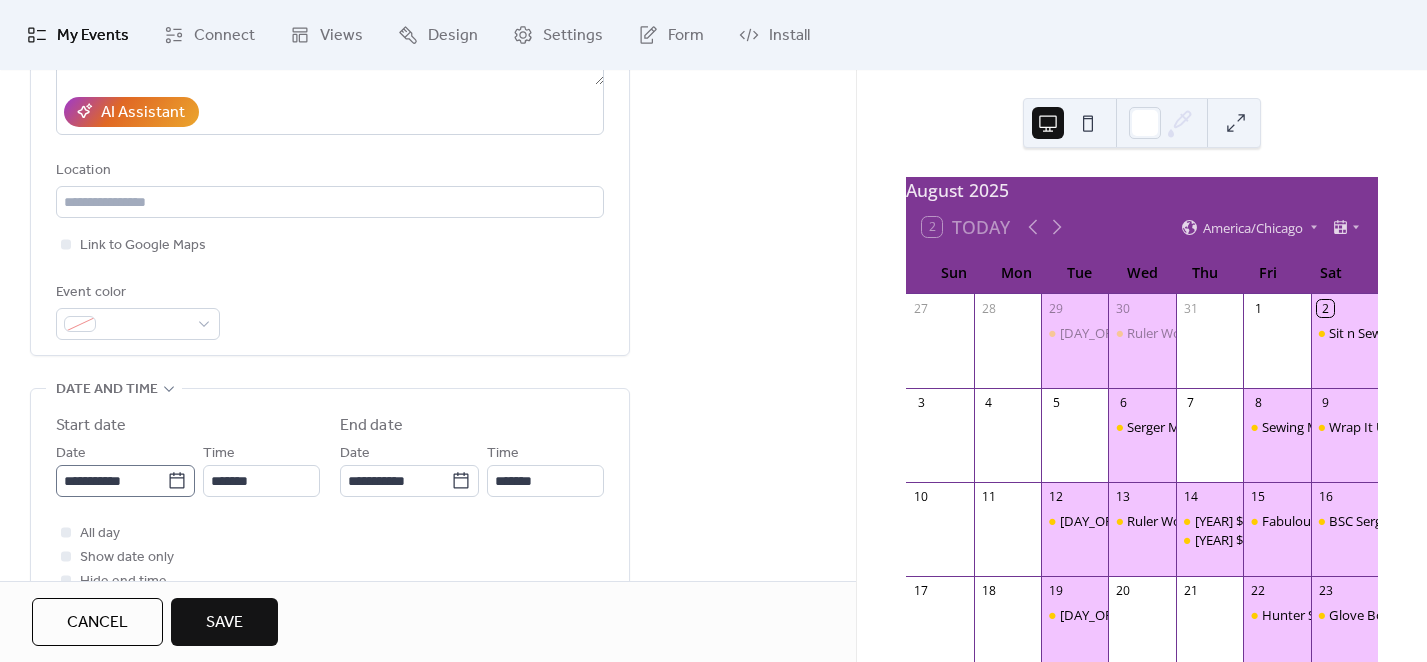 type on "**********" 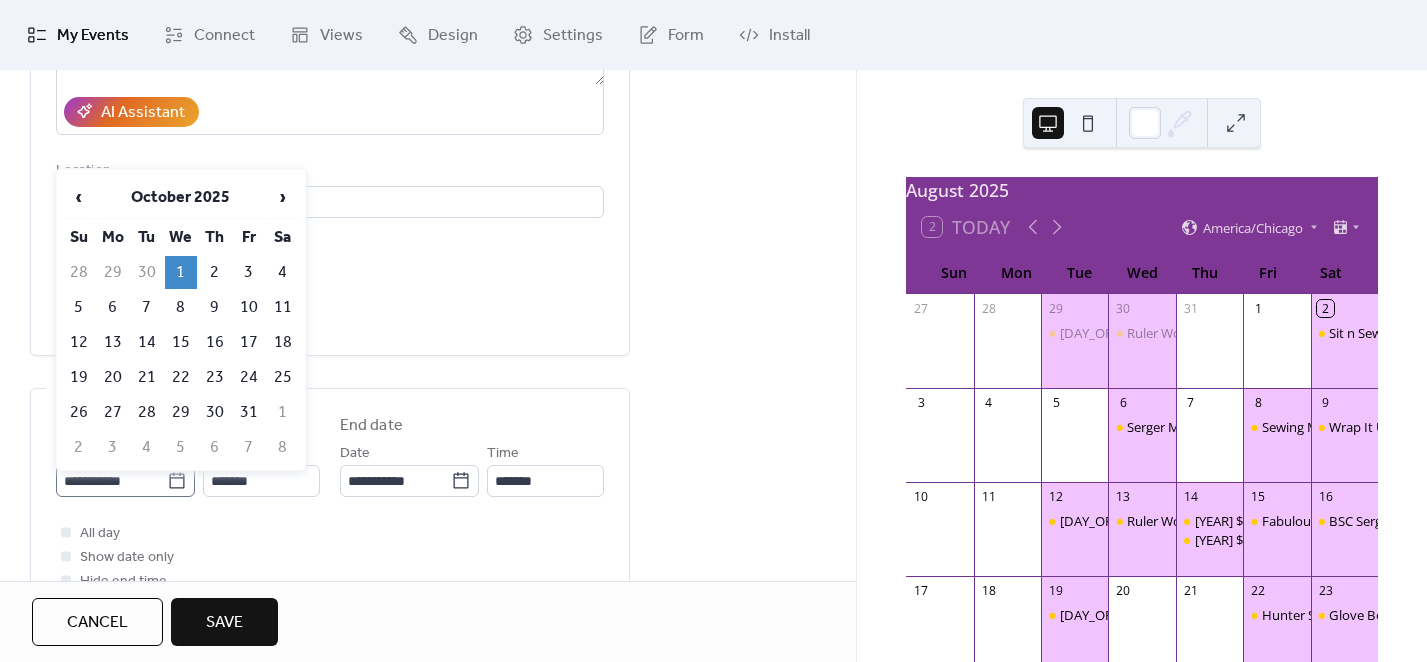 click 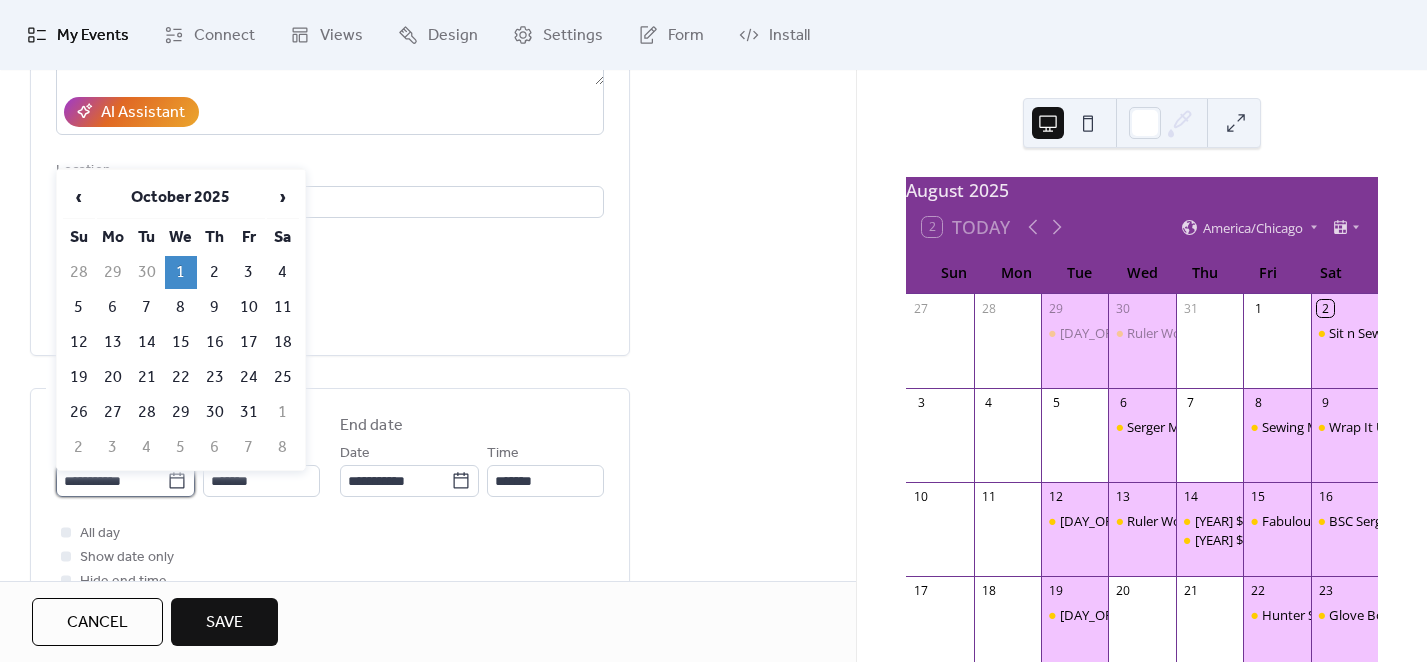 click on "**********" at bounding box center (111, 481) 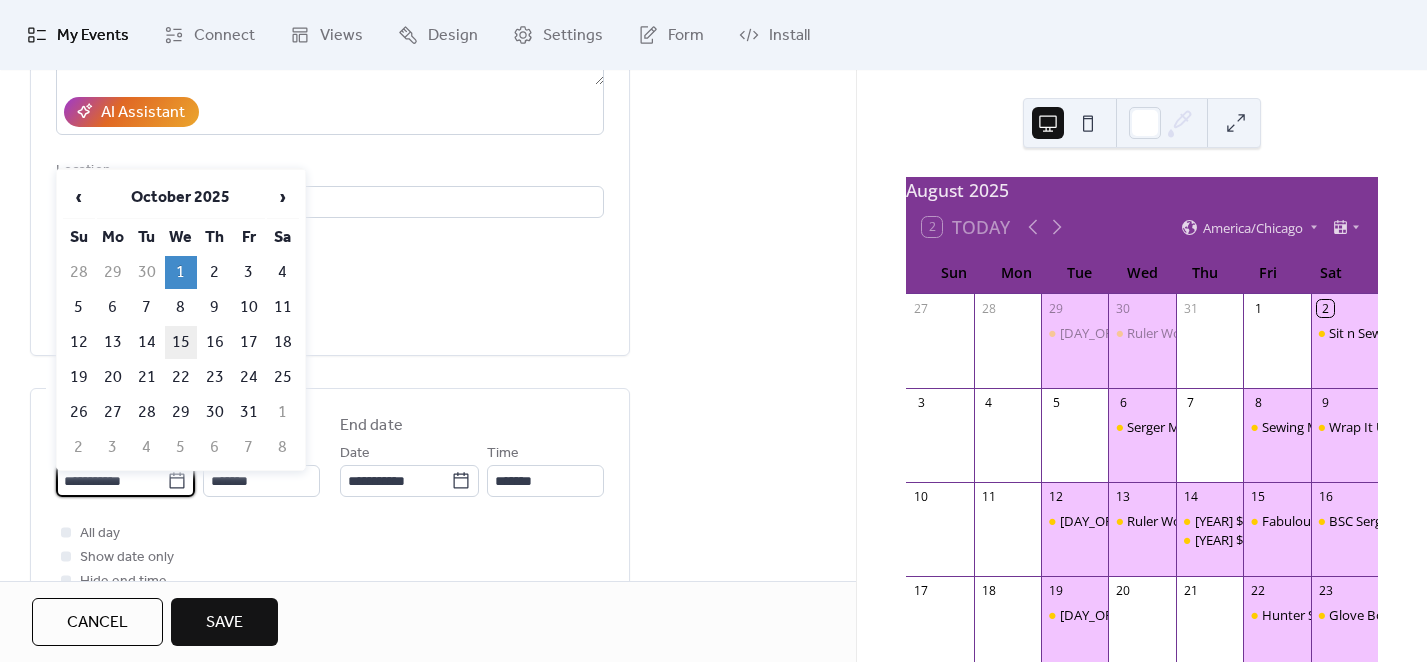 click on "15" at bounding box center (181, 342) 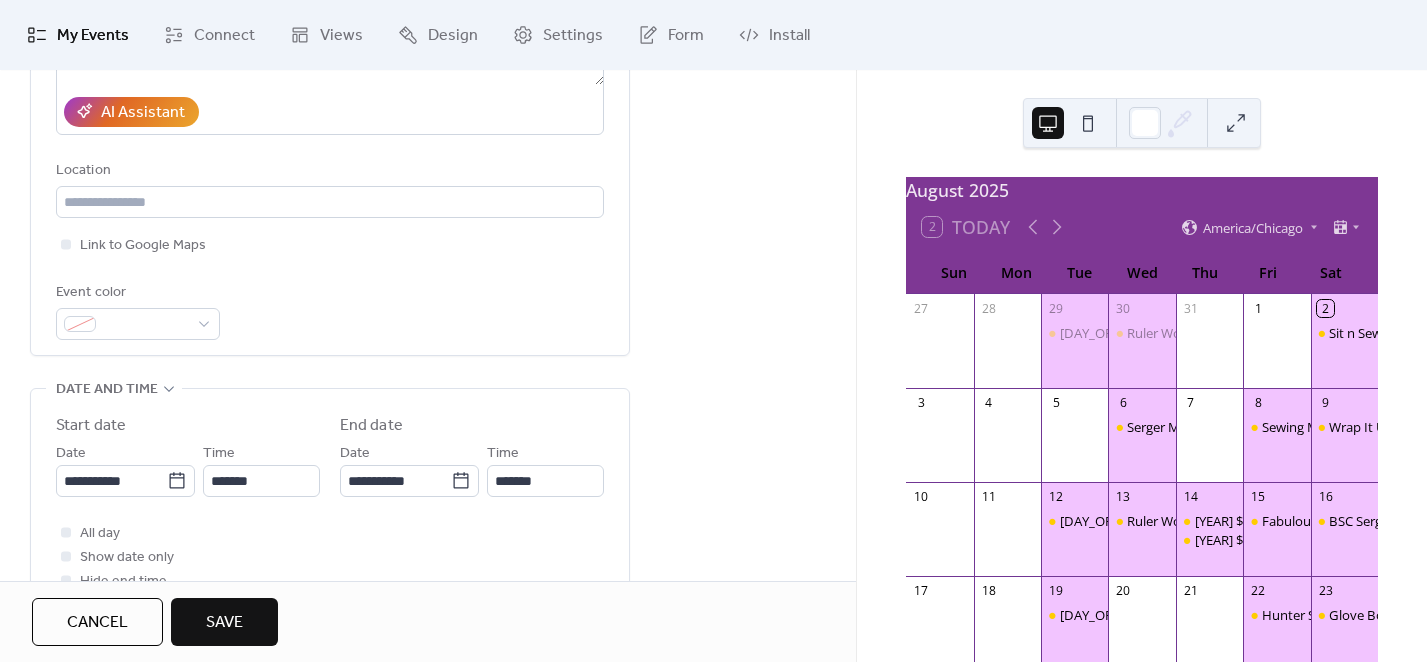 type on "**********" 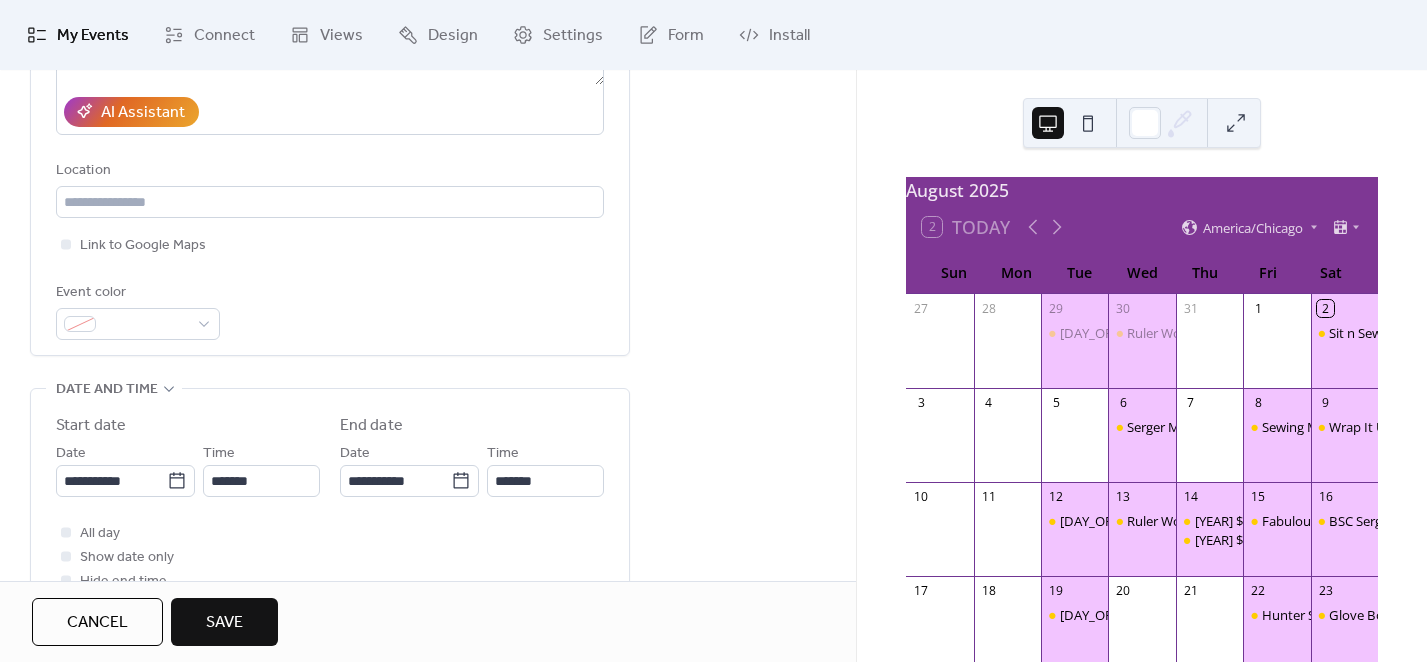 type on "**********" 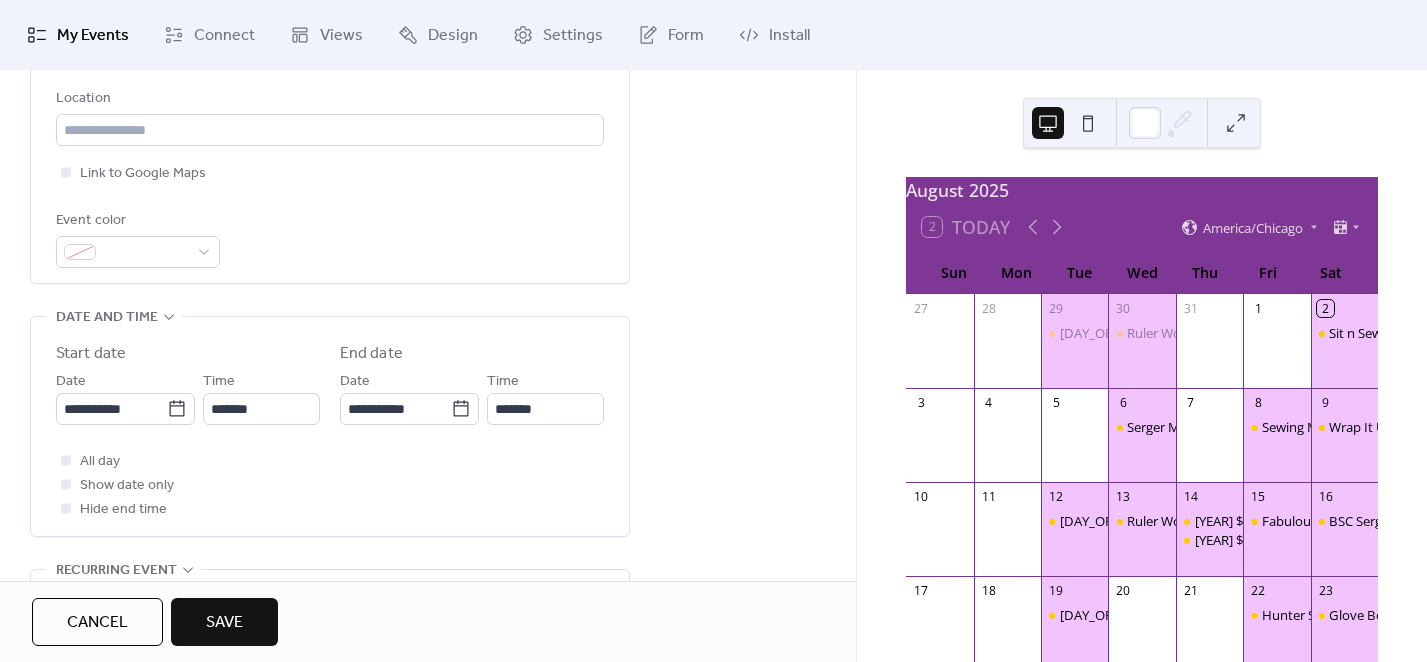scroll, scrollTop: 500, scrollLeft: 0, axis: vertical 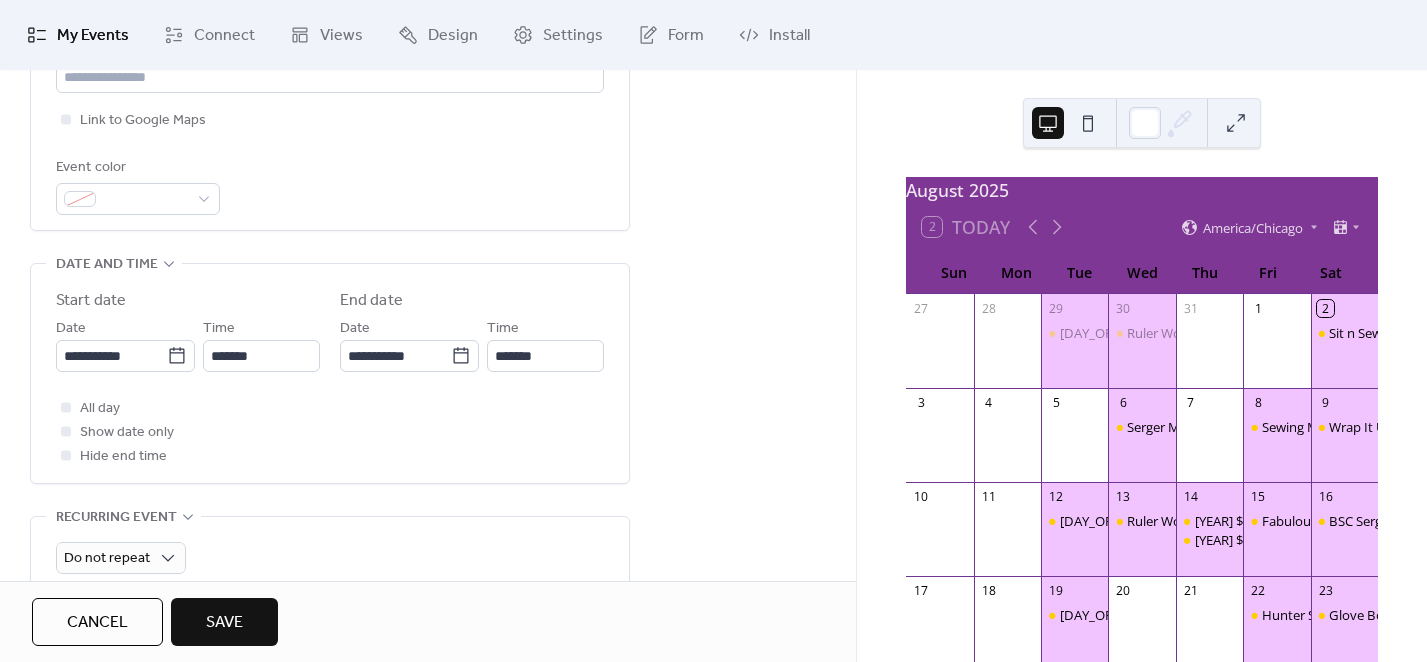 click on "Save" at bounding box center (224, 623) 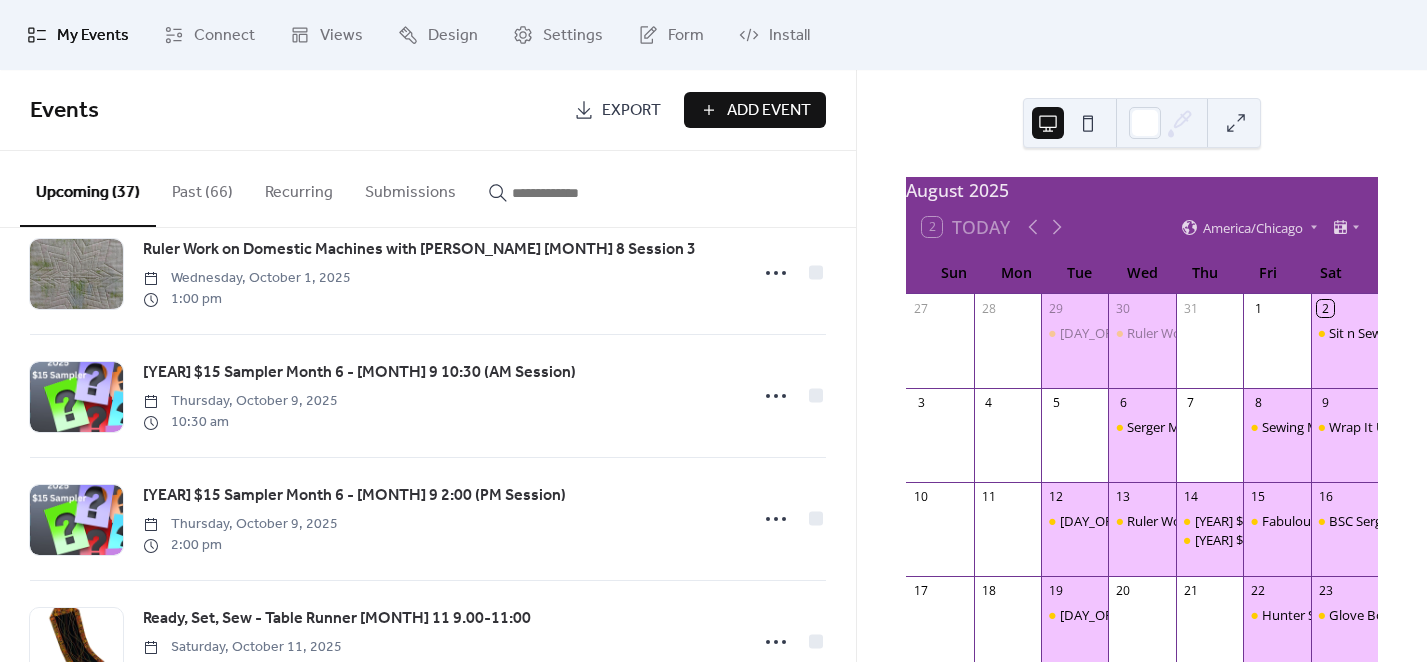 scroll, scrollTop: 2822, scrollLeft: 0, axis: vertical 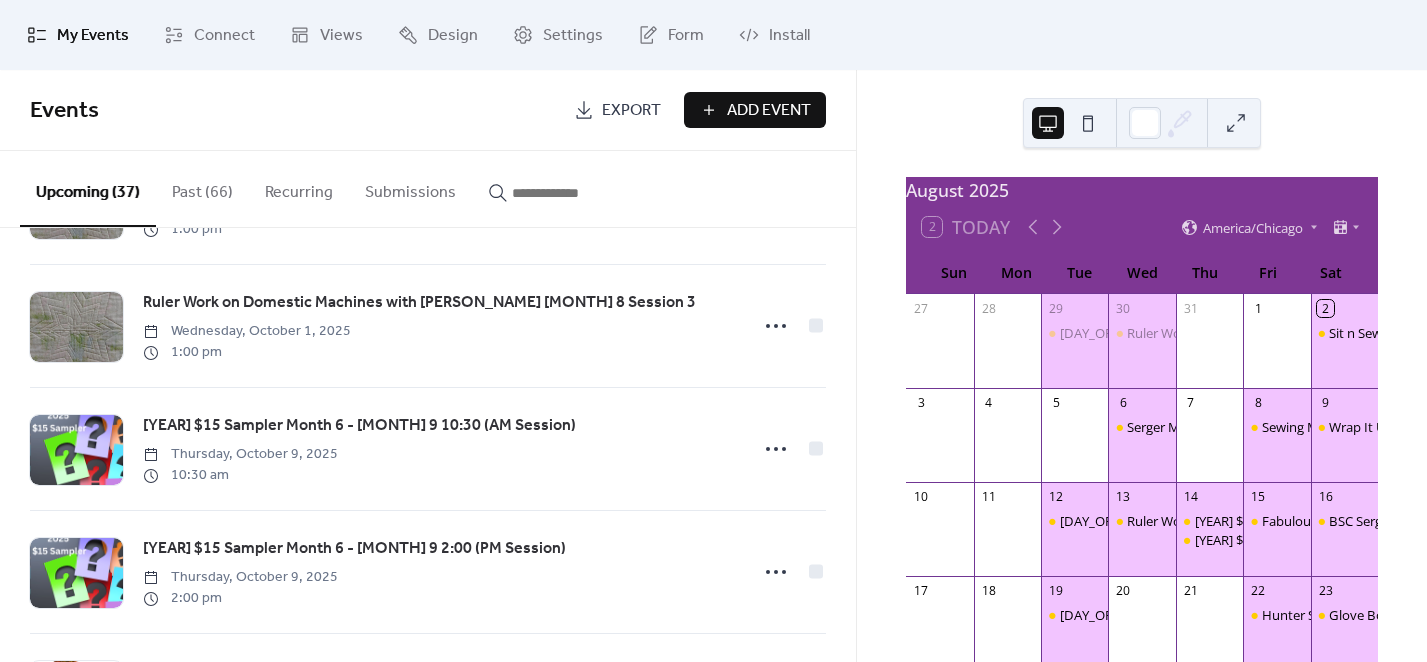 click at bounding box center (572, 193) 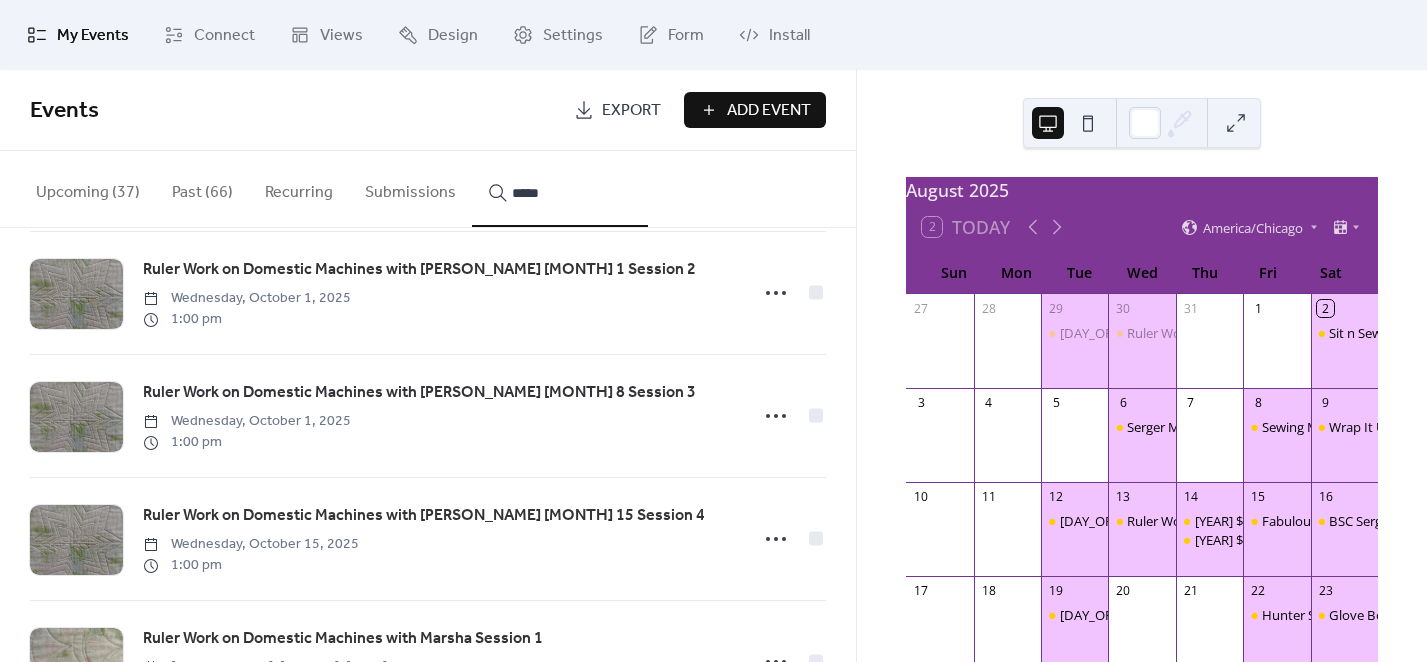 scroll, scrollTop: 1750, scrollLeft: 0, axis: vertical 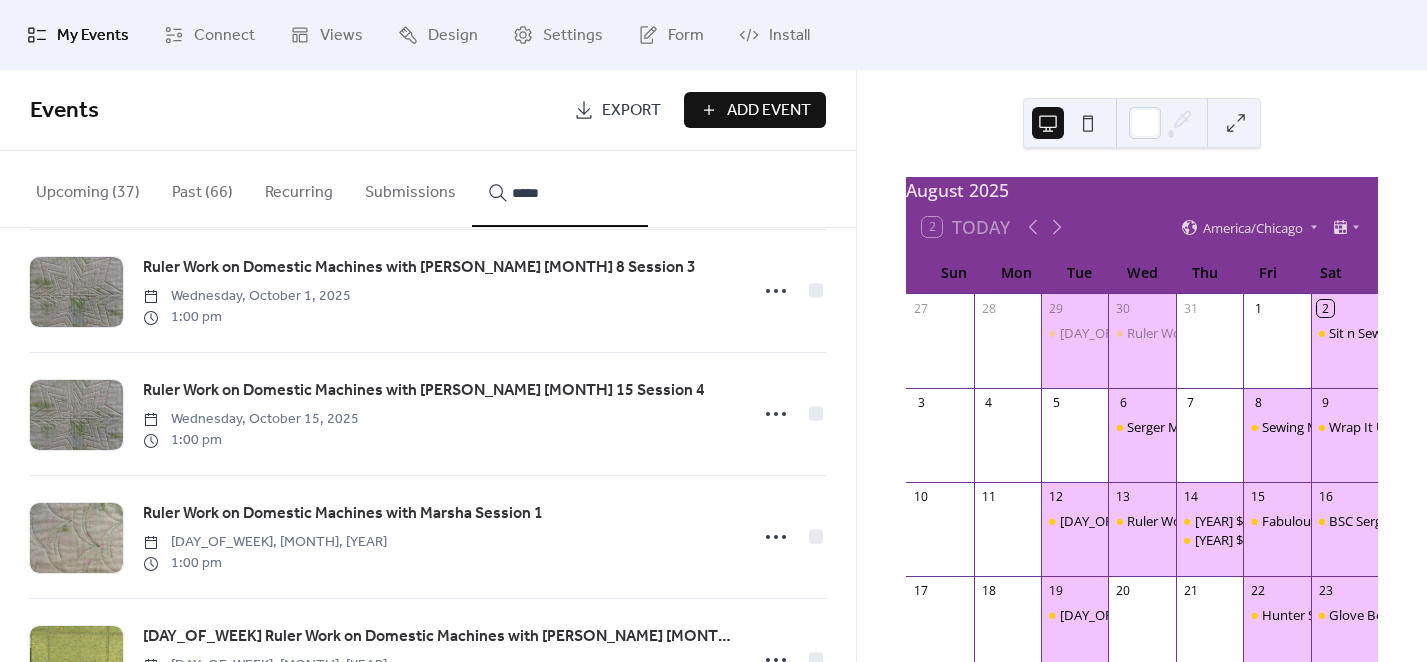 type on "*****" 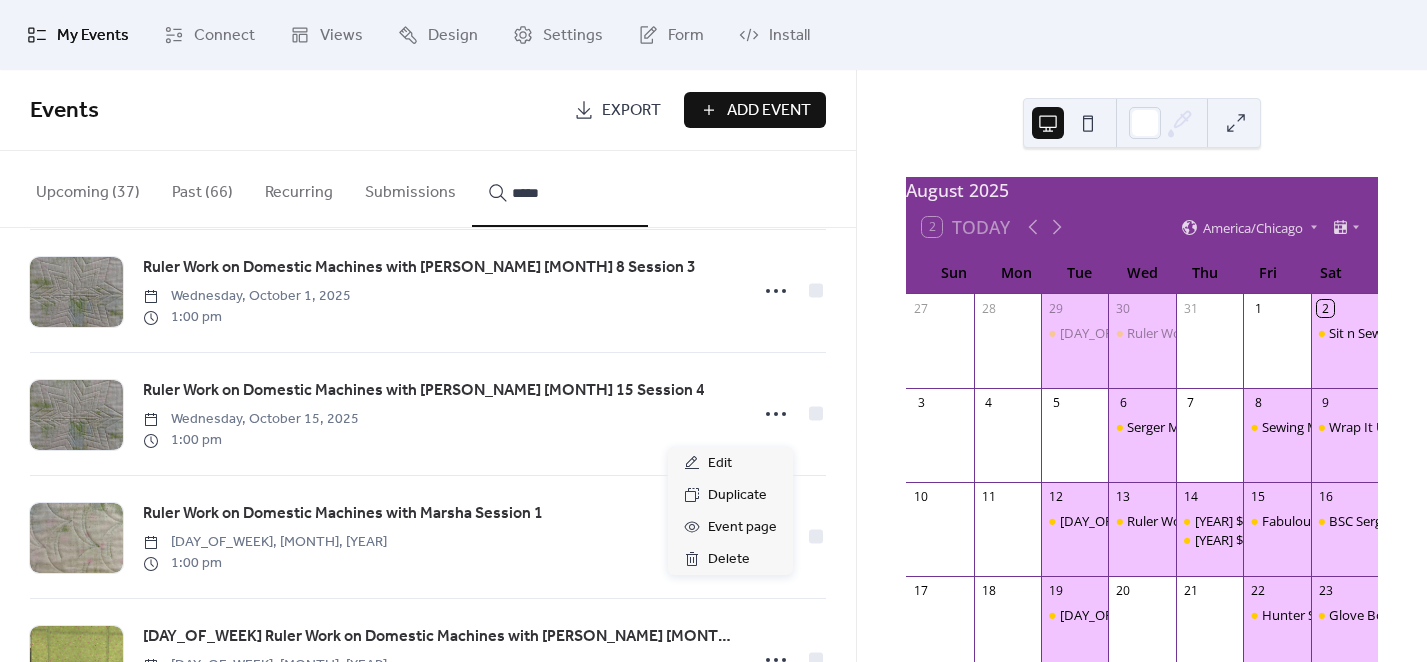 click 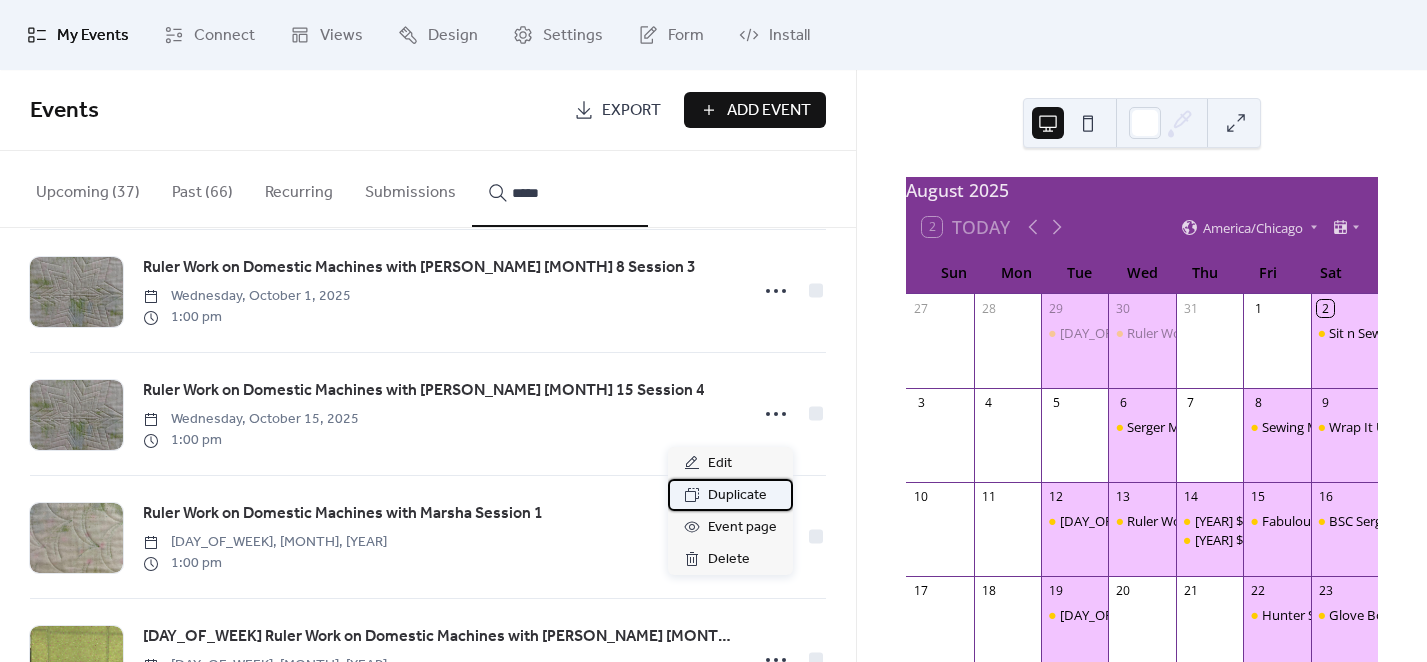 click on "Duplicate" at bounding box center (737, 496) 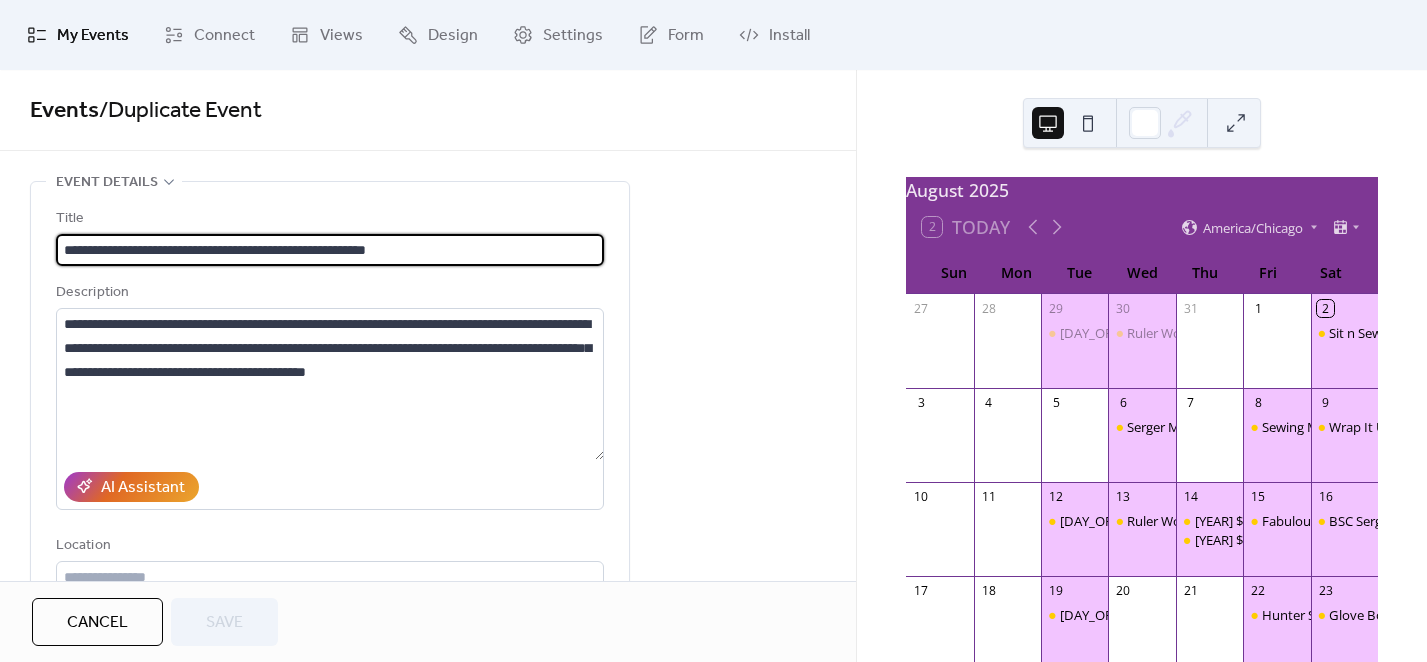 click on "**********" at bounding box center (330, 250) 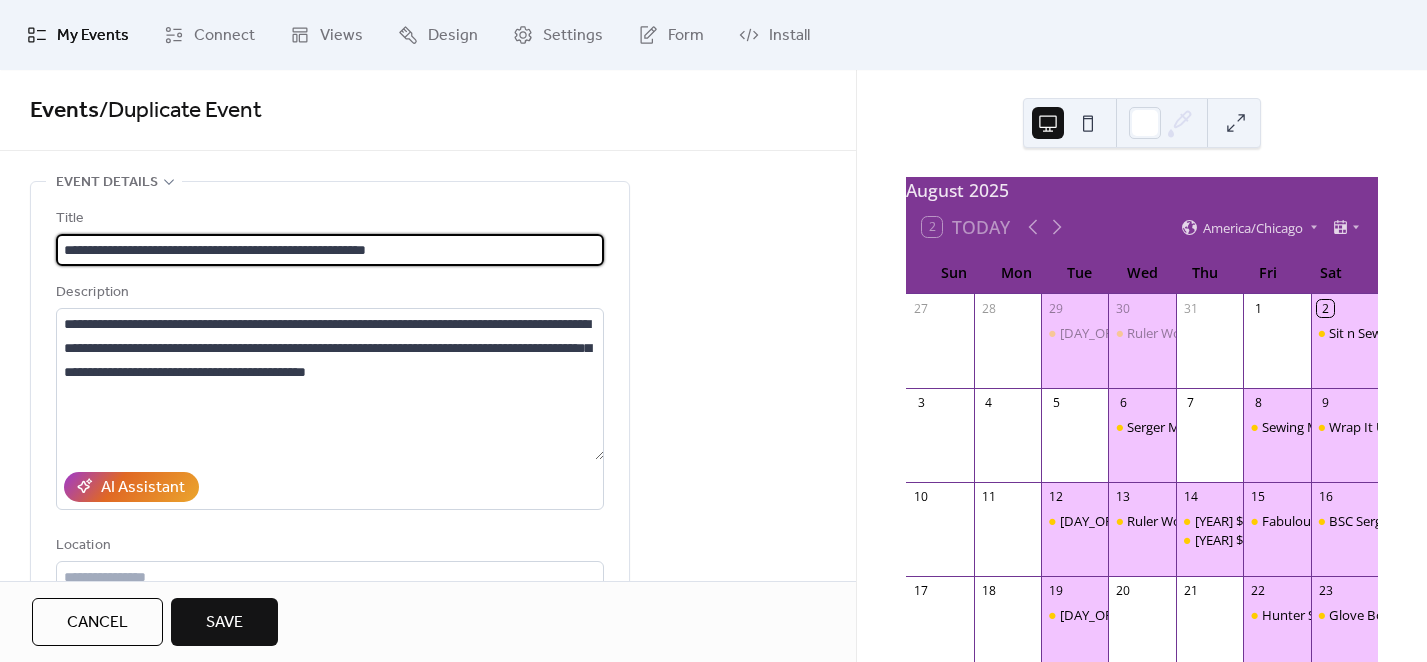 click on "**********" at bounding box center (330, 250) 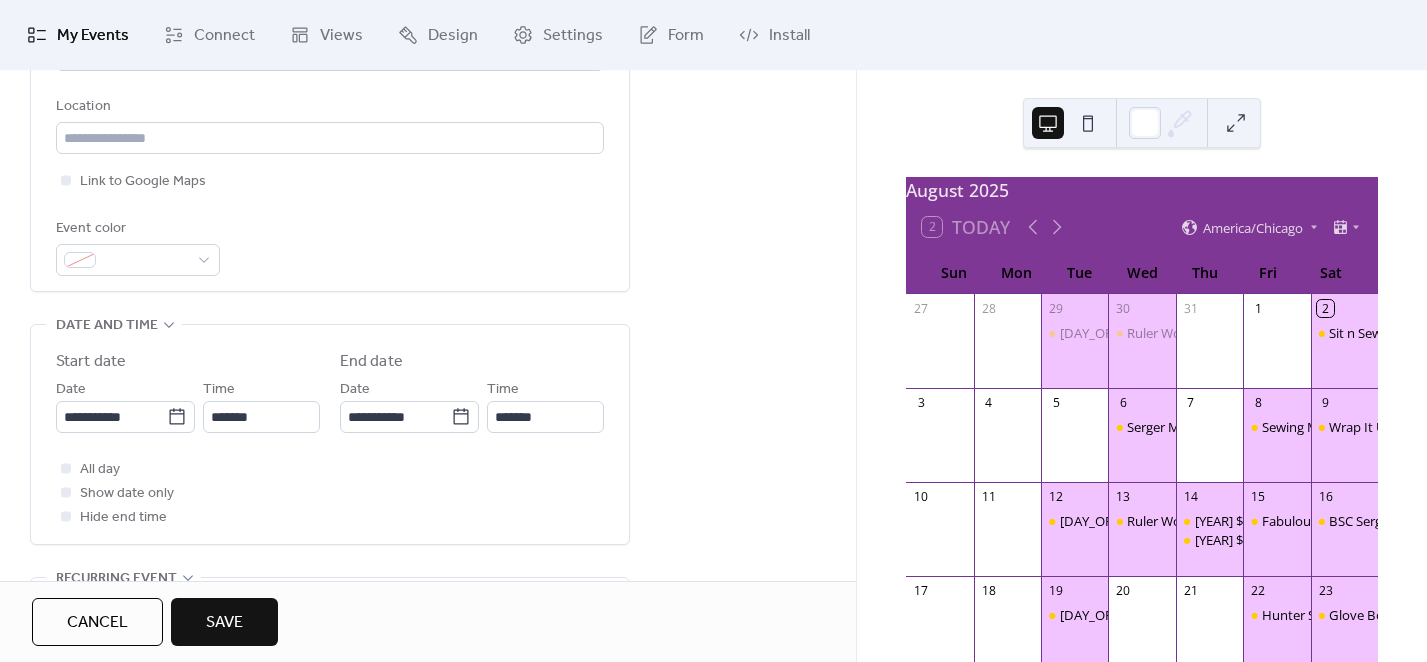scroll, scrollTop: 500, scrollLeft: 0, axis: vertical 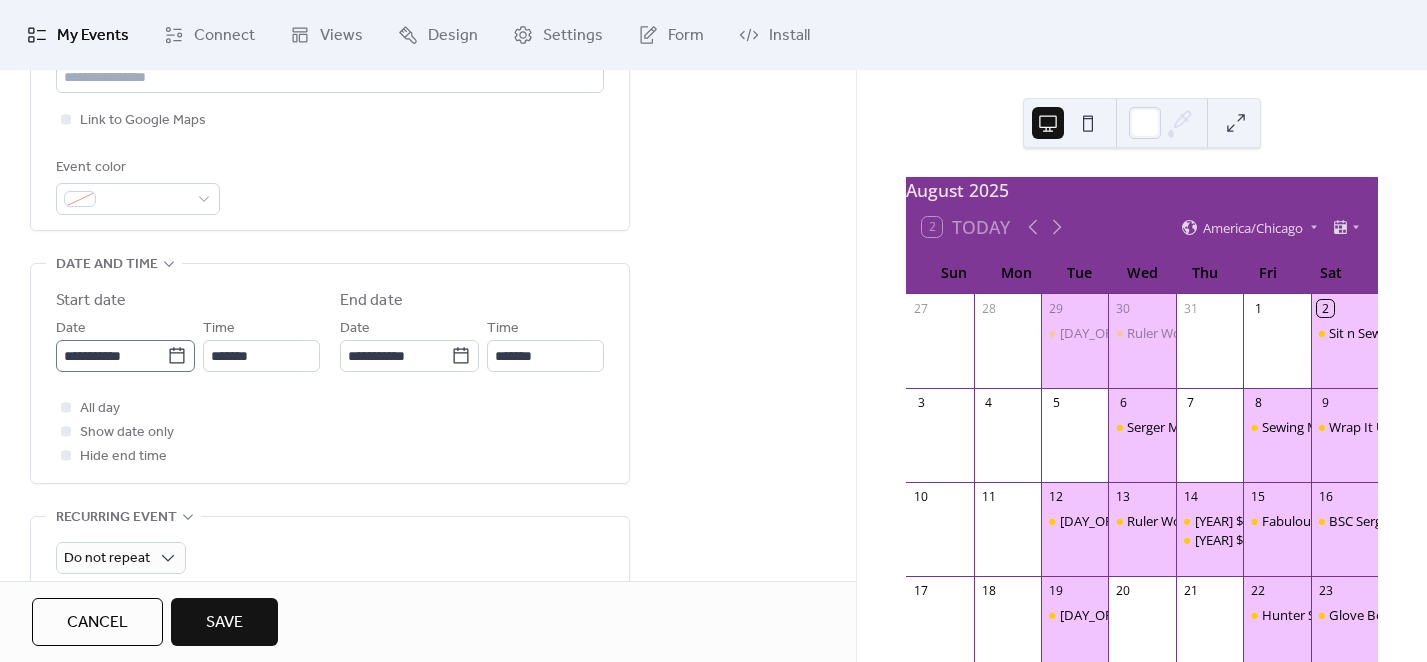 type on "**********" 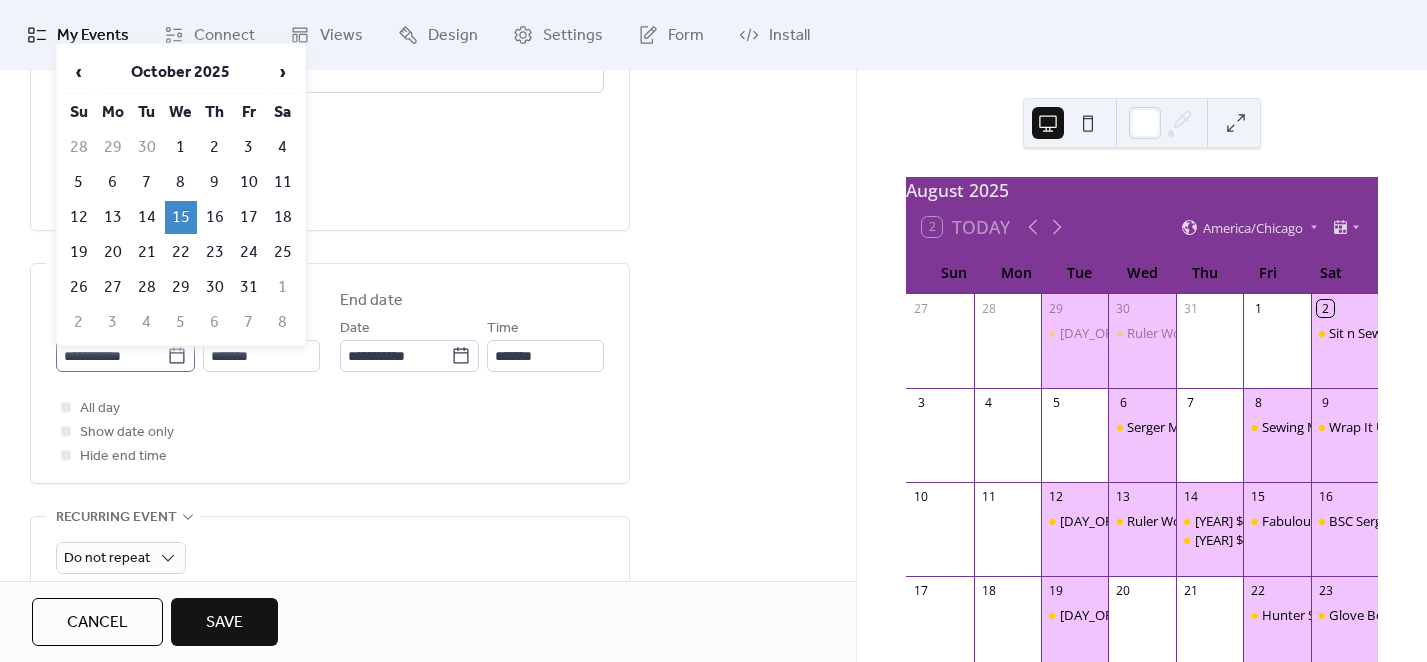 click 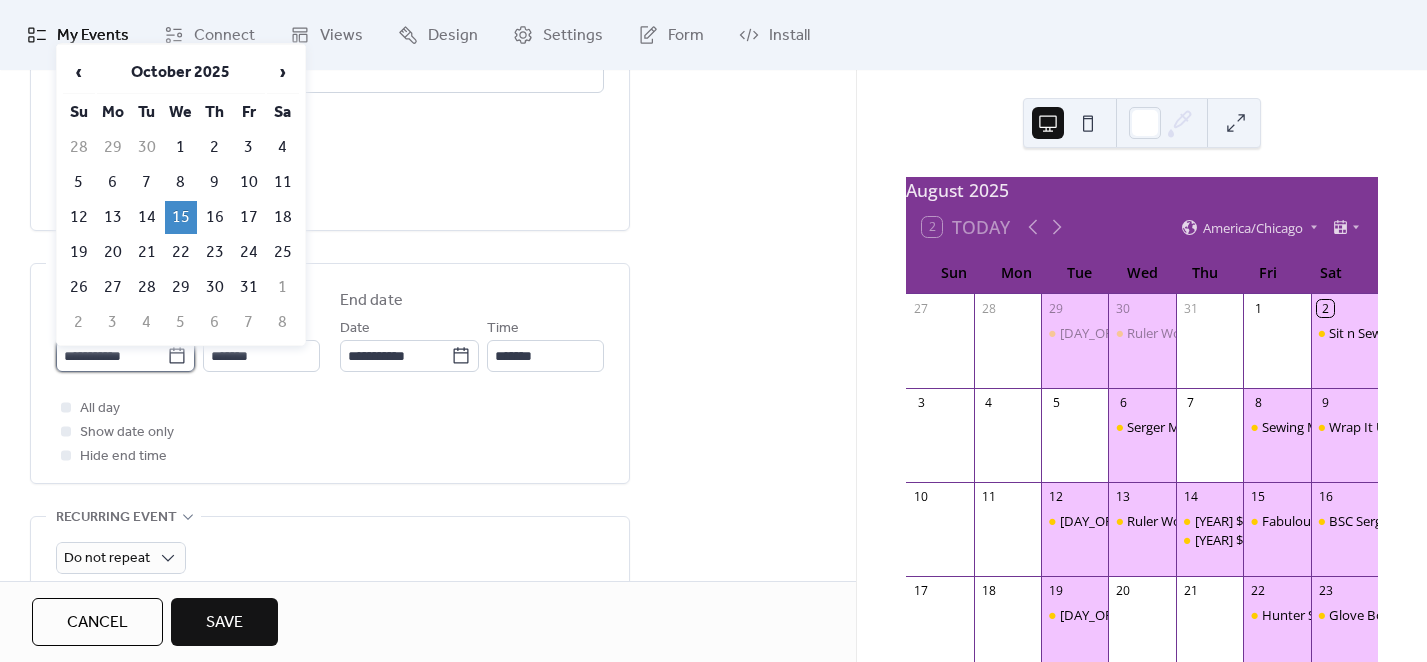 click on "**********" at bounding box center [111, 356] 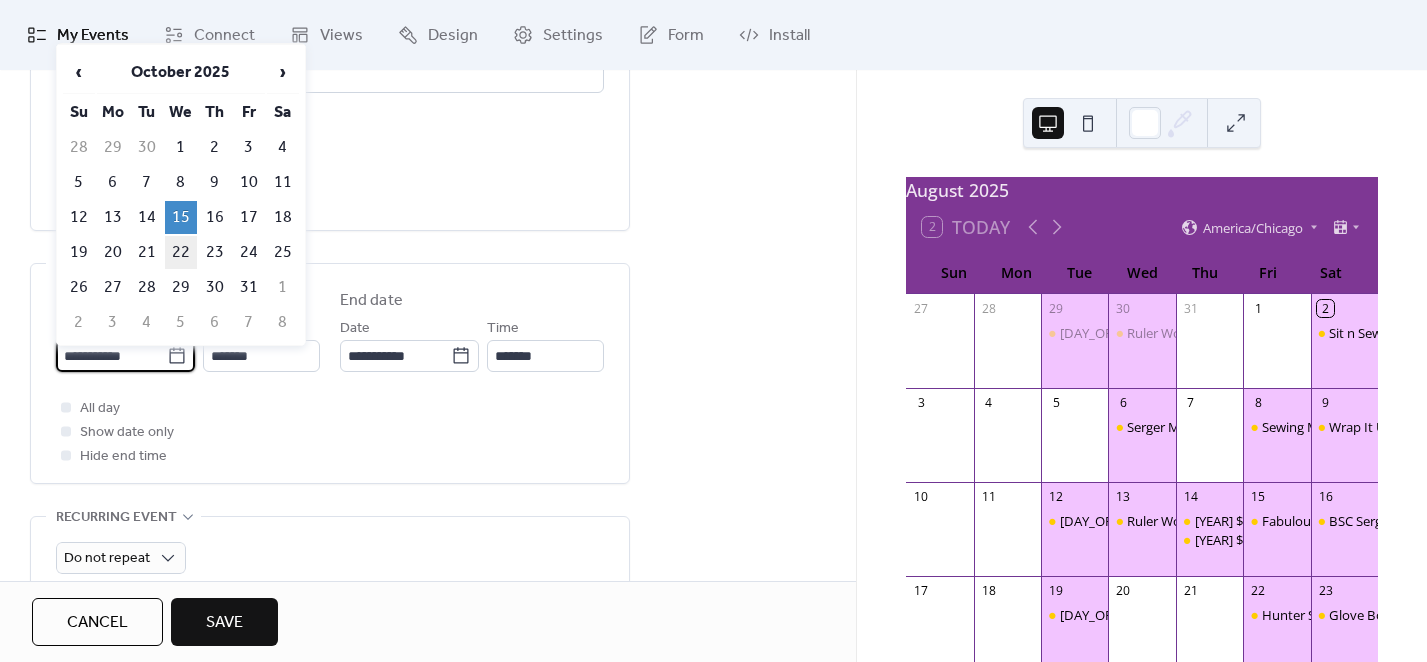 click on "22" at bounding box center [181, 252] 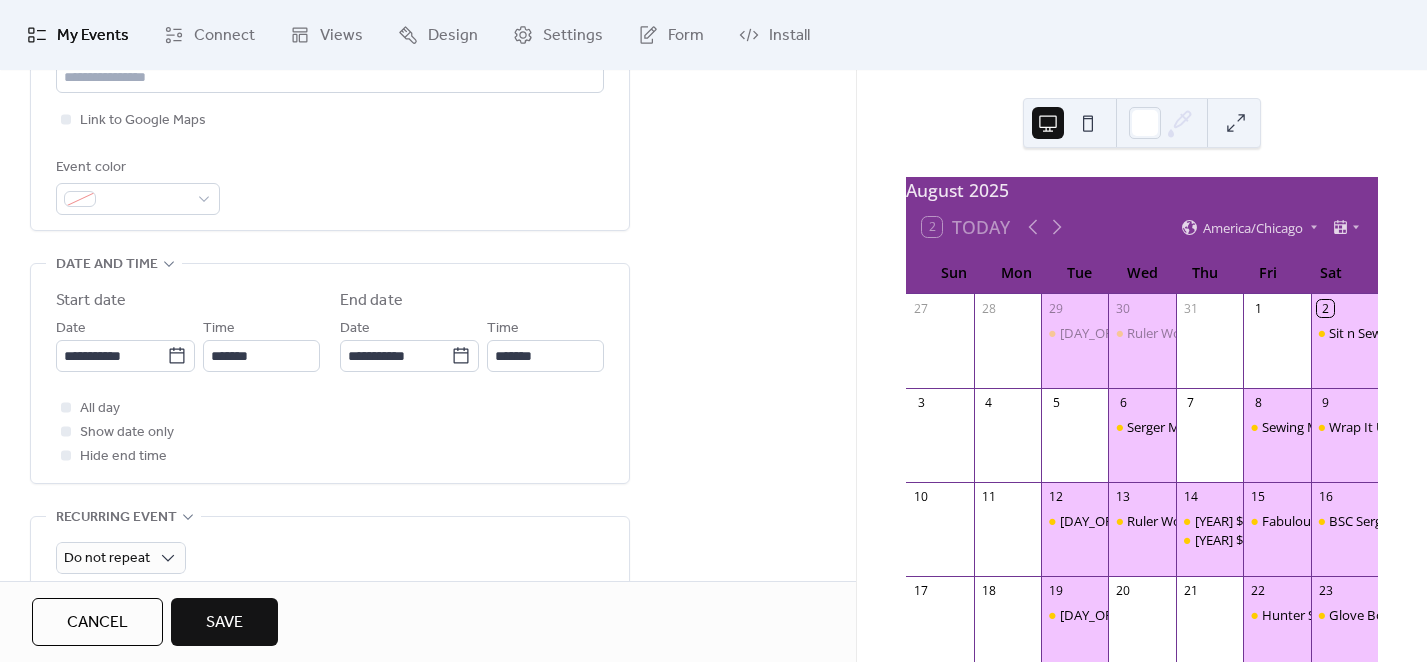 click on "Save" at bounding box center [224, 623] 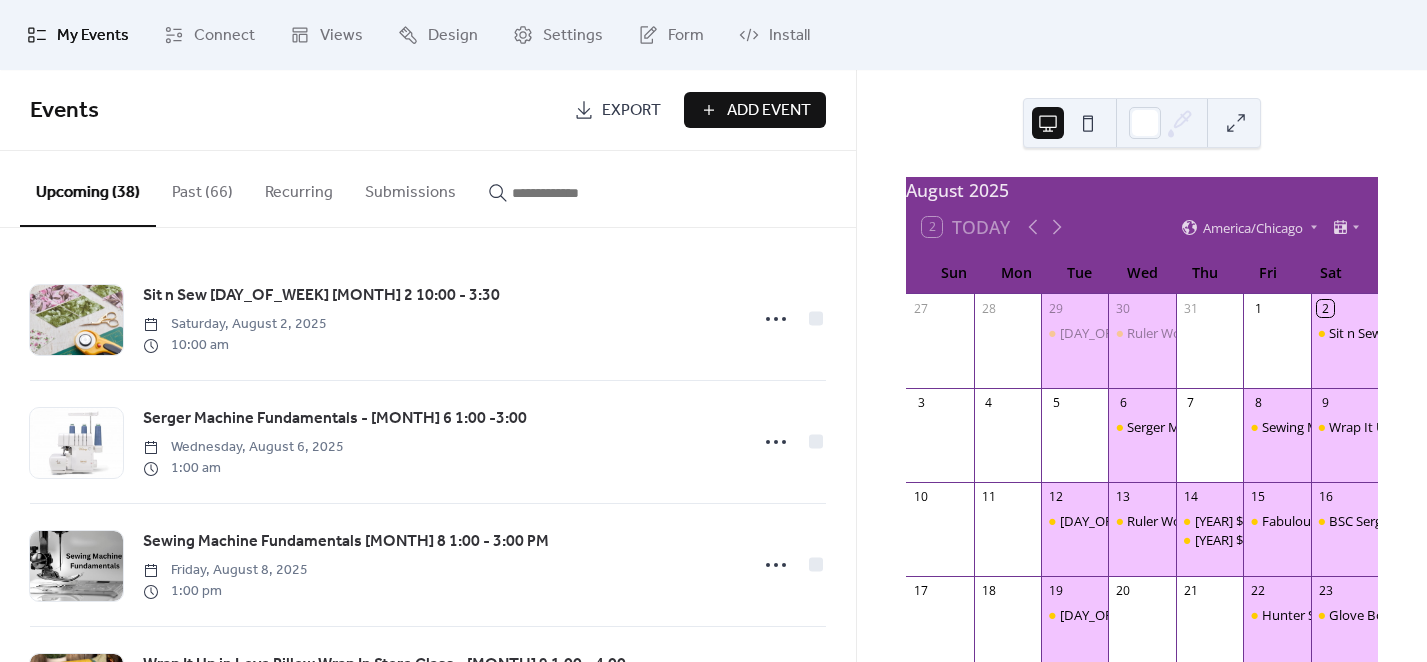 click at bounding box center [572, 193] 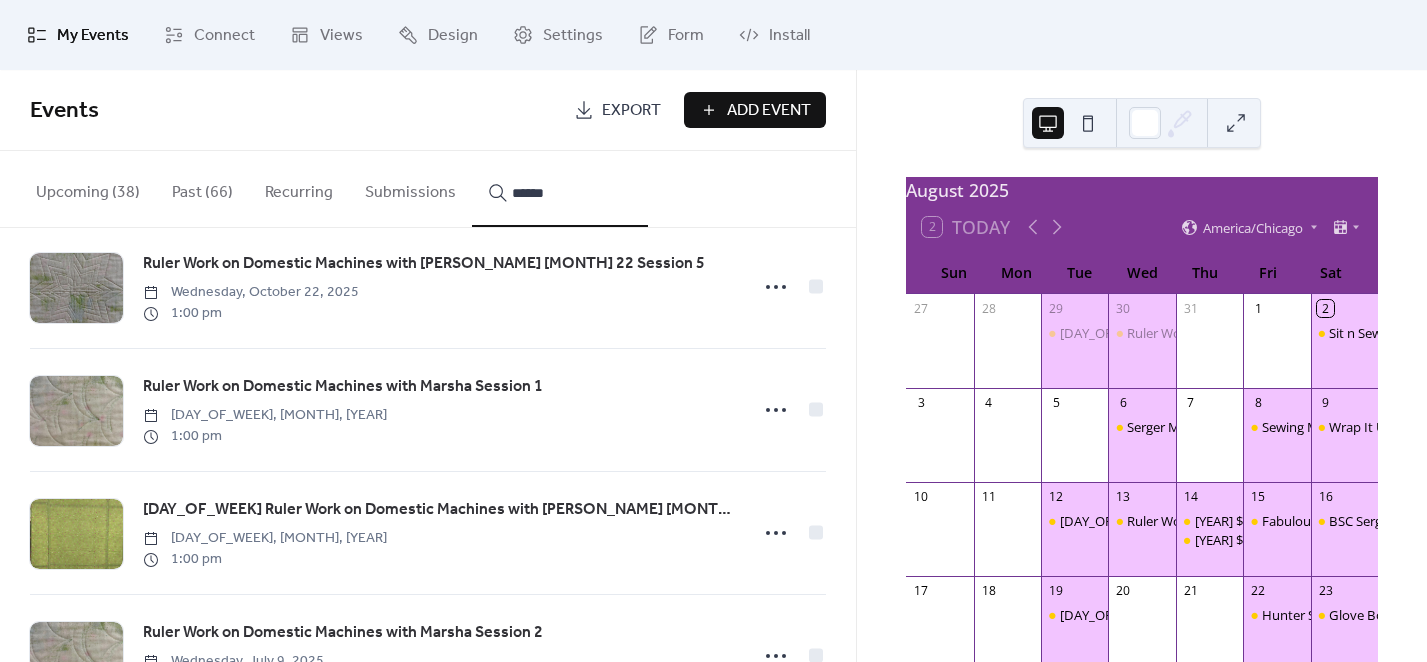 scroll, scrollTop: 1875, scrollLeft: 0, axis: vertical 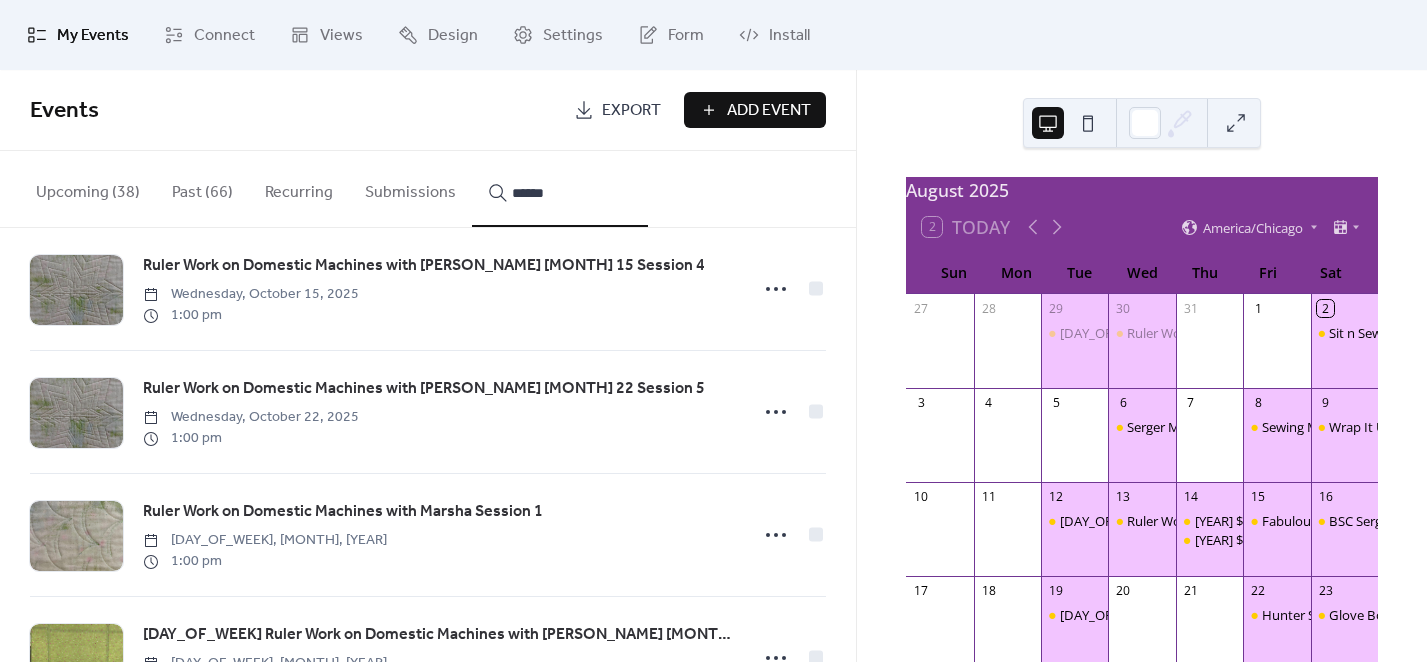 type on "******" 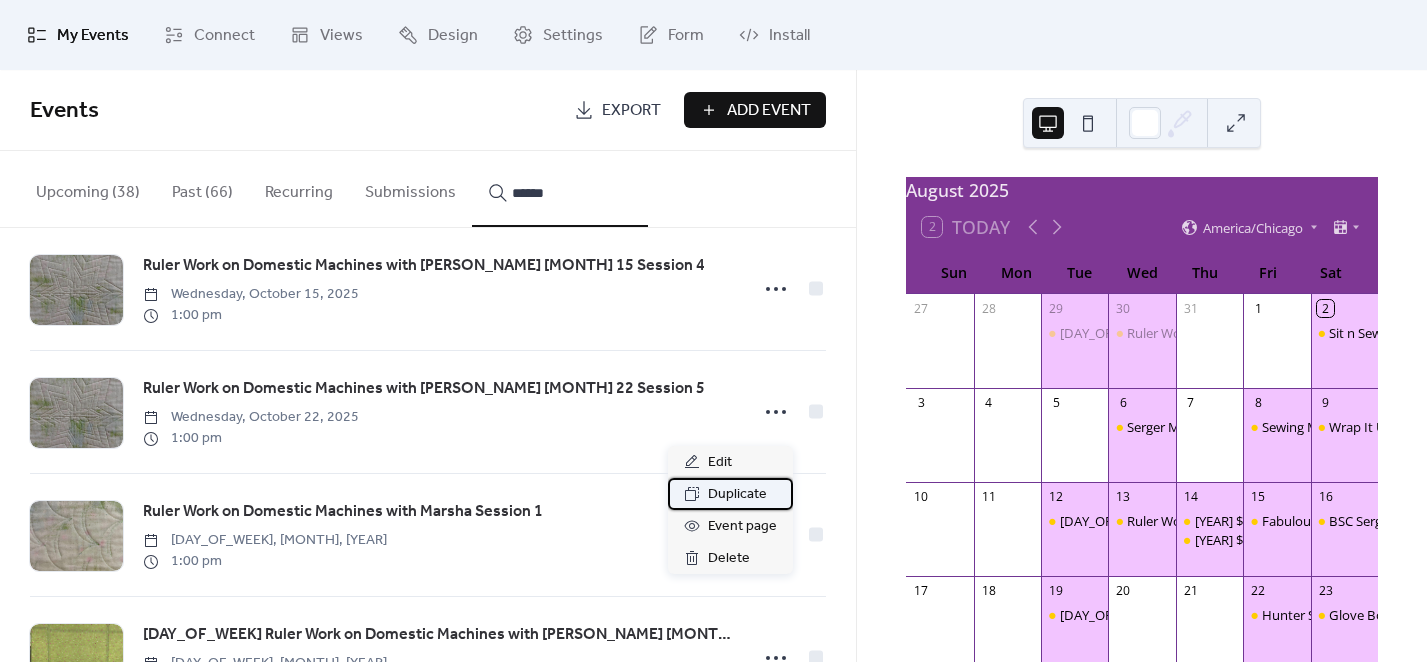 click on "Duplicate" at bounding box center (737, 495) 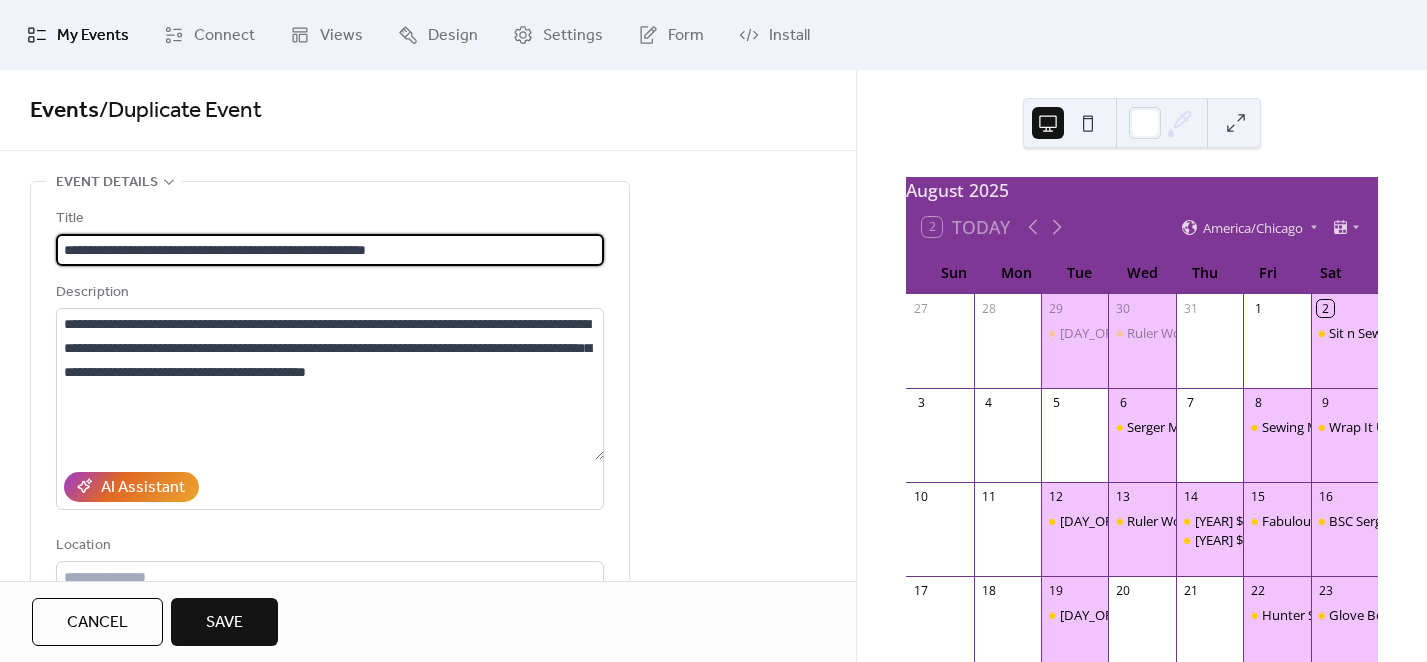 click on "**********" at bounding box center (330, 250) 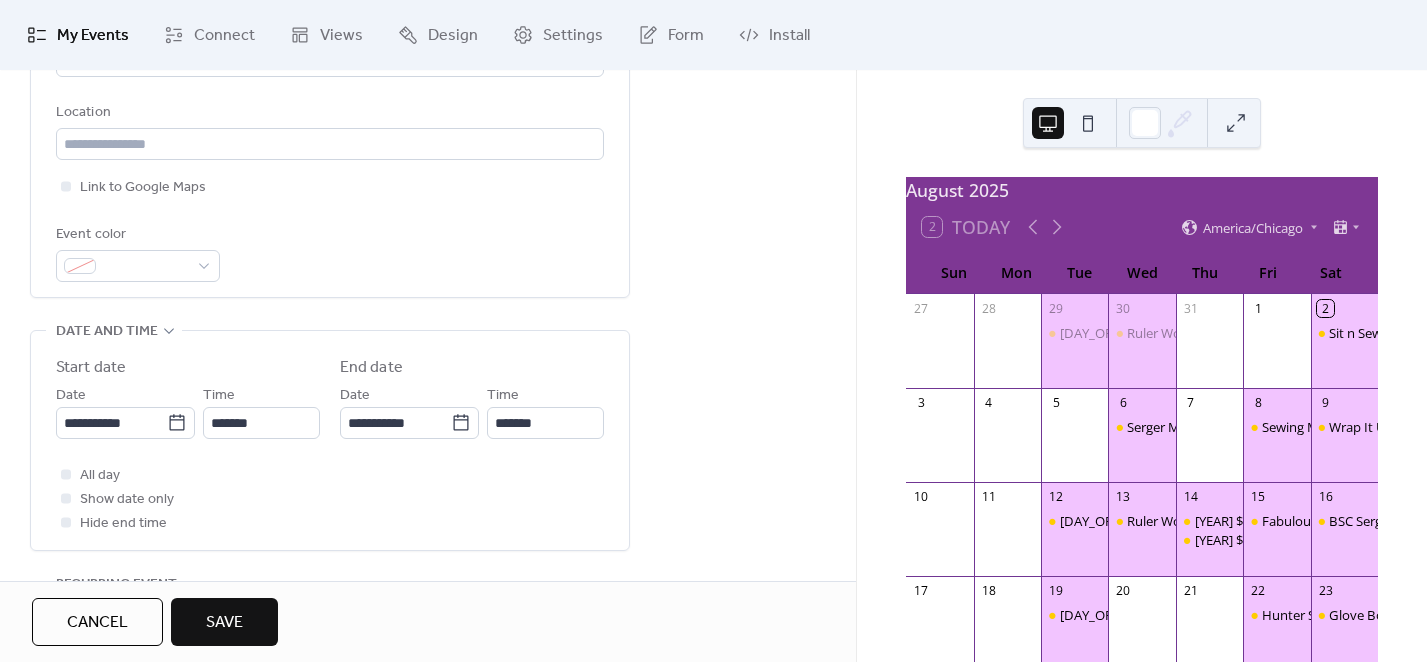 scroll, scrollTop: 500, scrollLeft: 0, axis: vertical 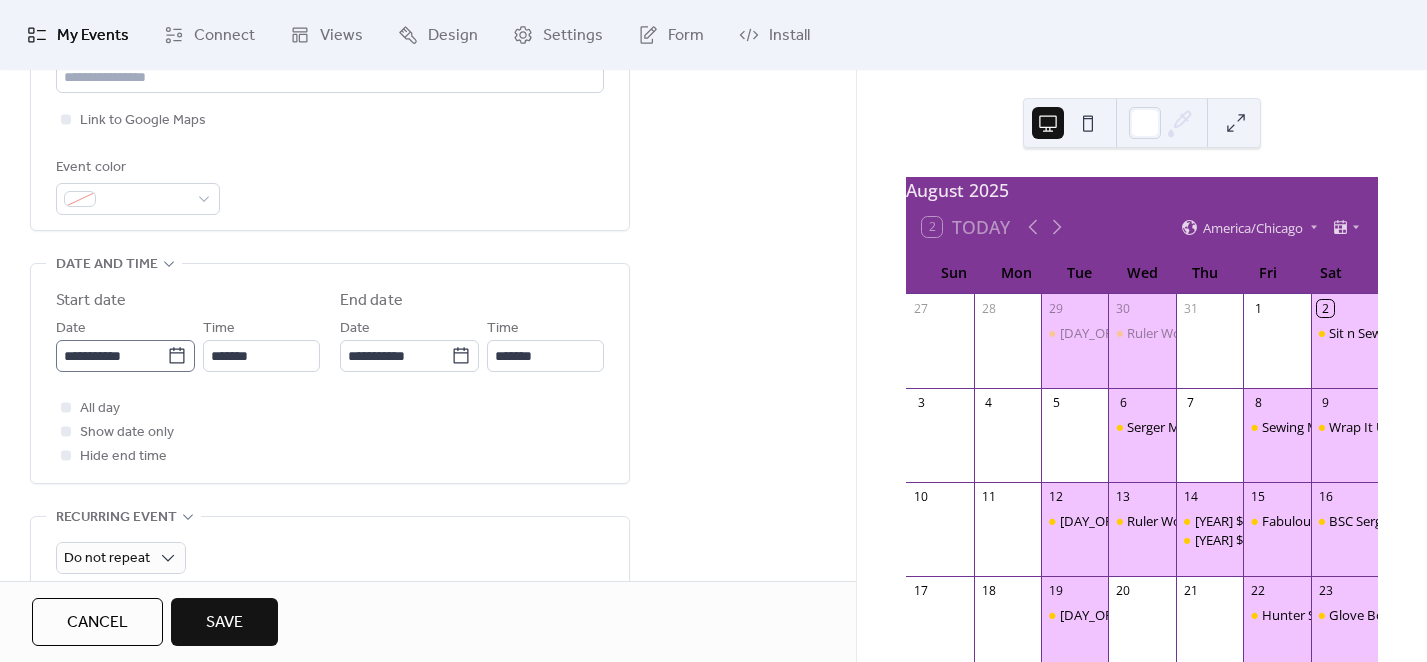 type on "**********" 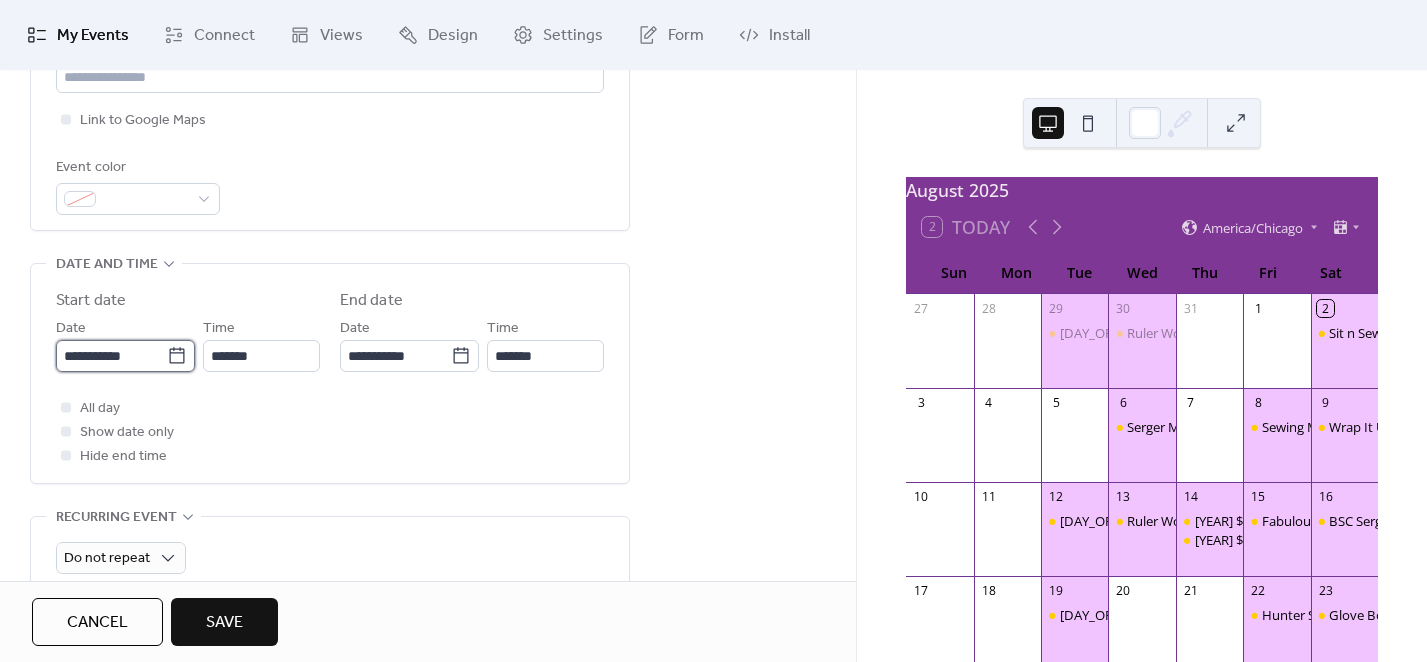 click on "**********" at bounding box center (111, 356) 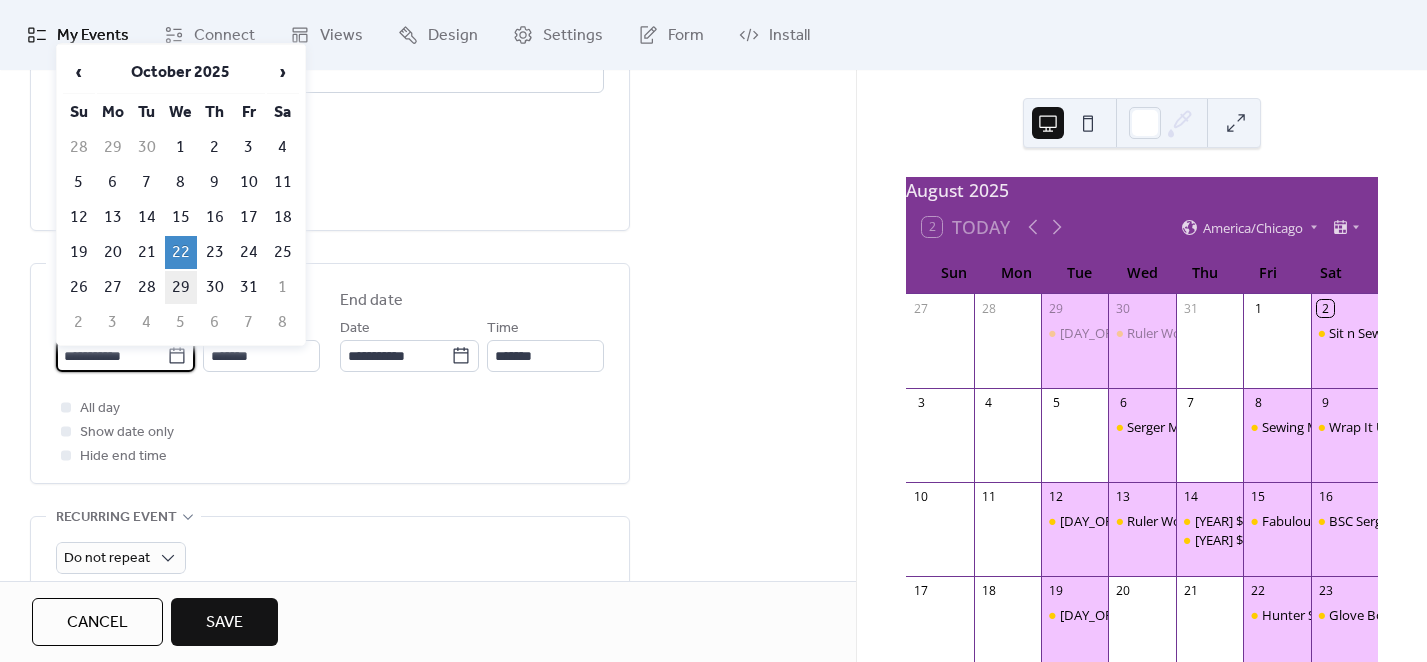click on "29" at bounding box center (181, 287) 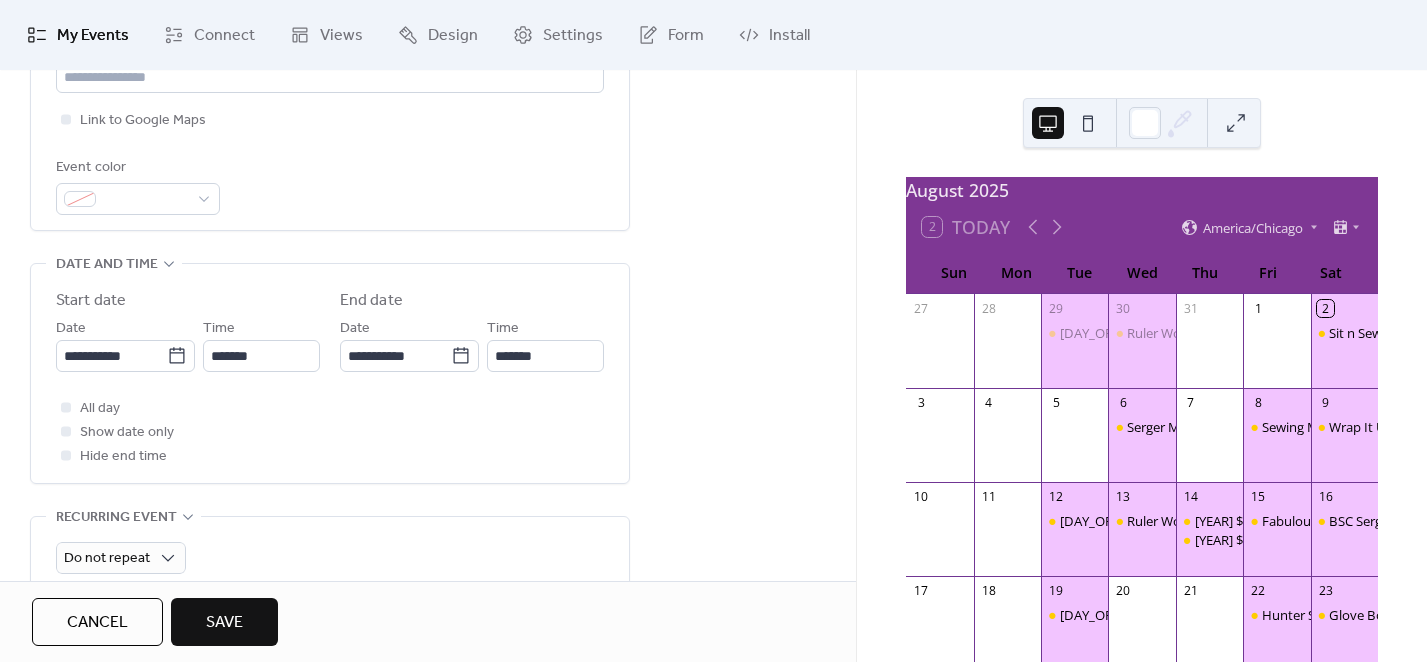 click on "**********" at bounding box center [428, 453] 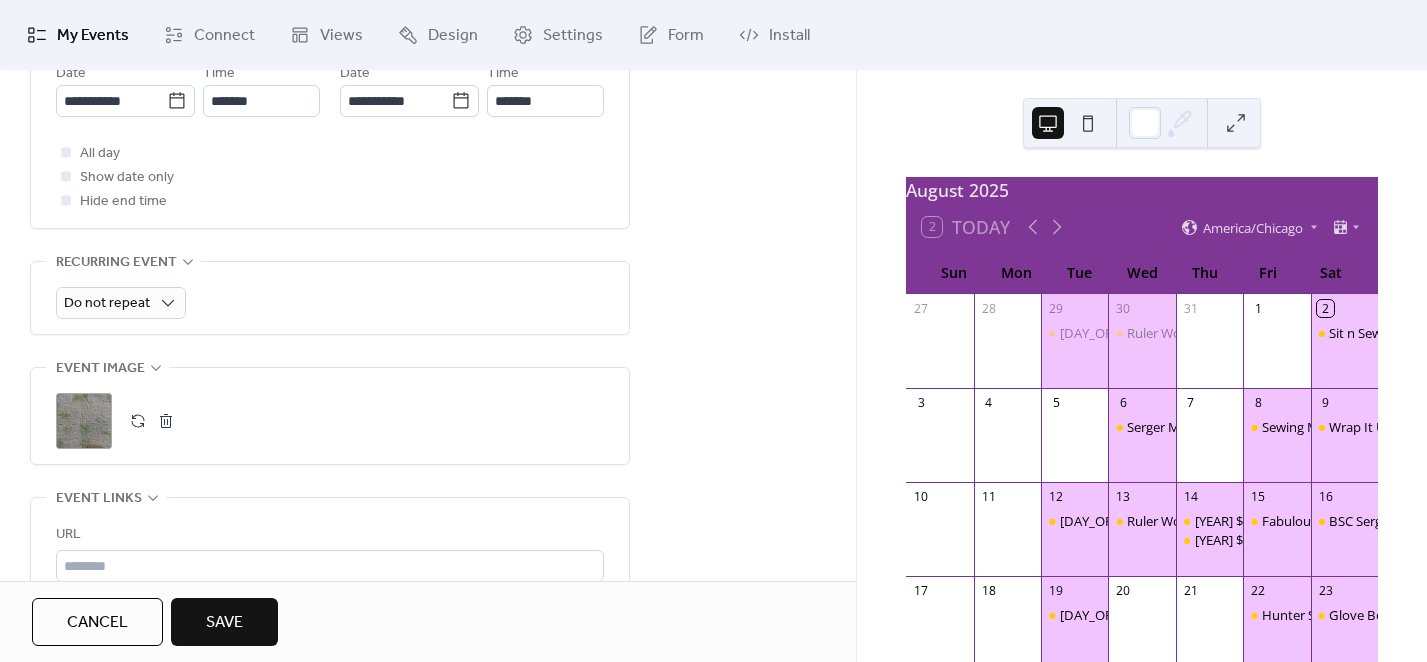 scroll, scrollTop: 875, scrollLeft: 0, axis: vertical 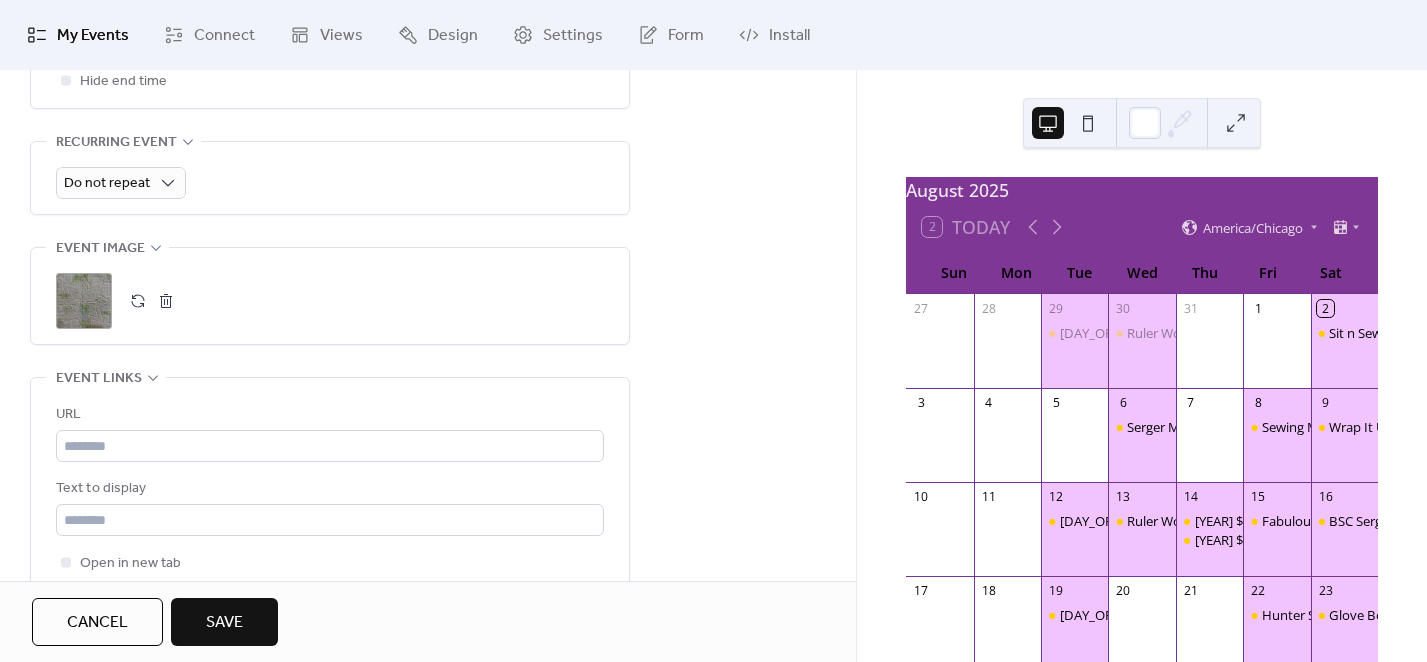 click on "Save" at bounding box center [224, 623] 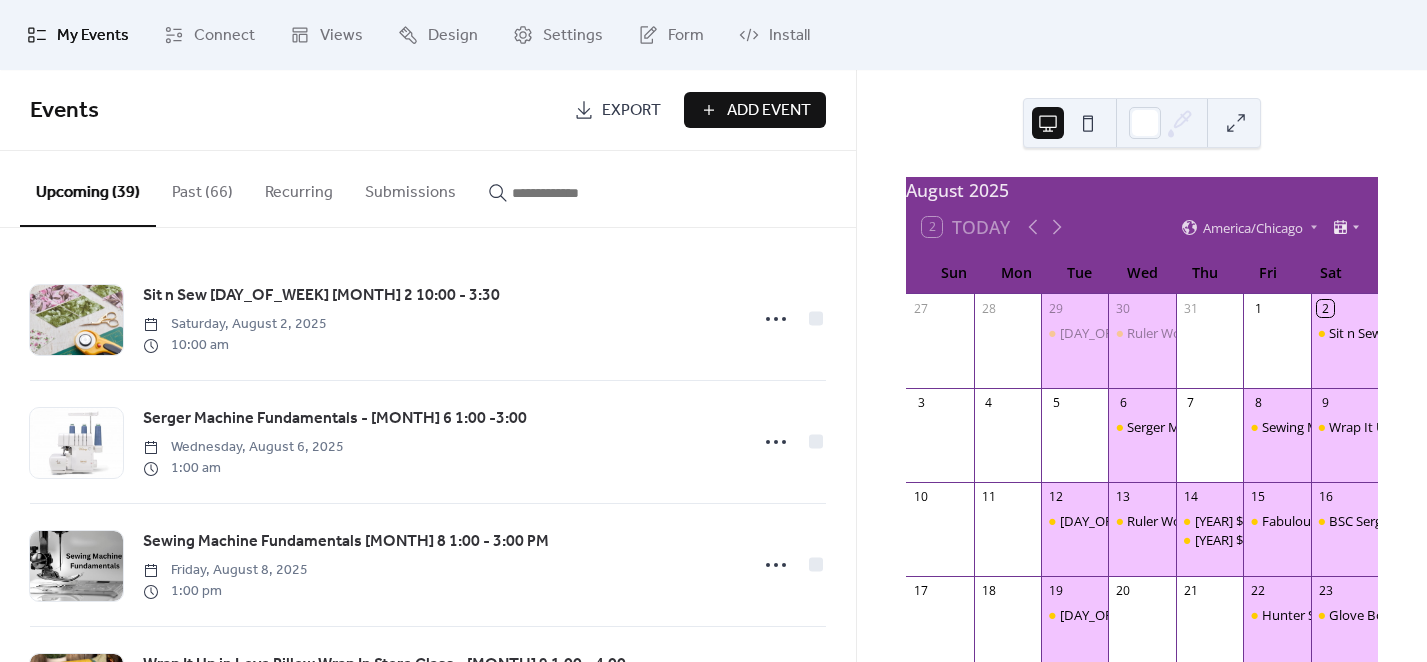 click 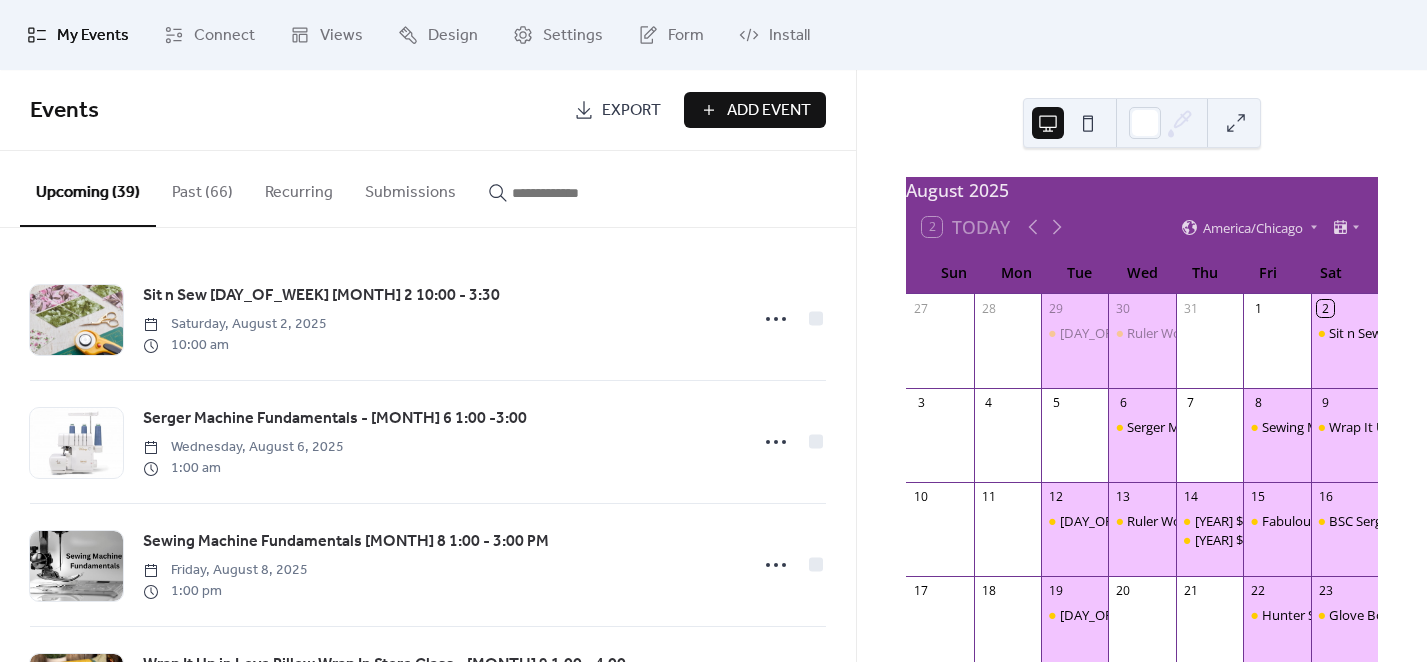 click on "2 [MONTH] [COUNTRY_NAME]" at bounding box center (1142, 227) 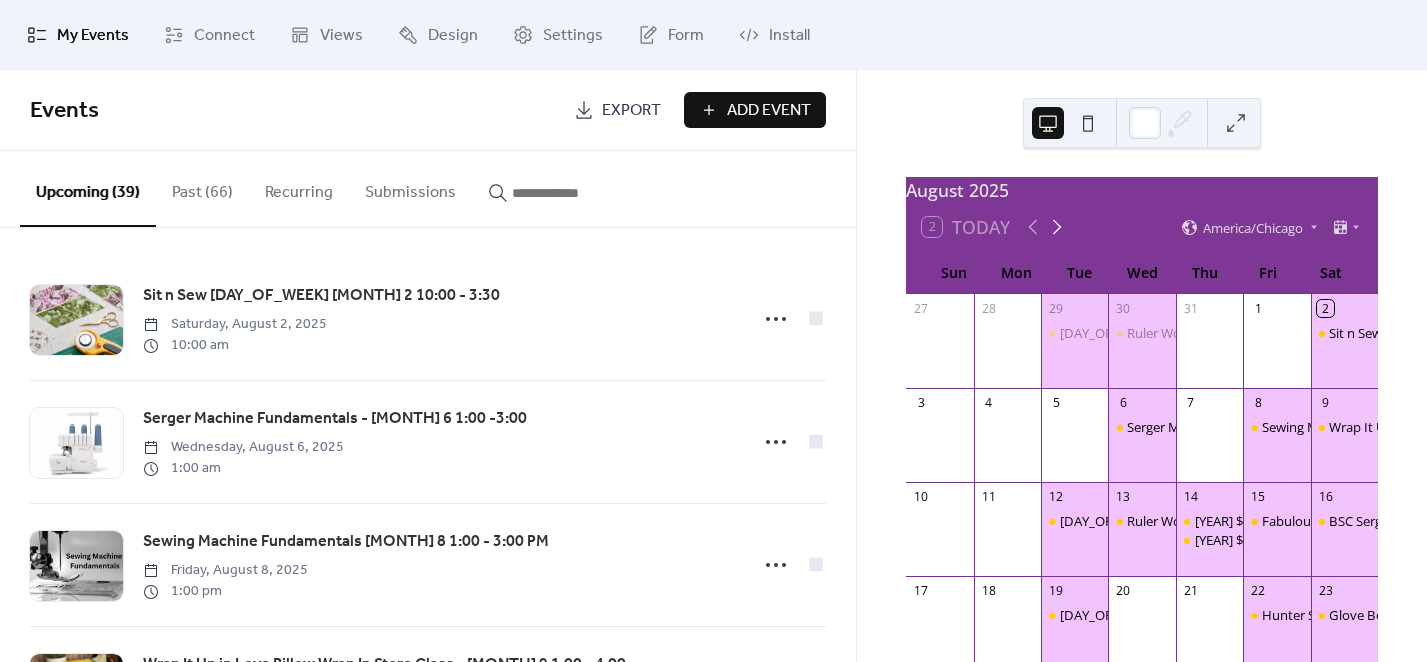 click 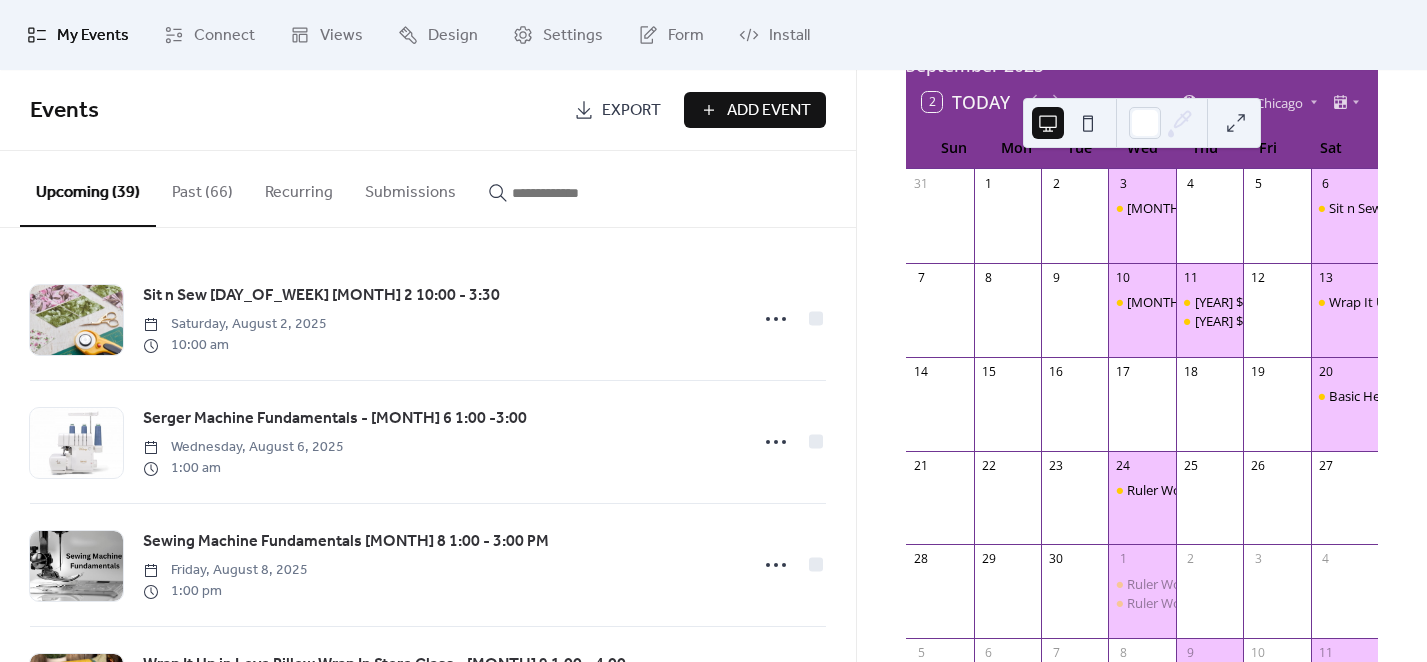 scroll, scrollTop: 0, scrollLeft: 0, axis: both 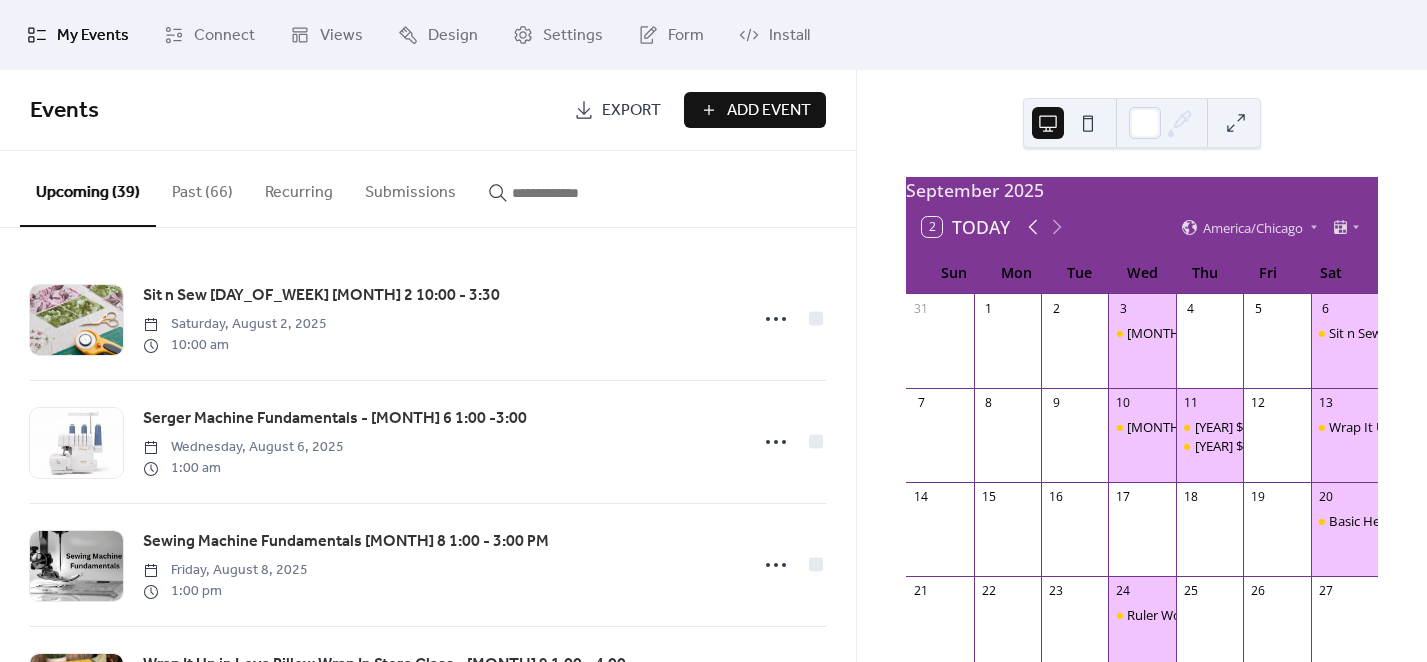 click 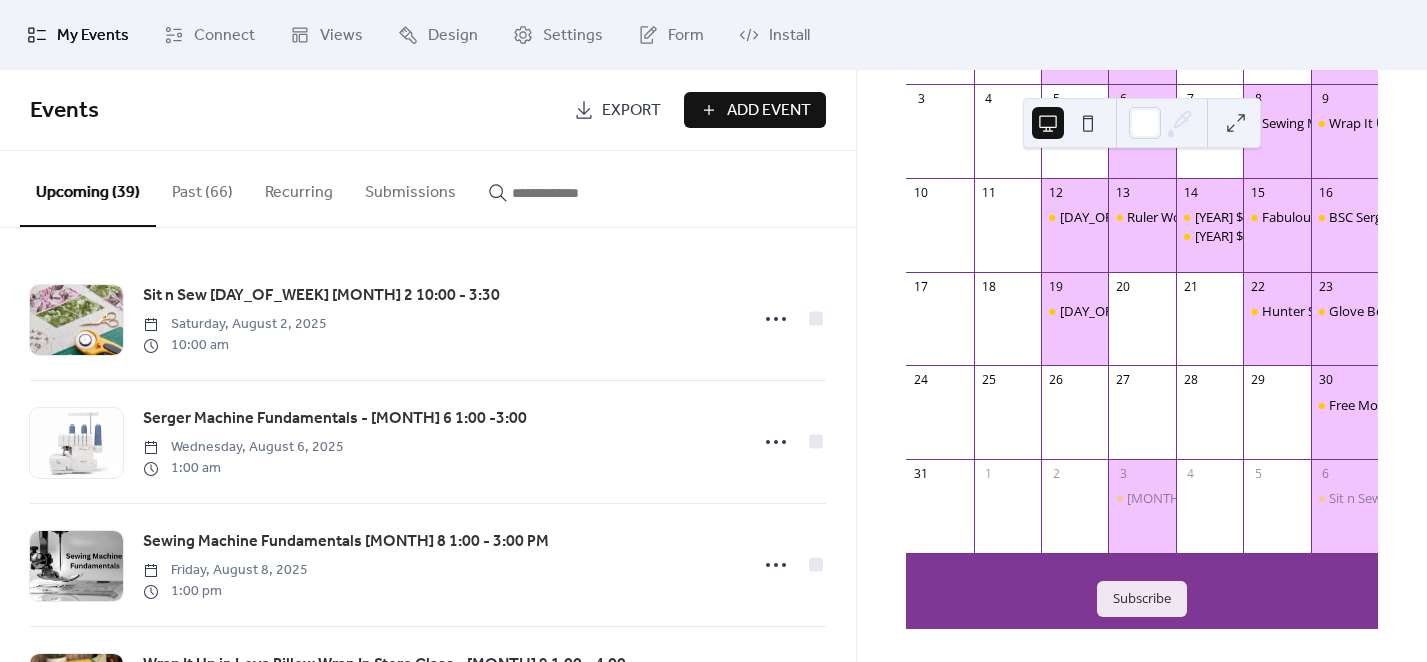 scroll, scrollTop: 316, scrollLeft: 0, axis: vertical 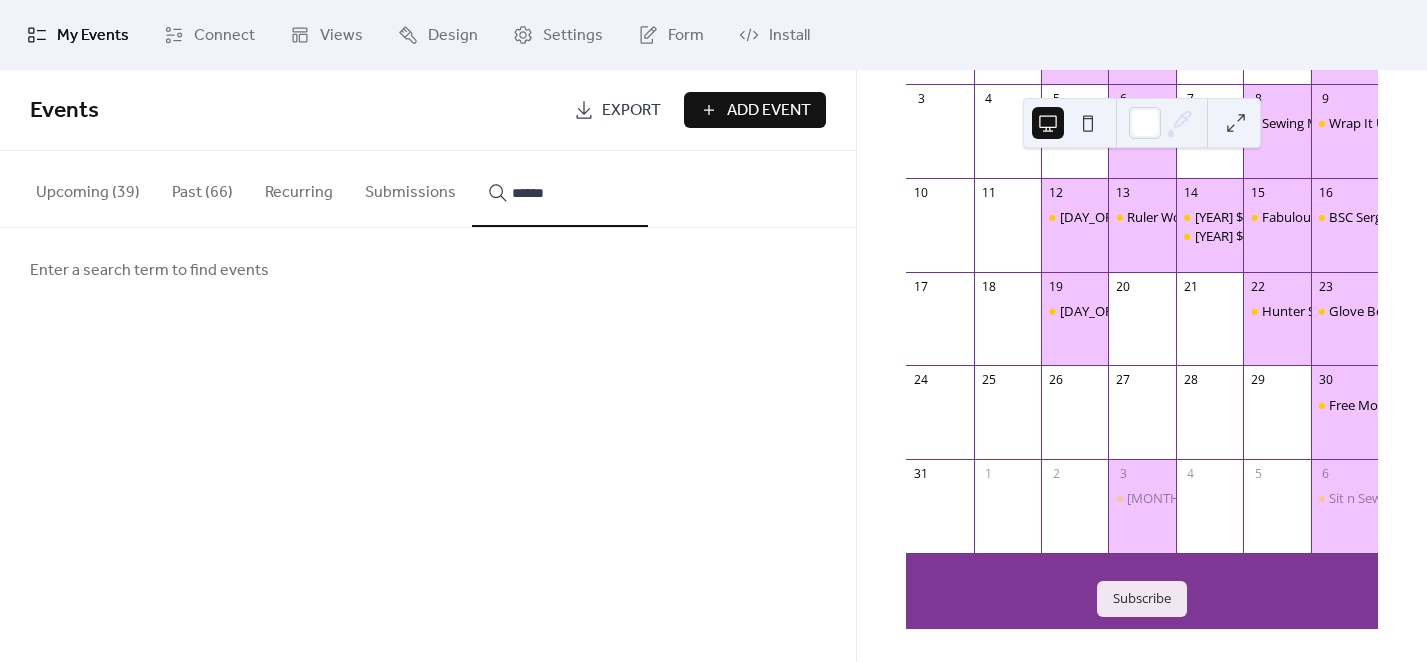 click on "*****" at bounding box center (560, 189) 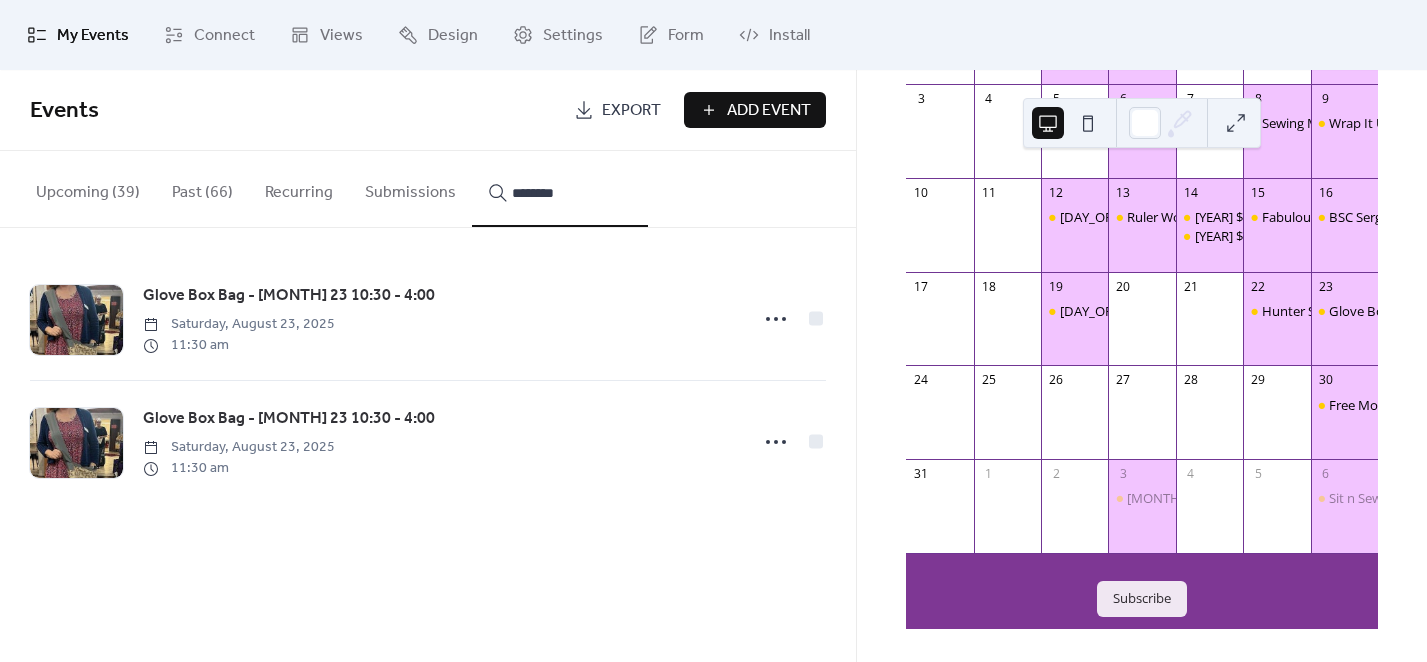 type on "********" 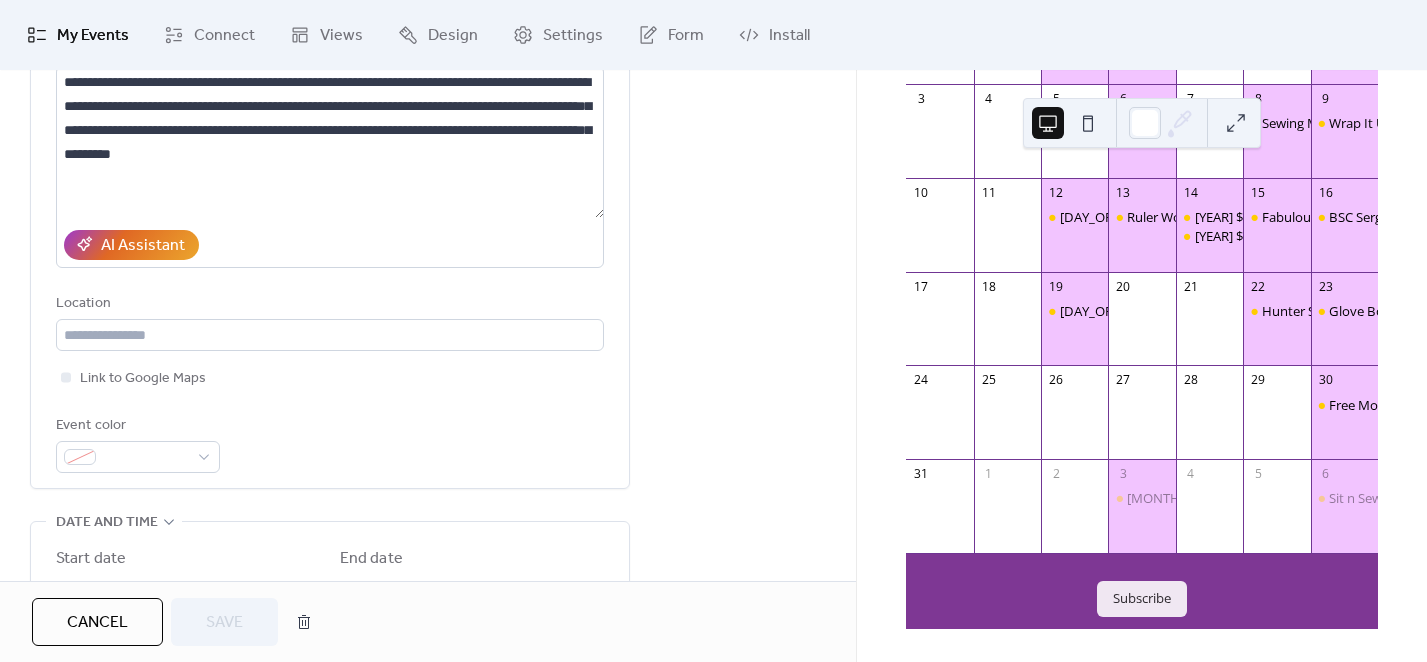scroll, scrollTop: 0, scrollLeft: 0, axis: both 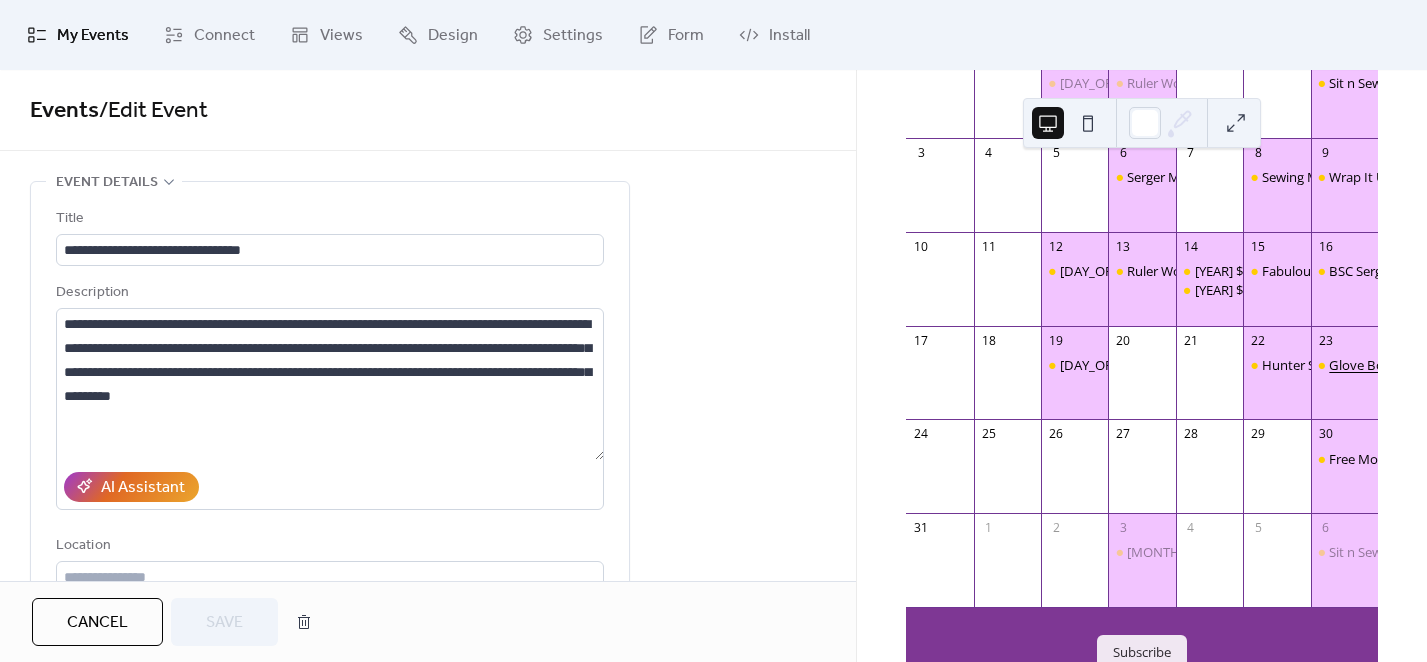 click on "Glove Box Bag - [MONTH] 23 10:30 - 4:00" at bounding box center [1453, 365] 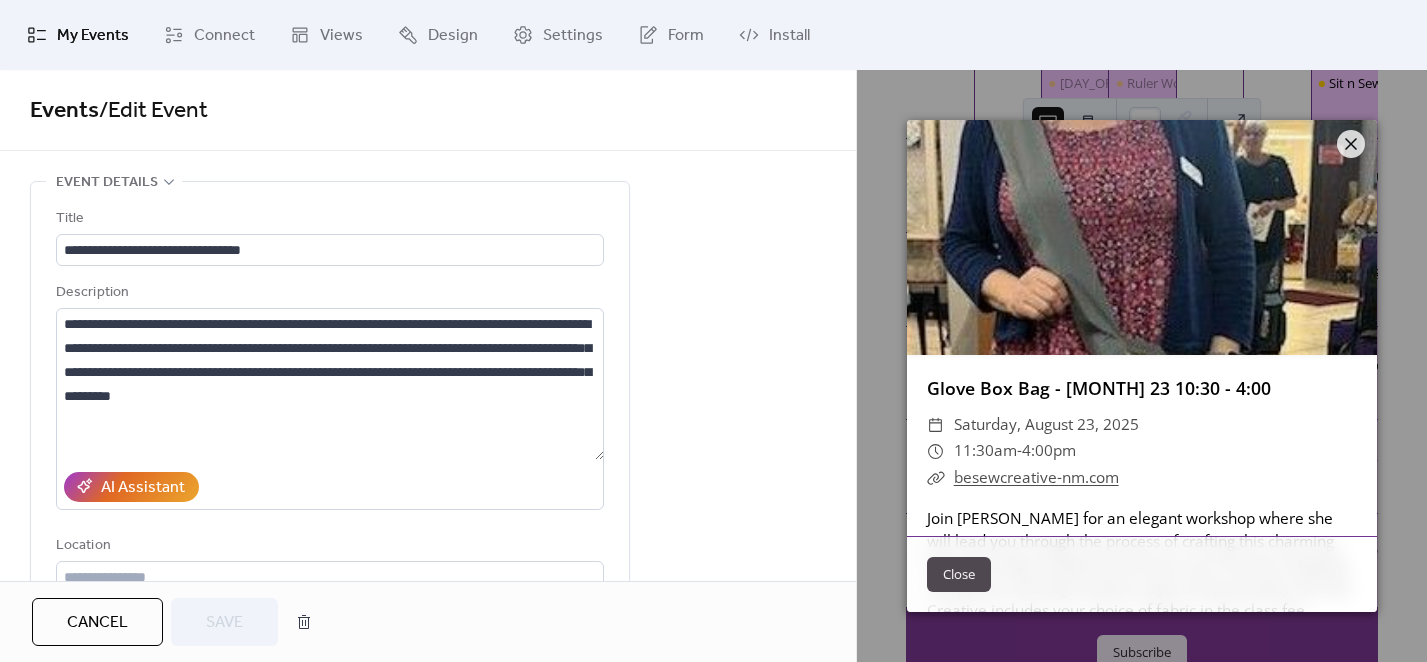 click on "Close" at bounding box center (959, 574) 